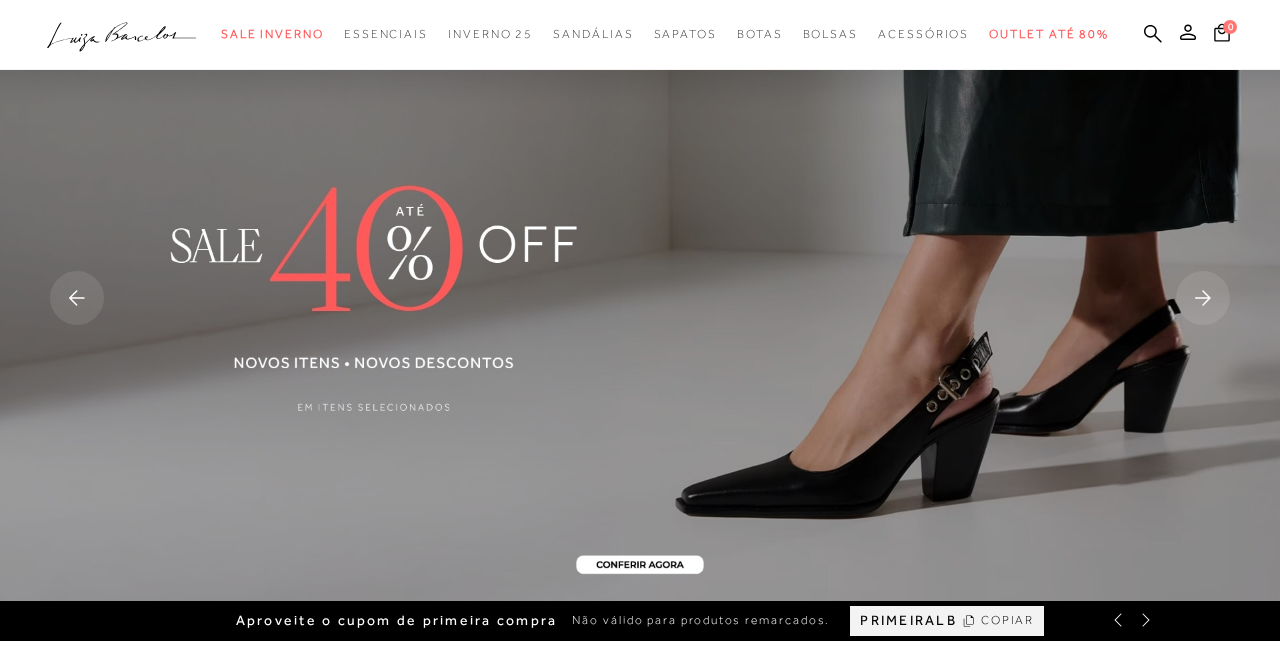 scroll, scrollTop: 641, scrollLeft: 0, axis: vertical 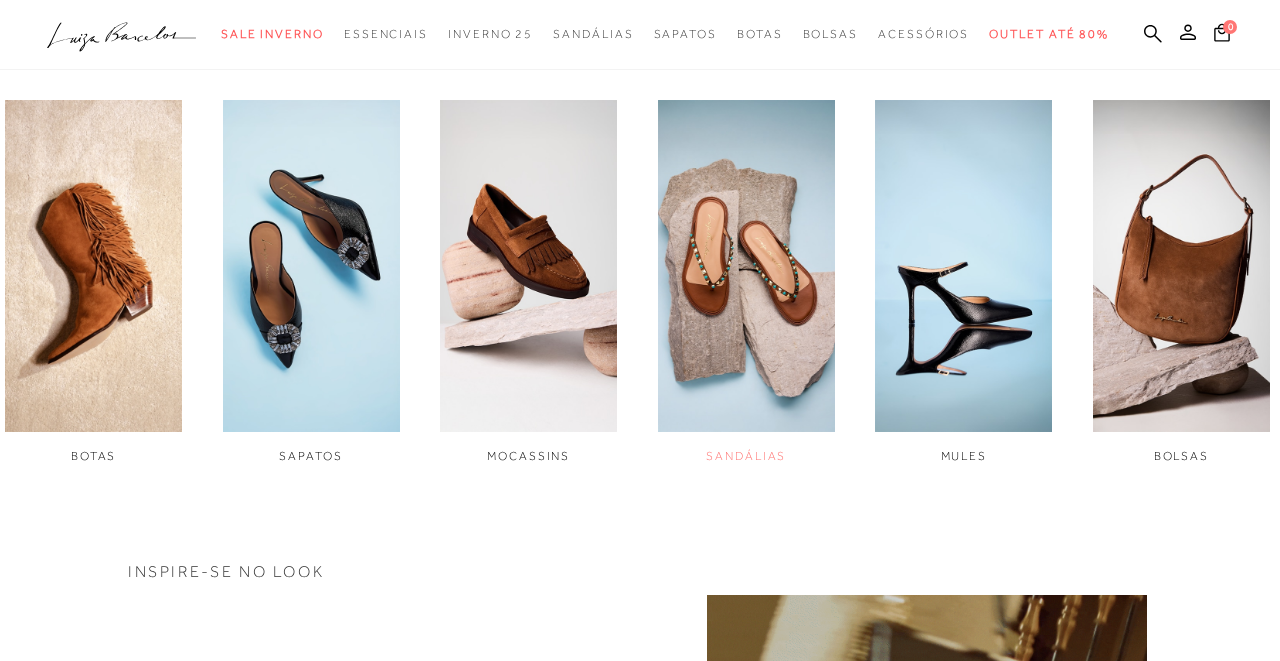 click on "SANDÁLIAS" at bounding box center [746, 456] 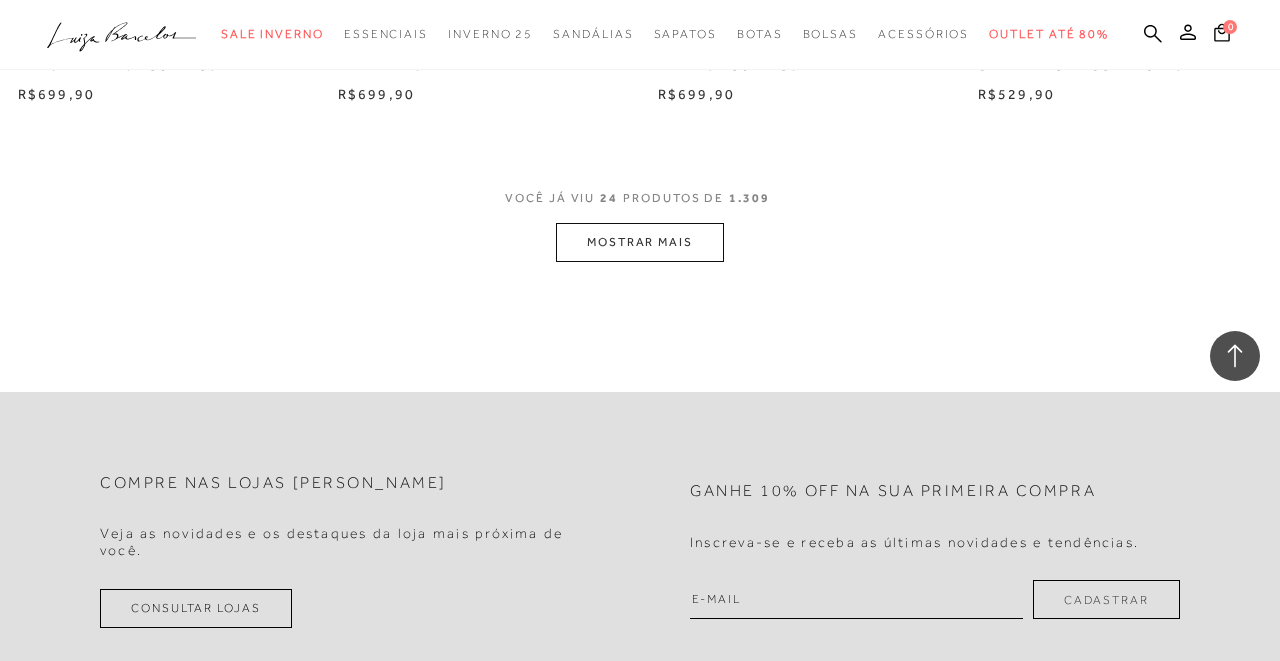 scroll, scrollTop: 3632, scrollLeft: 0, axis: vertical 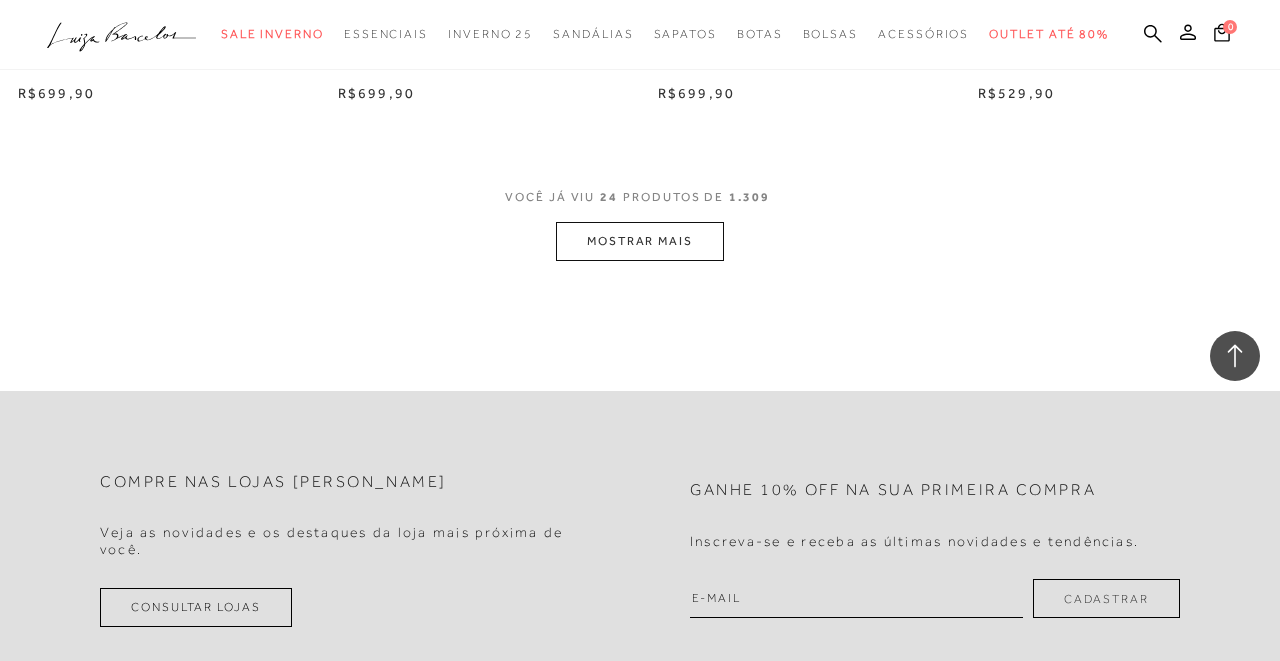 click on "MOSTRAR MAIS" at bounding box center [640, 241] 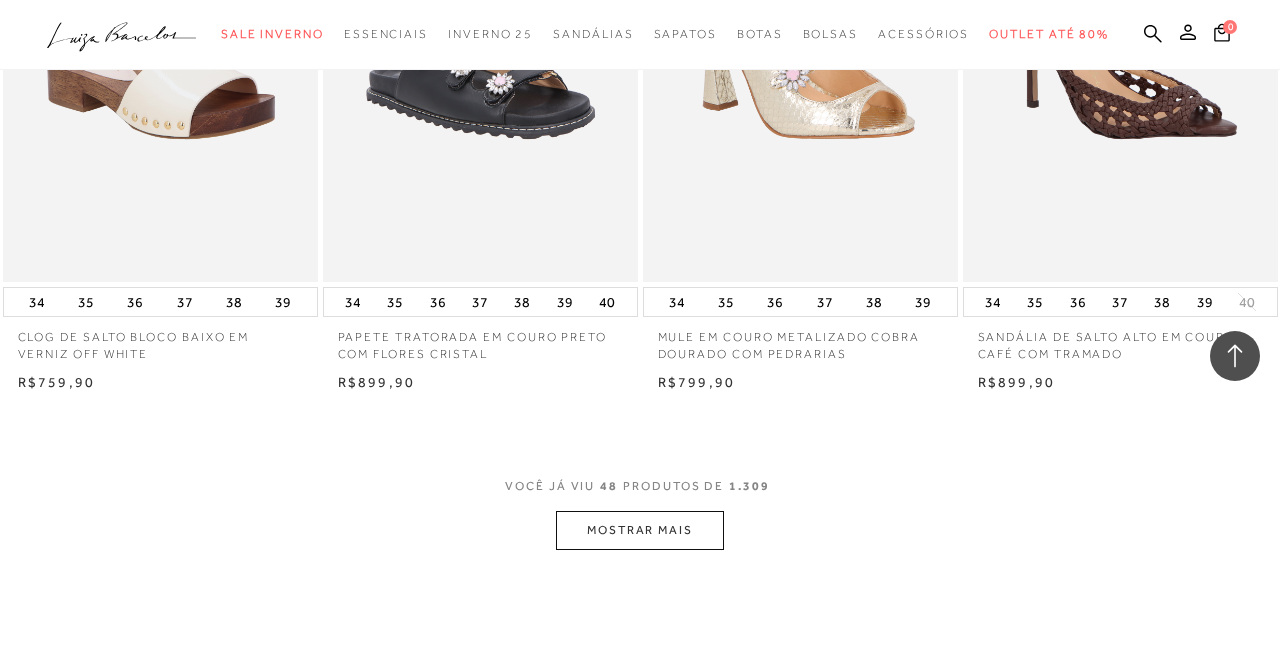 scroll, scrollTop: 7002, scrollLeft: 0, axis: vertical 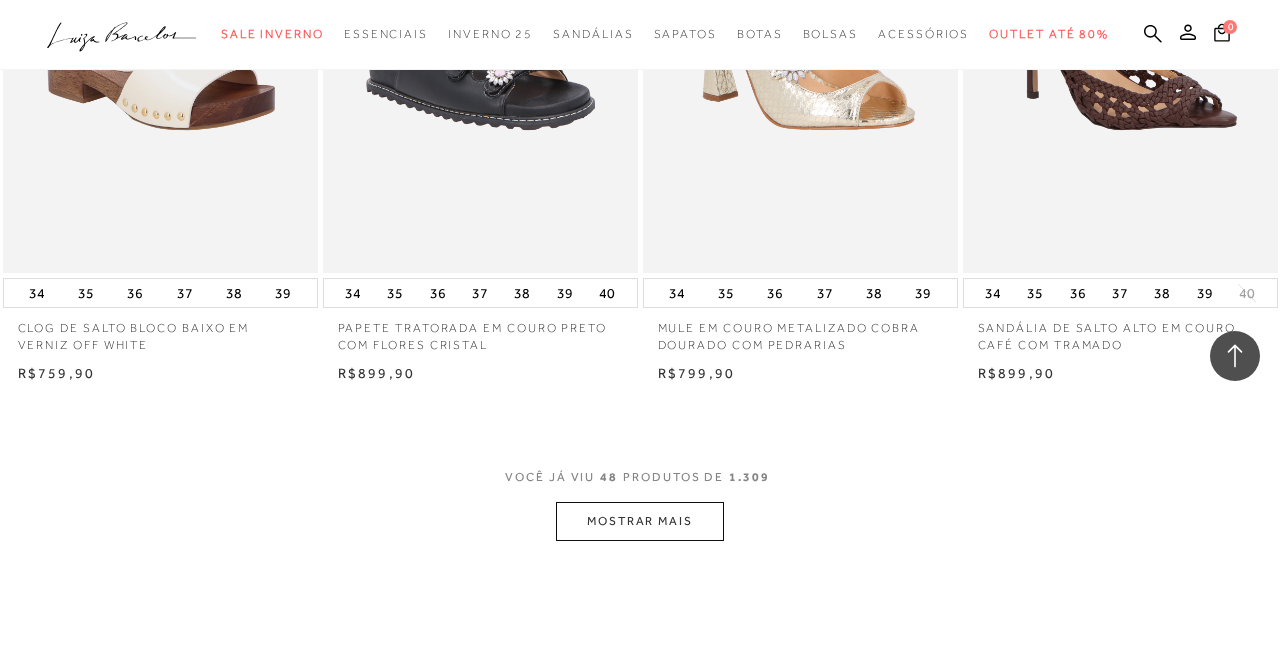 click on "MOSTRAR MAIS" at bounding box center (640, 521) 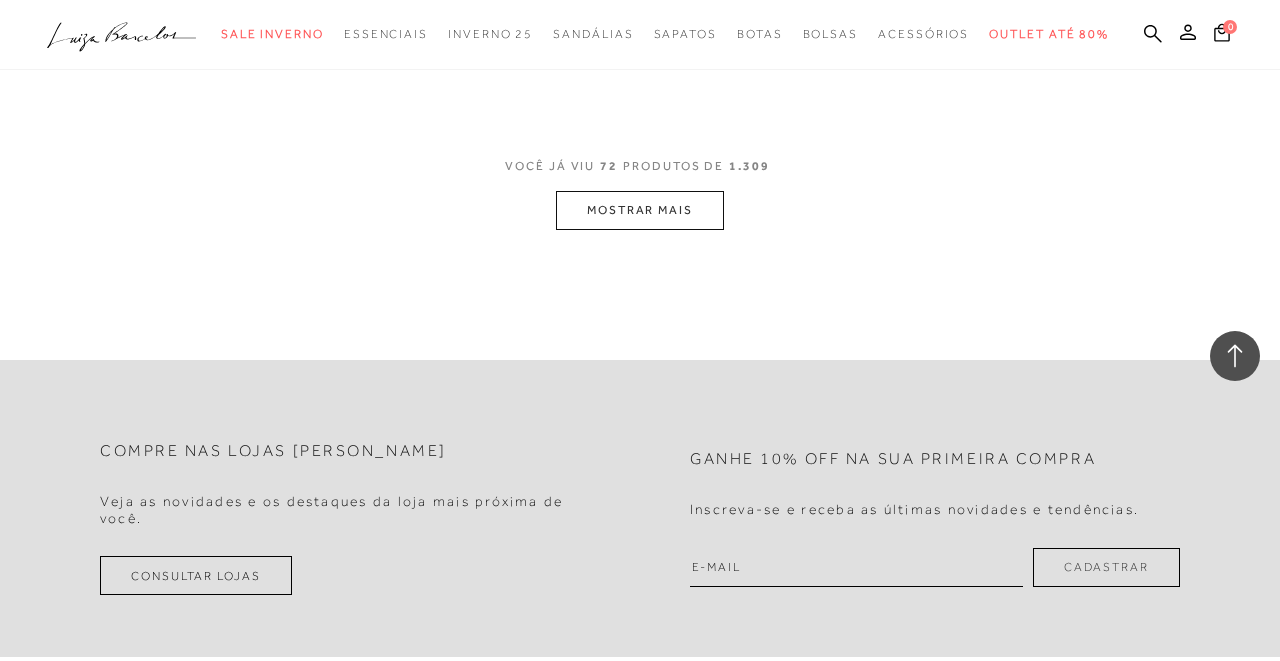 scroll, scrollTop: 10899, scrollLeft: 0, axis: vertical 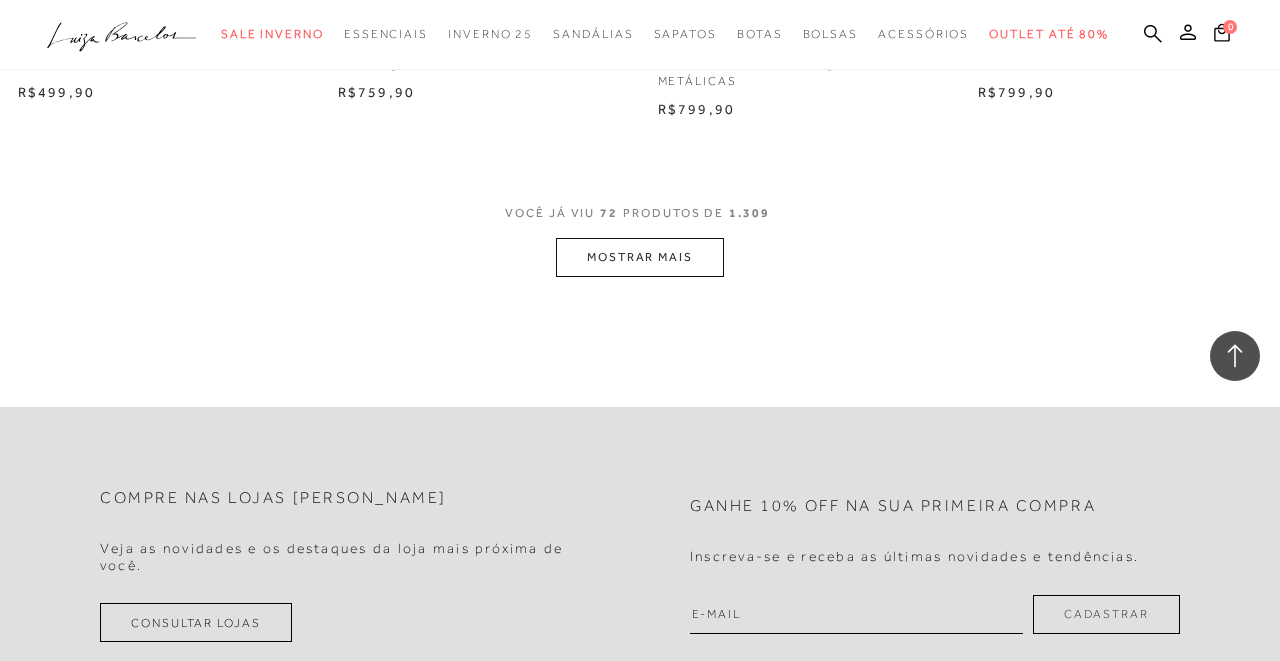 click on "MOSTRAR MAIS" at bounding box center [640, 257] 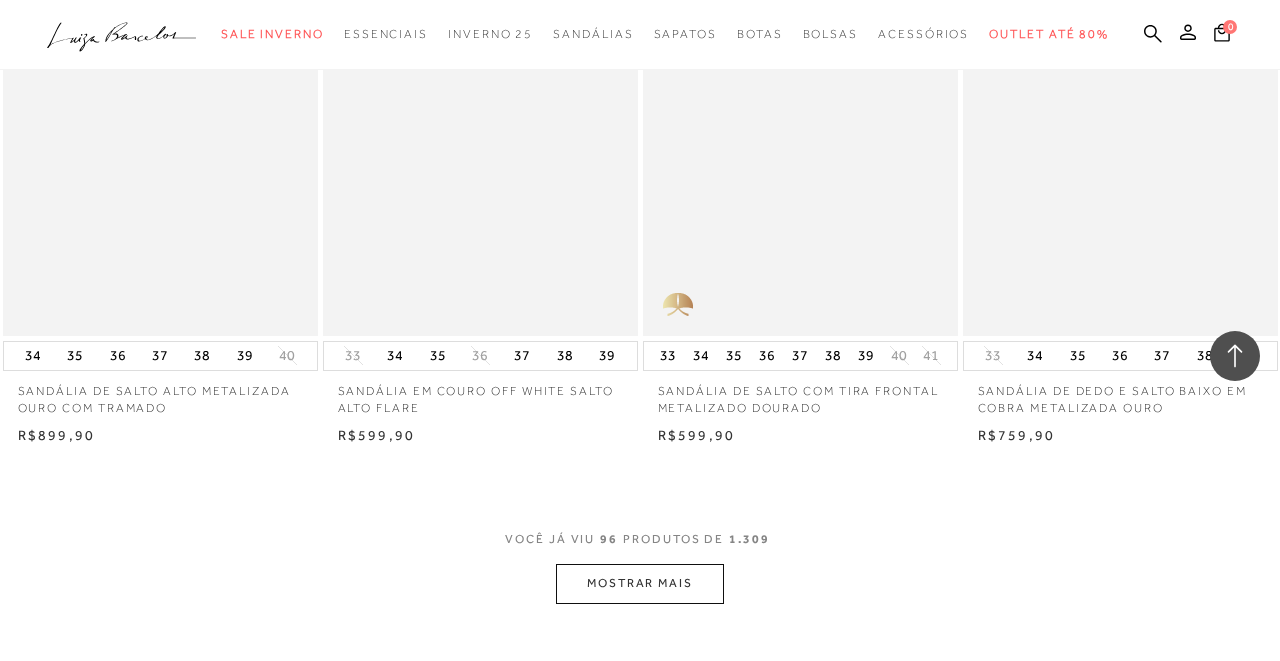 scroll, scrollTop: 14215, scrollLeft: 0, axis: vertical 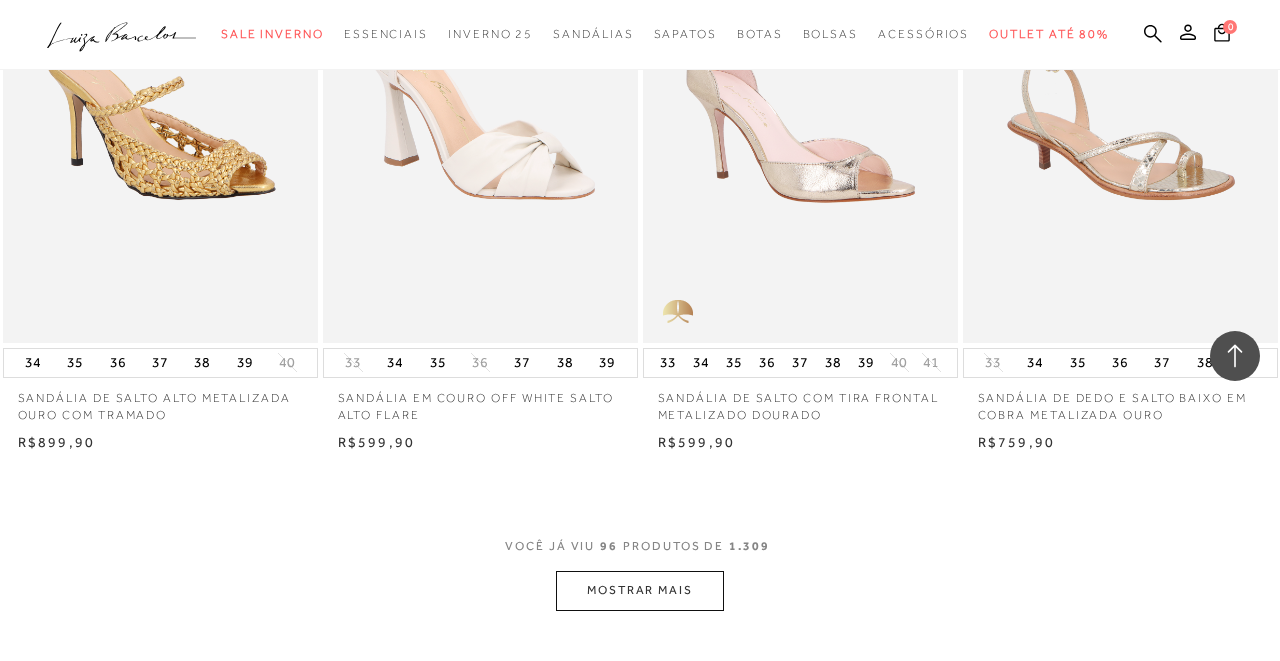 click on "MOSTRAR MAIS" at bounding box center [640, 590] 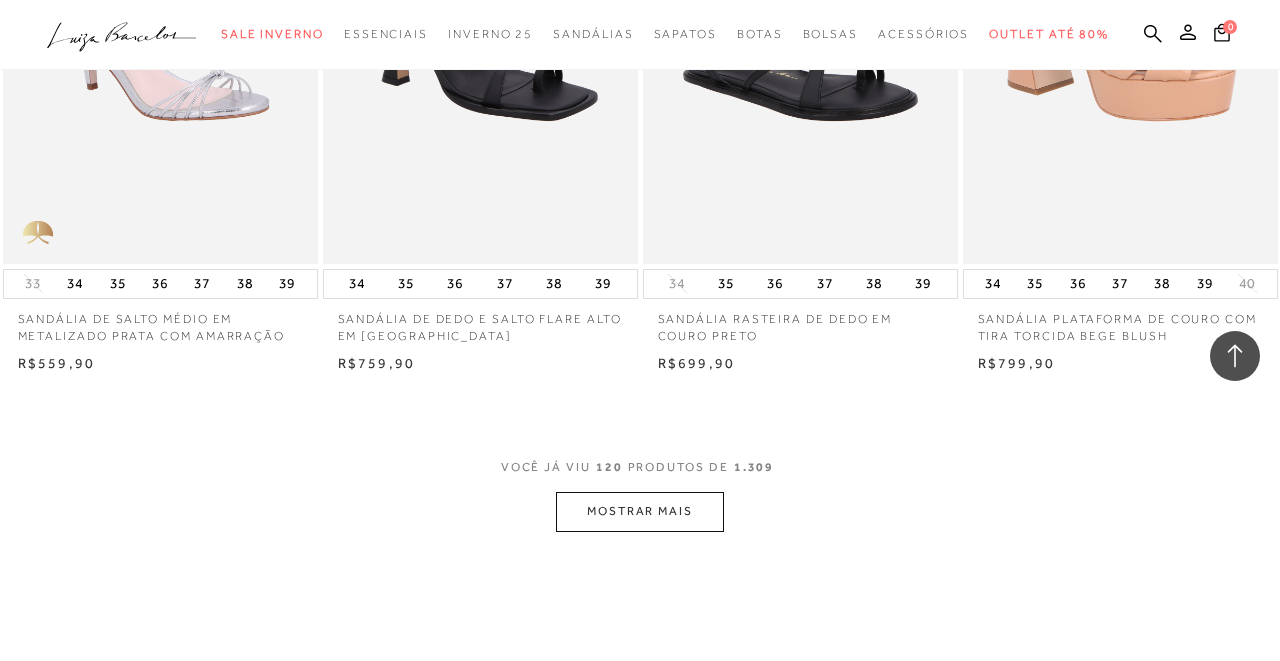 scroll, scrollTop: 17923, scrollLeft: 0, axis: vertical 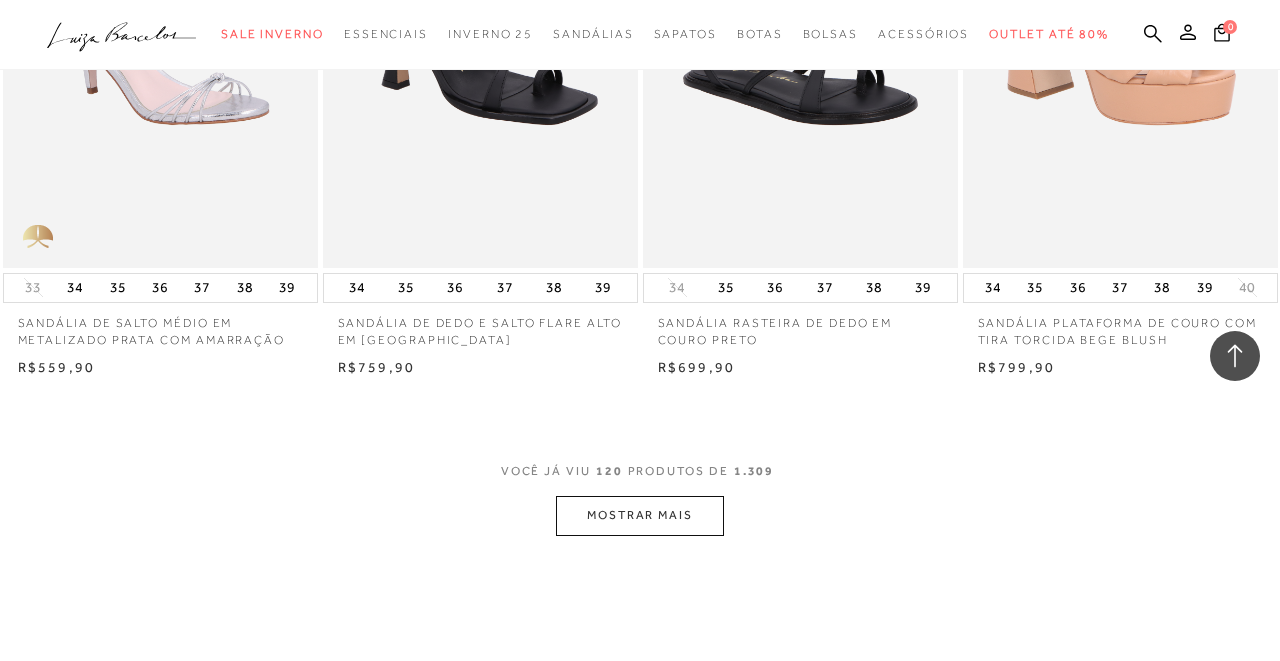 click on "MOSTRAR MAIS" at bounding box center [640, 515] 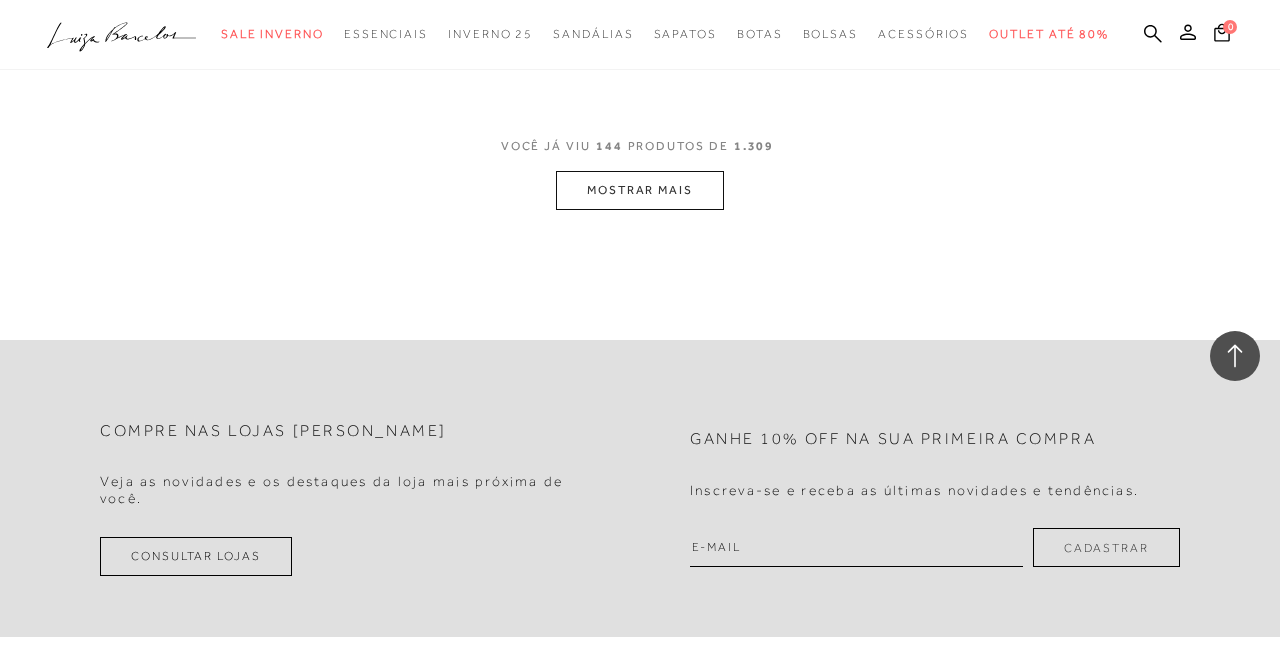 scroll, scrollTop: 21748, scrollLeft: 0, axis: vertical 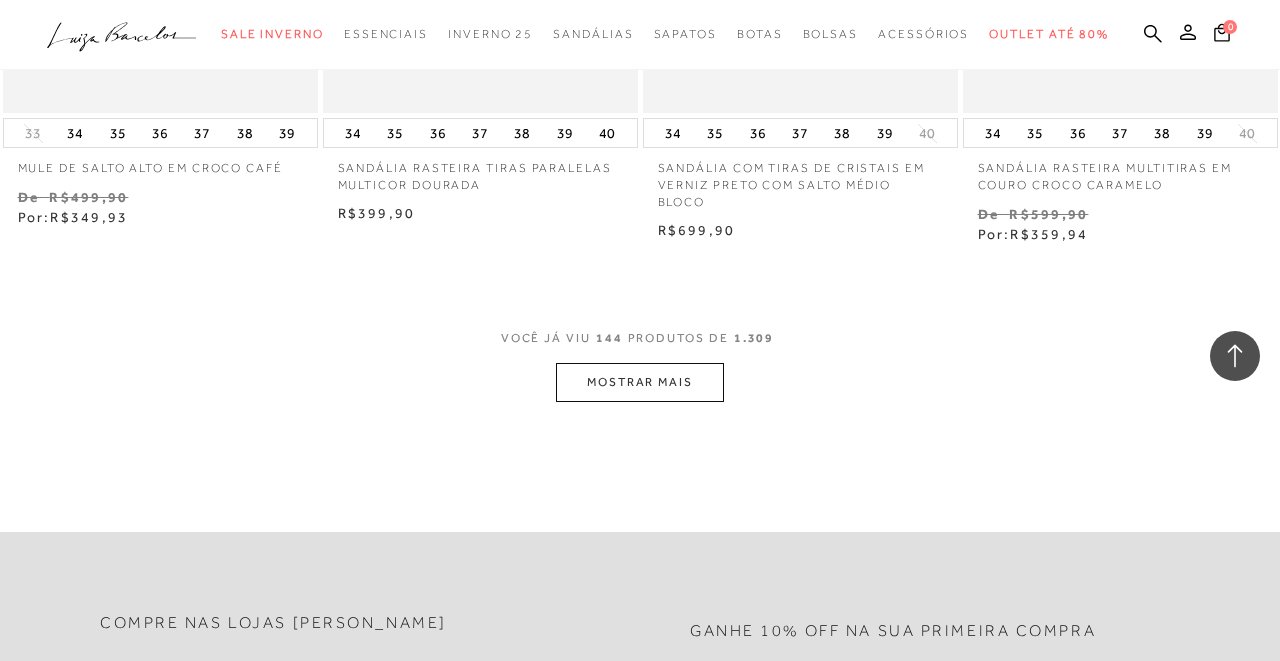 click on "MOSTRAR MAIS" at bounding box center [640, 382] 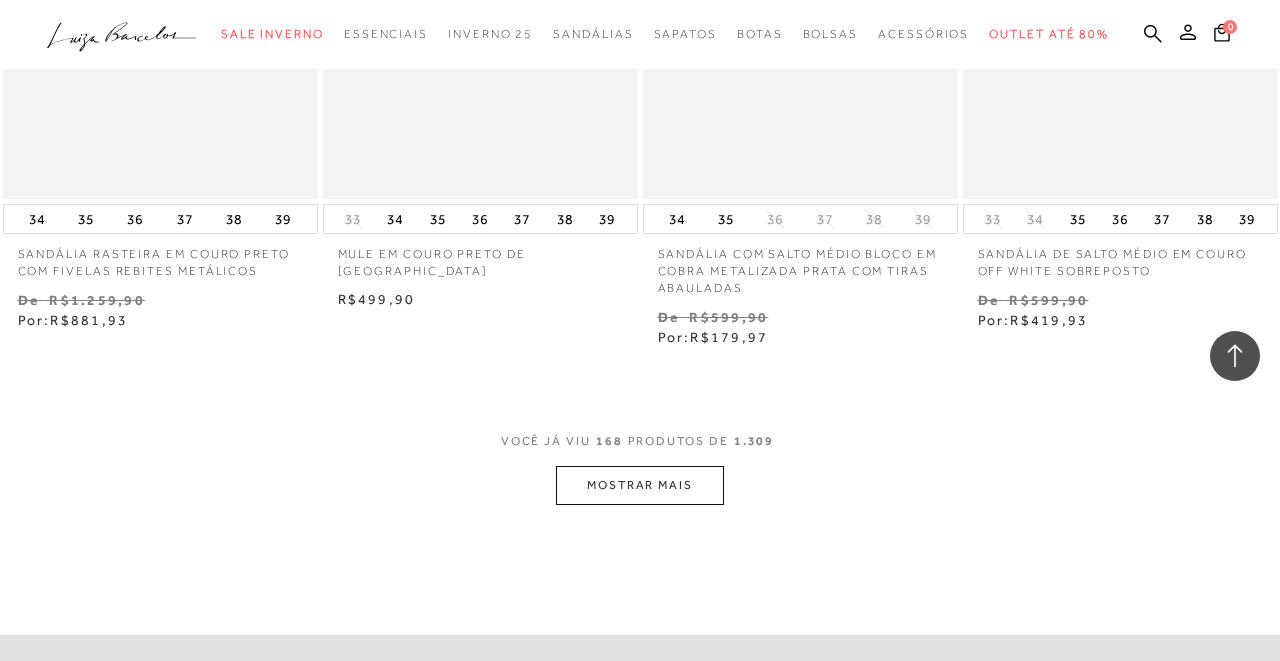 scroll, scrollTop: 25402, scrollLeft: 0, axis: vertical 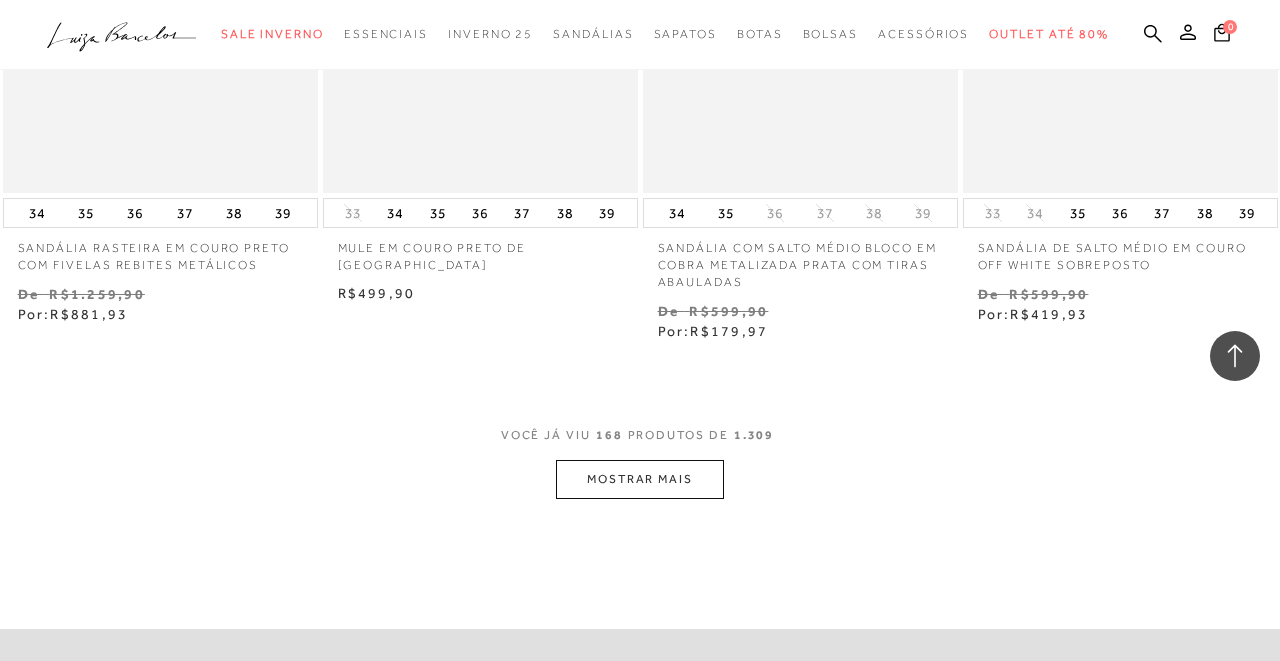 click on "MOSTRAR MAIS" at bounding box center [640, 479] 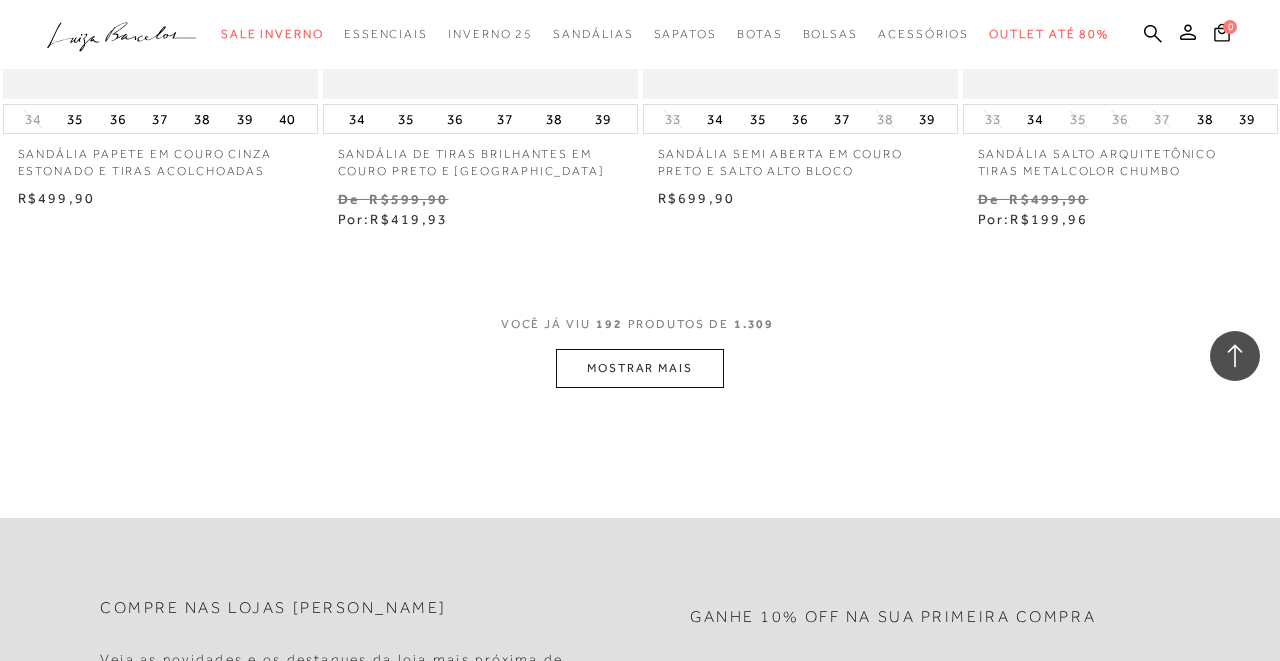 scroll, scrollTop: 29256, scrollLeft: 0, axis: vertical 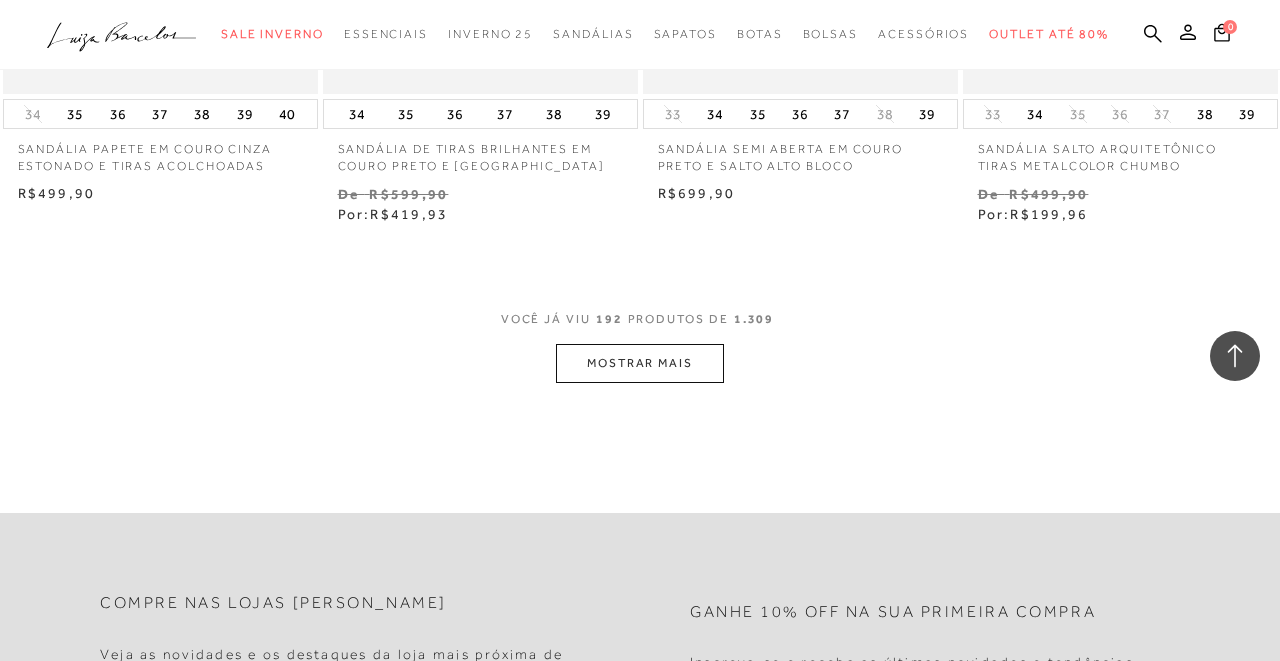 click on "MOSTRAR MAIS" at bounding box center (640, 363) 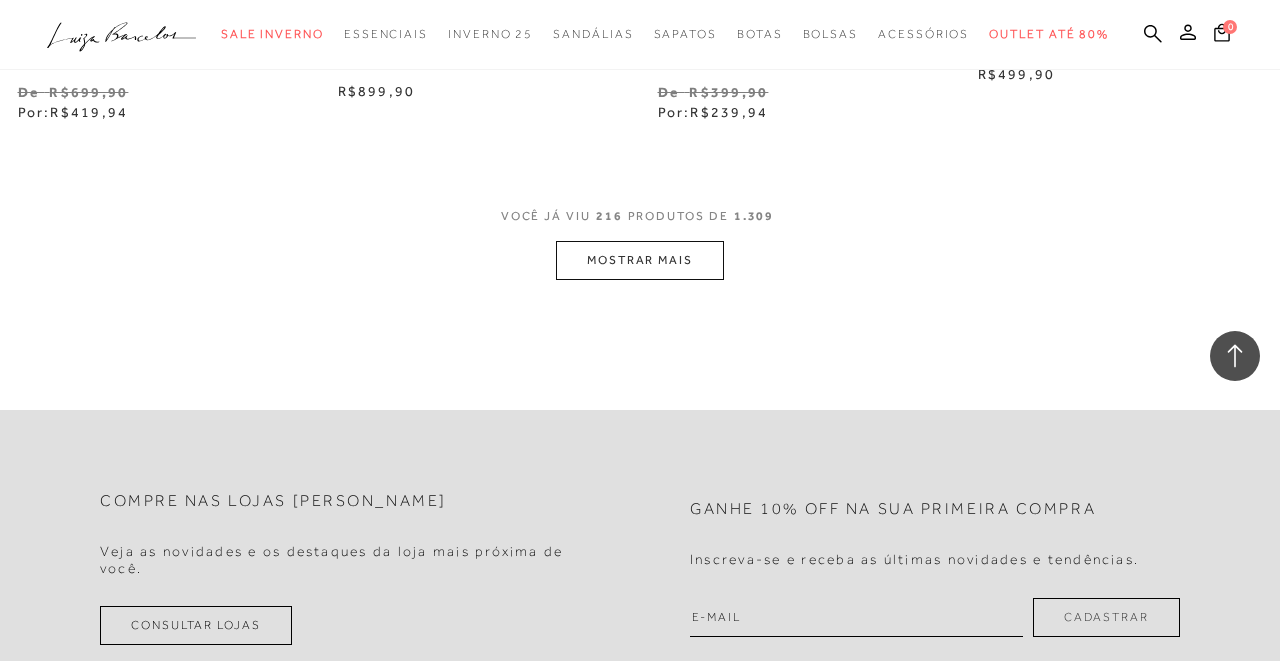 scroll, scrollTop: 33068, scrollLeft: 0, axis: vertical 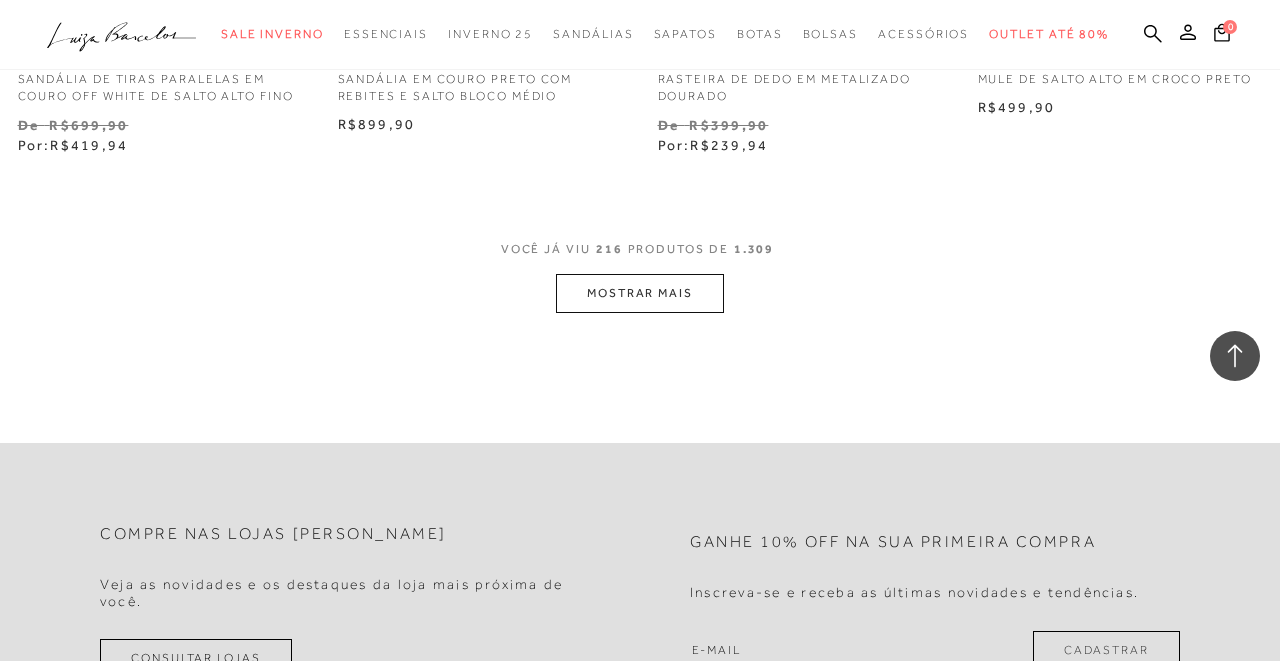 click on "MOSTRAR MAIS" at bounding box center [640, 293] 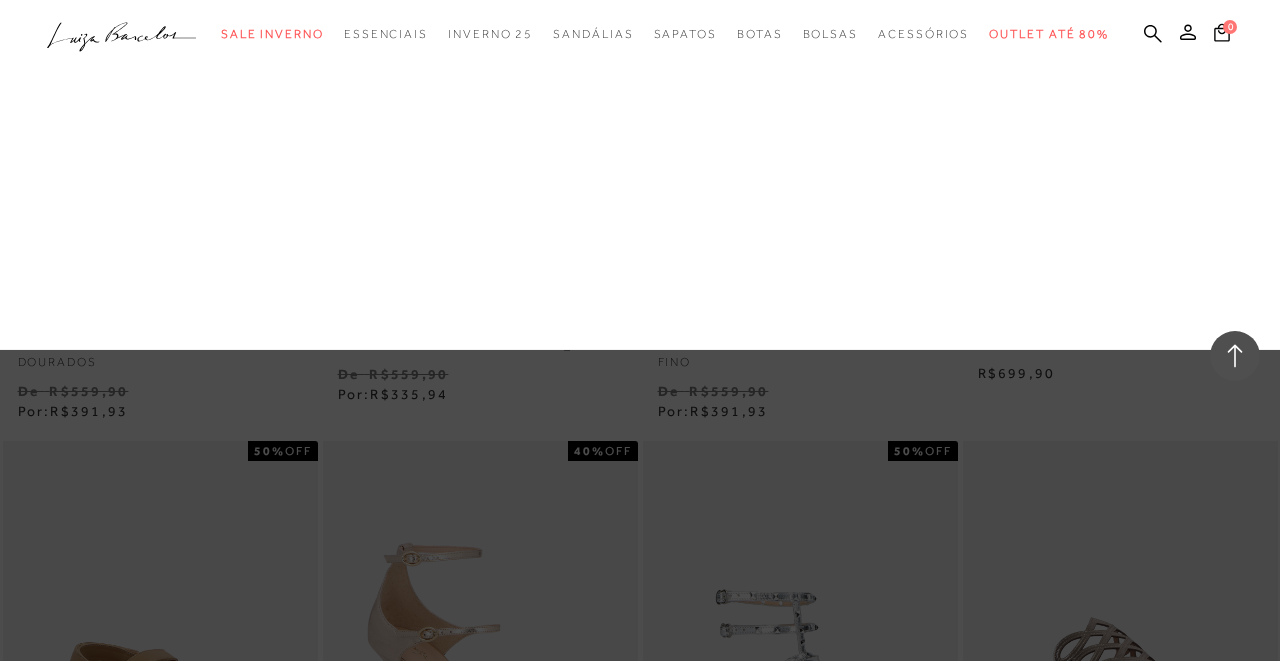 scroll, scrollTop: 34010, scrollLeft: 0, axis: vertical 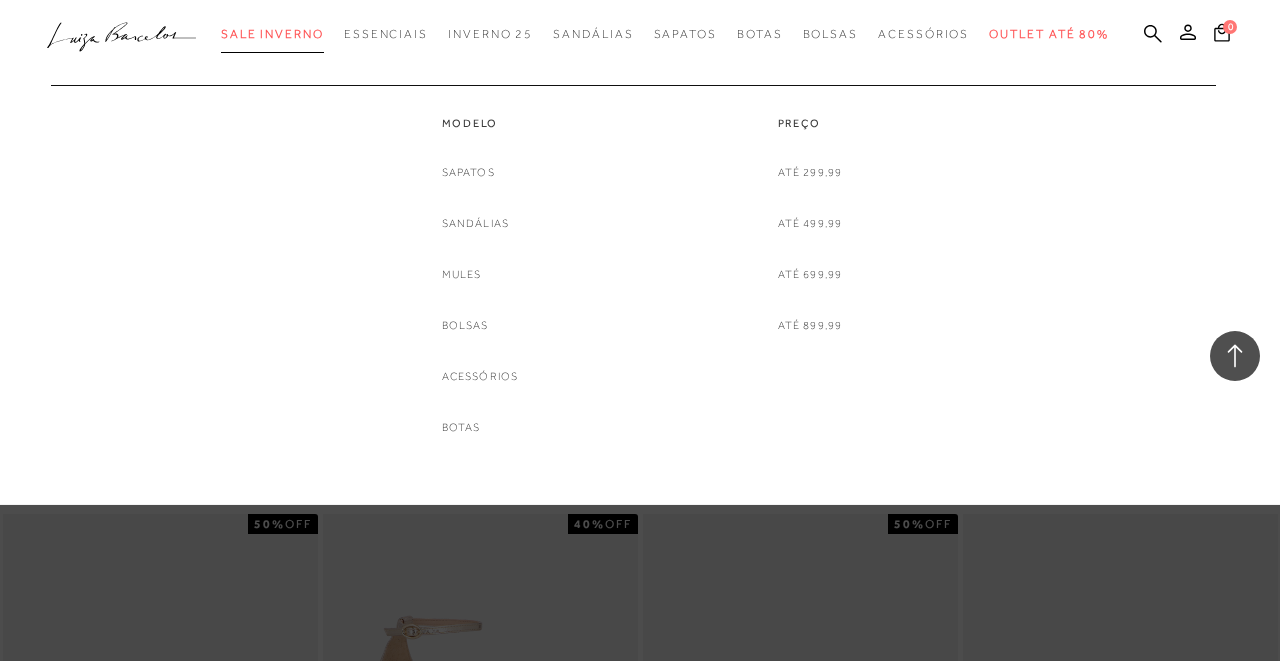 click on "Sale Inverno" at bounding box center [272, 34] 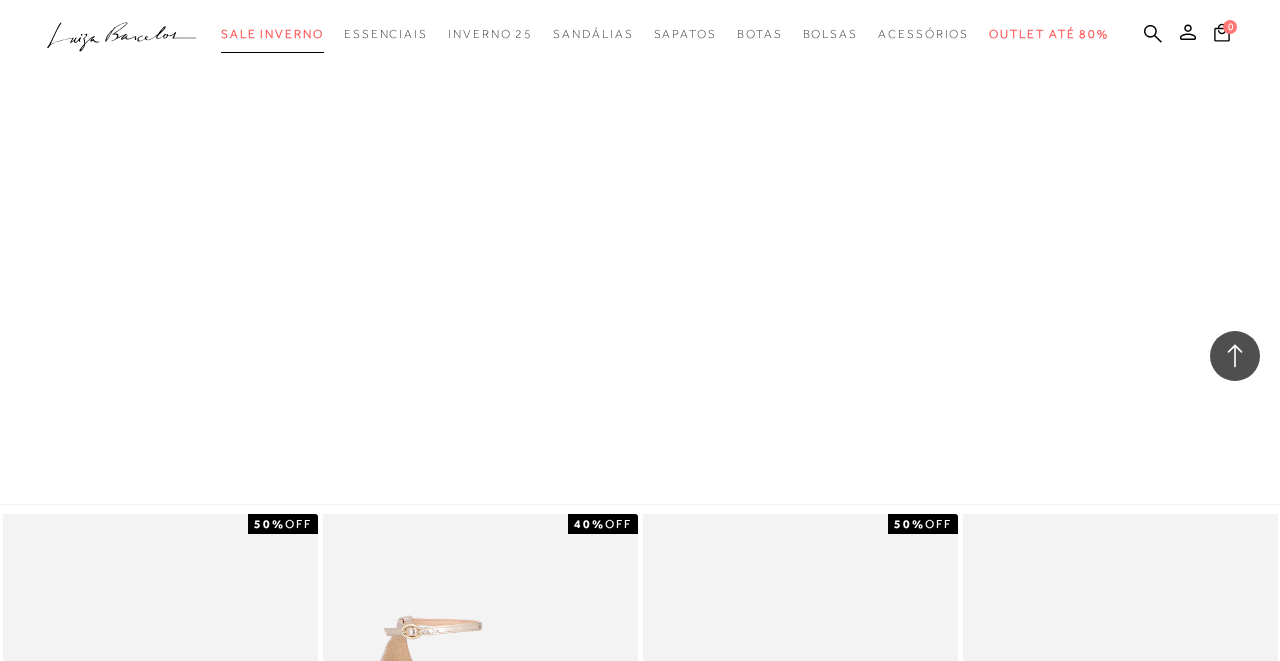 click on "Sale Inverno" at bounding box center (272, 34) 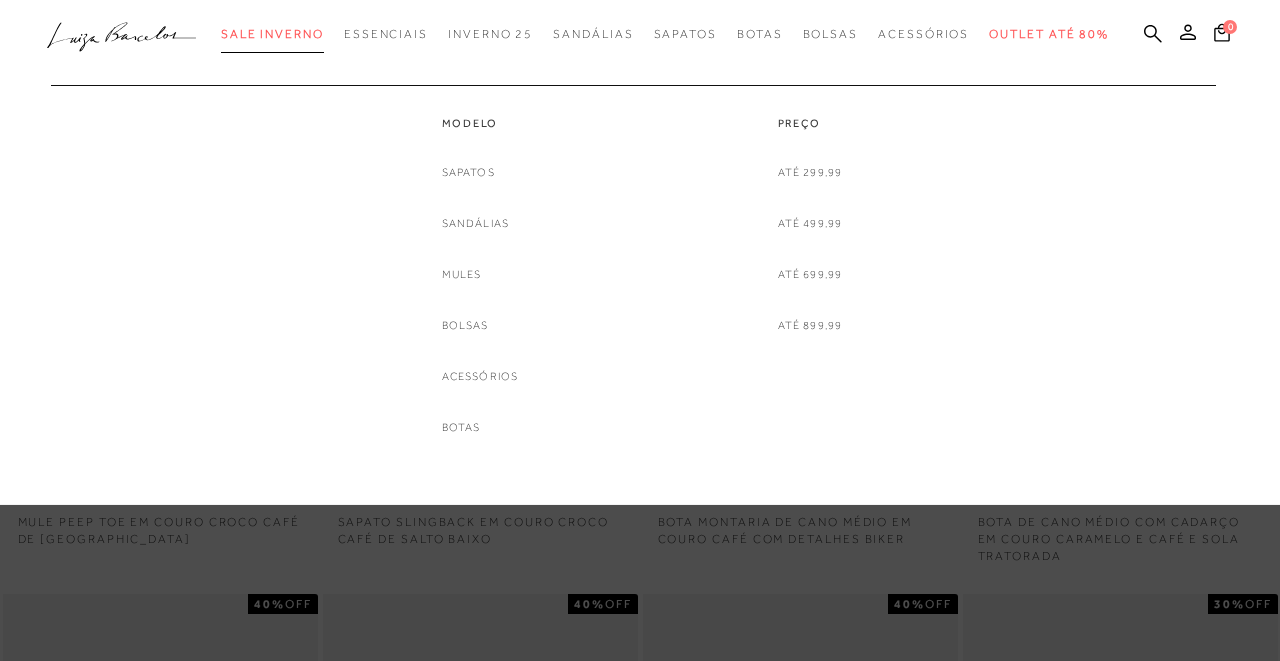 scroll, scrollTop: 103, scrollLeft: 0, axis: vertical 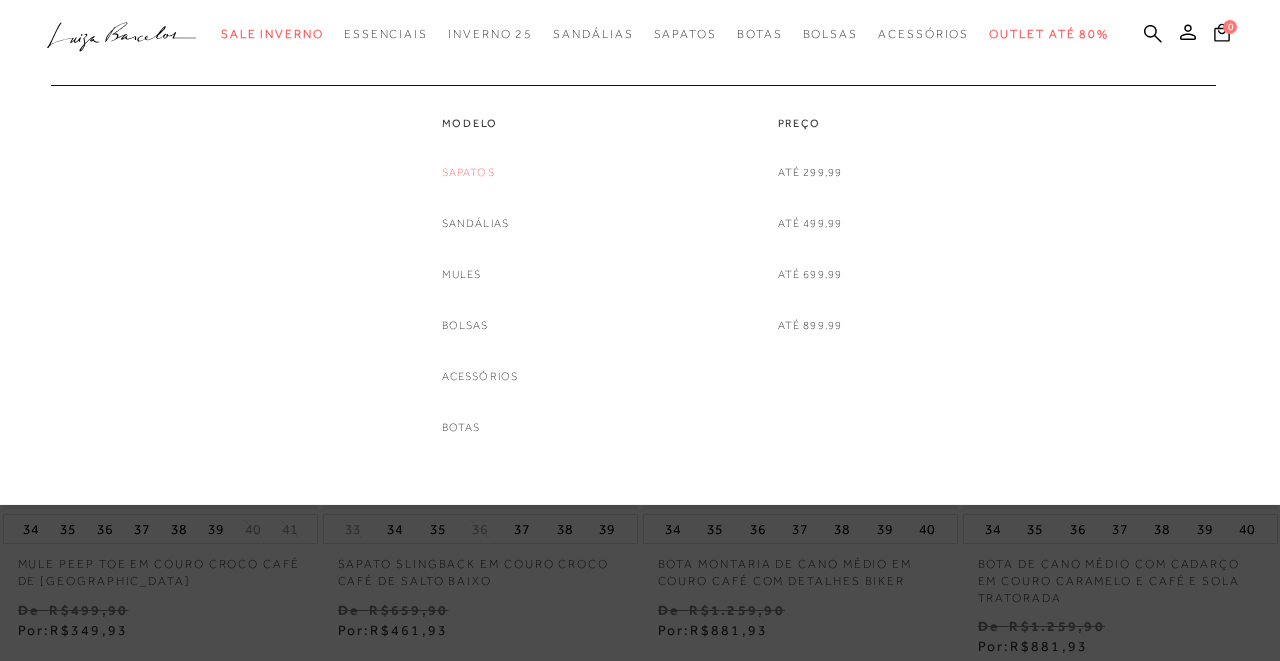 click on "Sapatos" at bounding box center [468, 172] 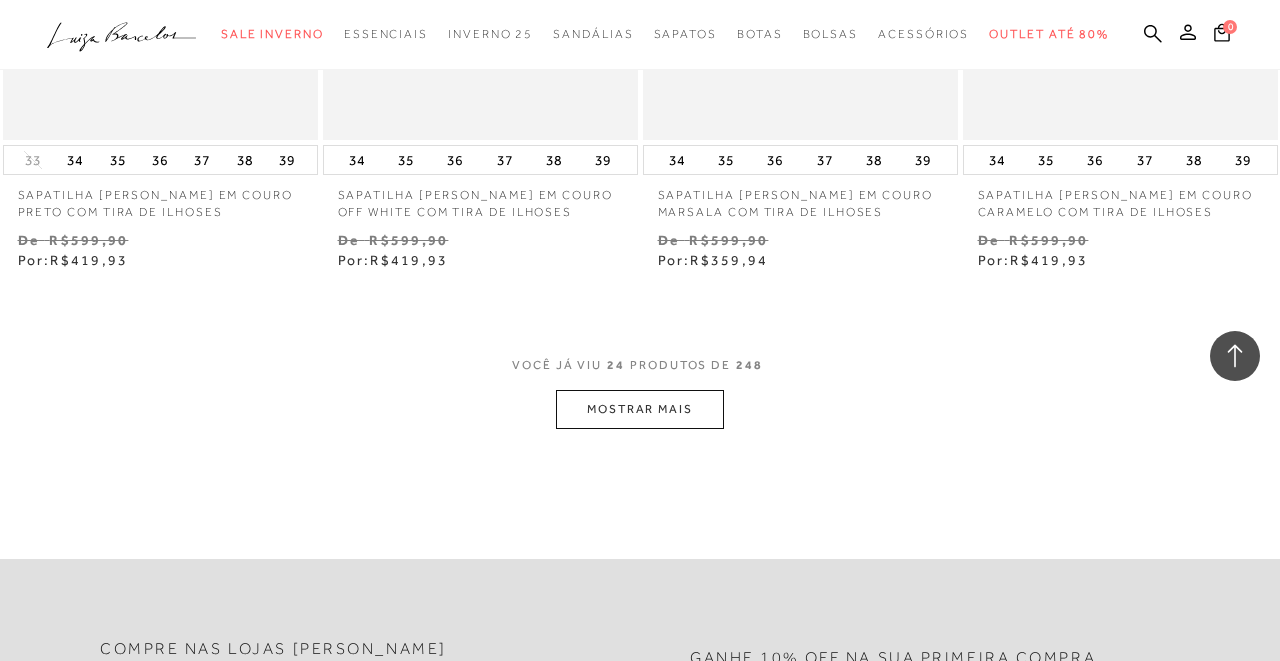 scroll, scrollTop: 3648, scrollLeft: 0, axis: vertical 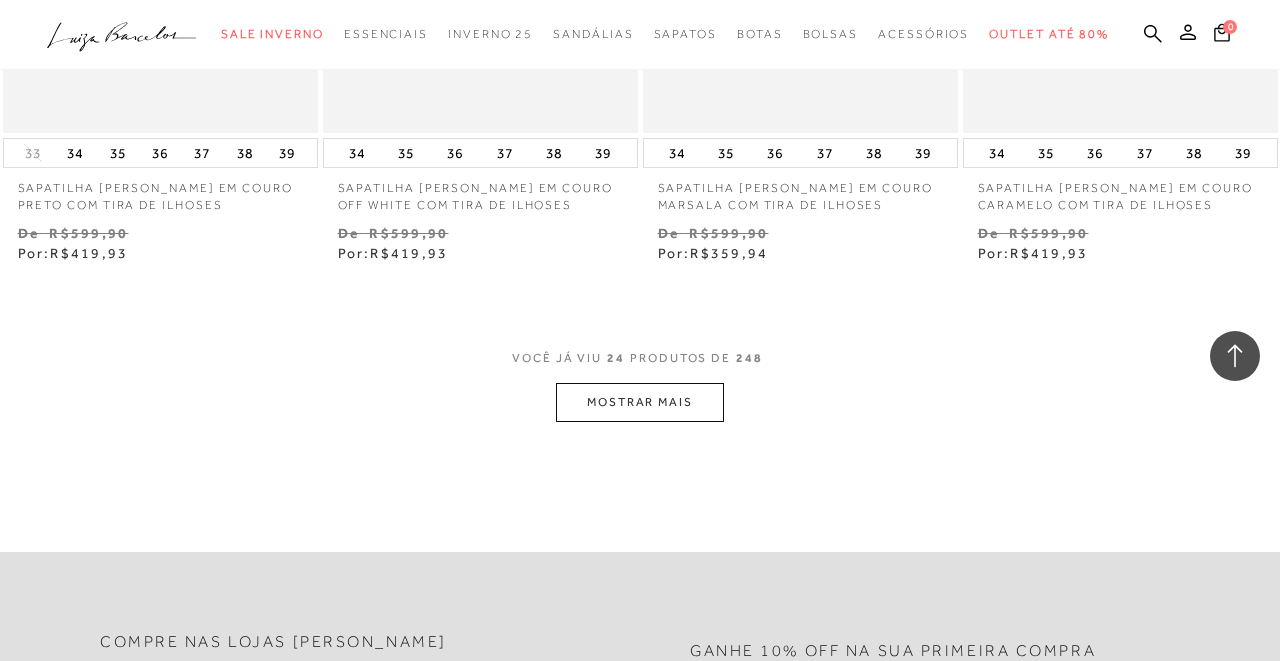 click on "MOSTRAR MAIS" at bounding box center [640, 402] 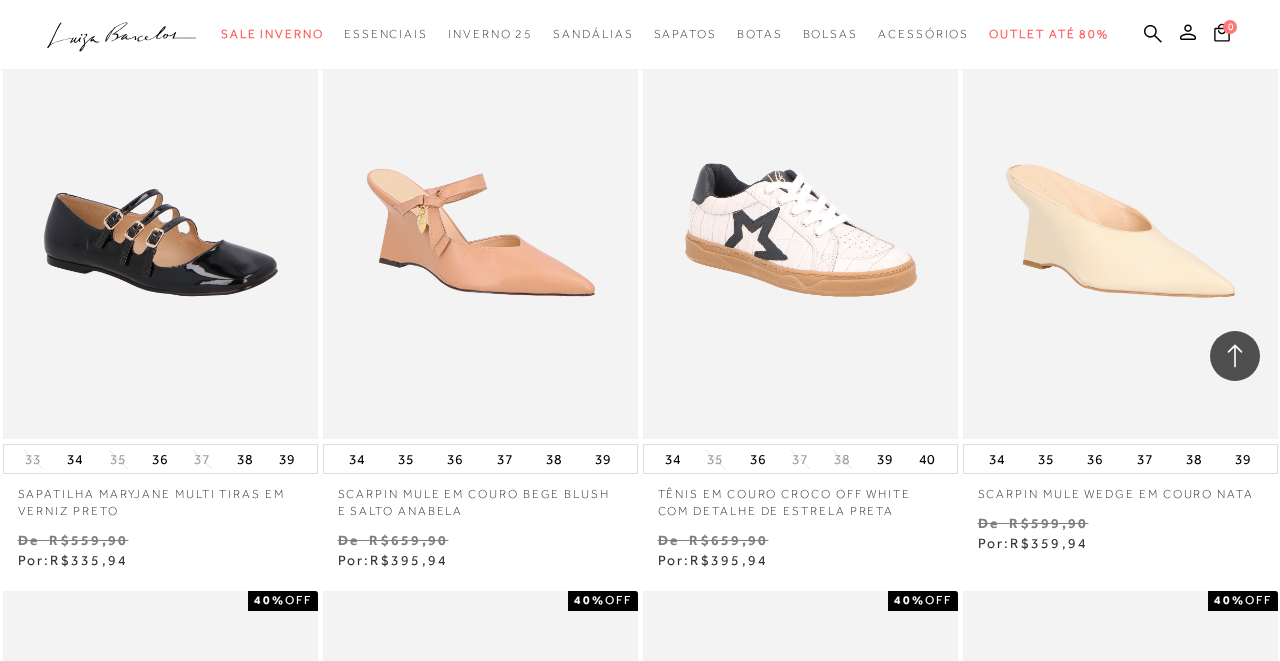 scroll, scrollTop: 5203, scrollLeft: 0, axis: vertical 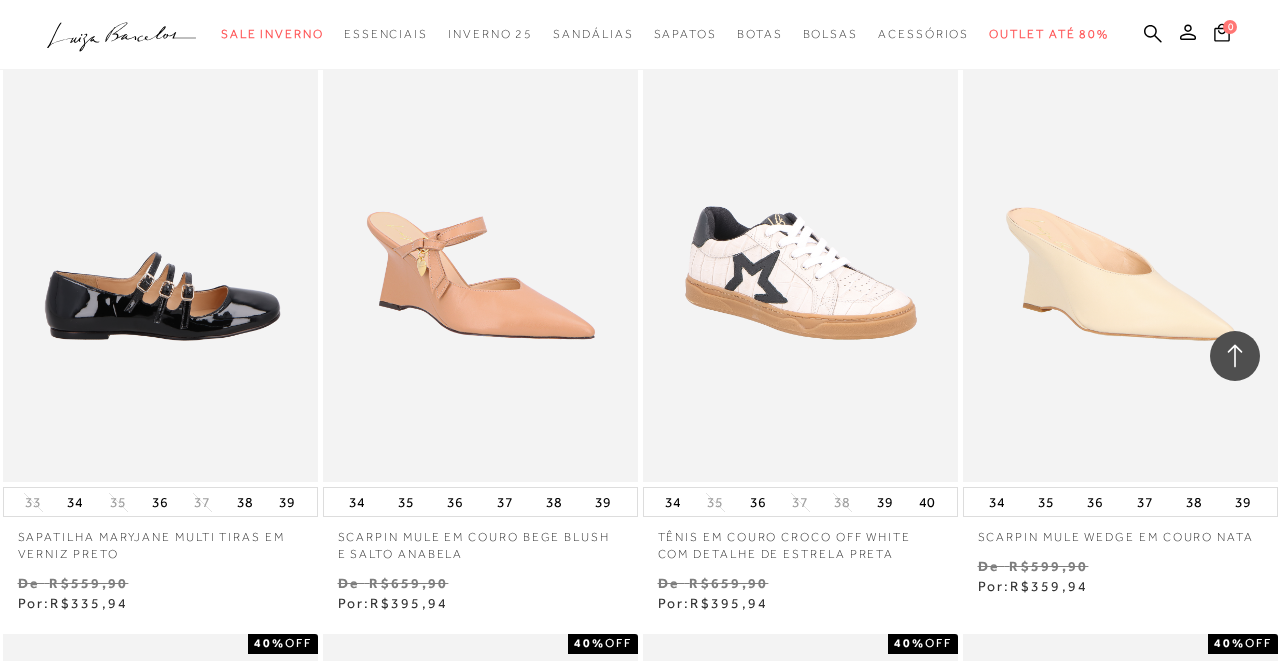 click at bounding box center [161, 246] 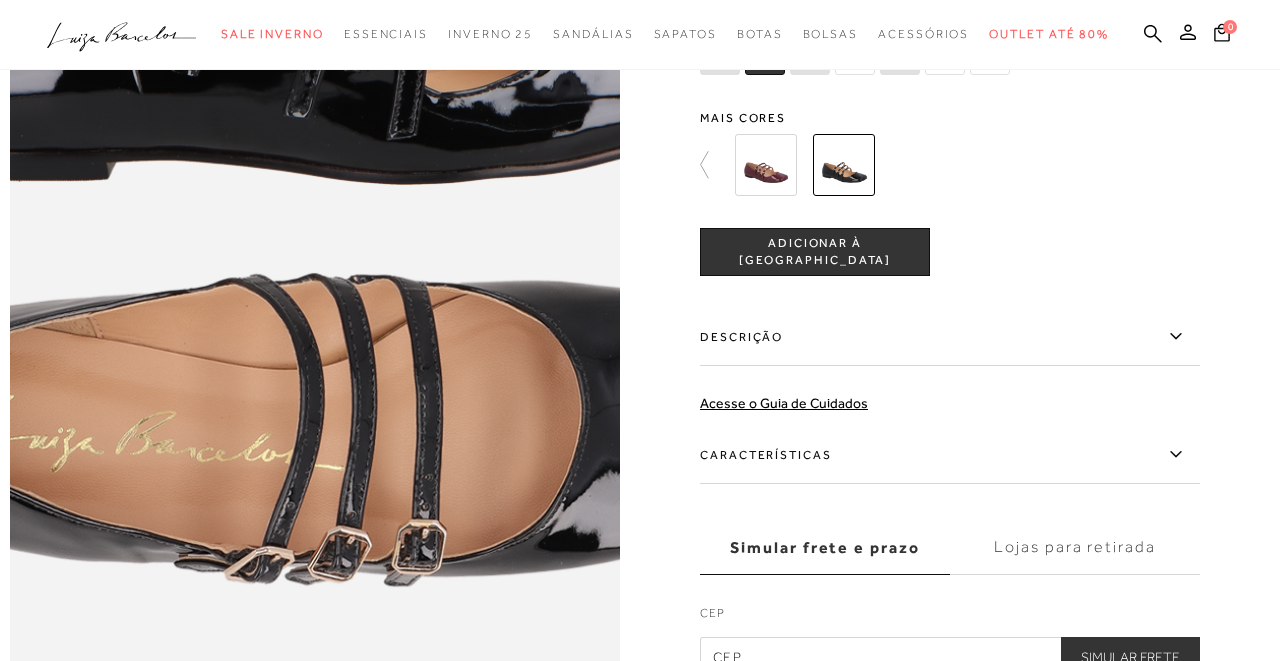 scroll, scrollTop: 932, scrollLeft: 0, axis: vertical 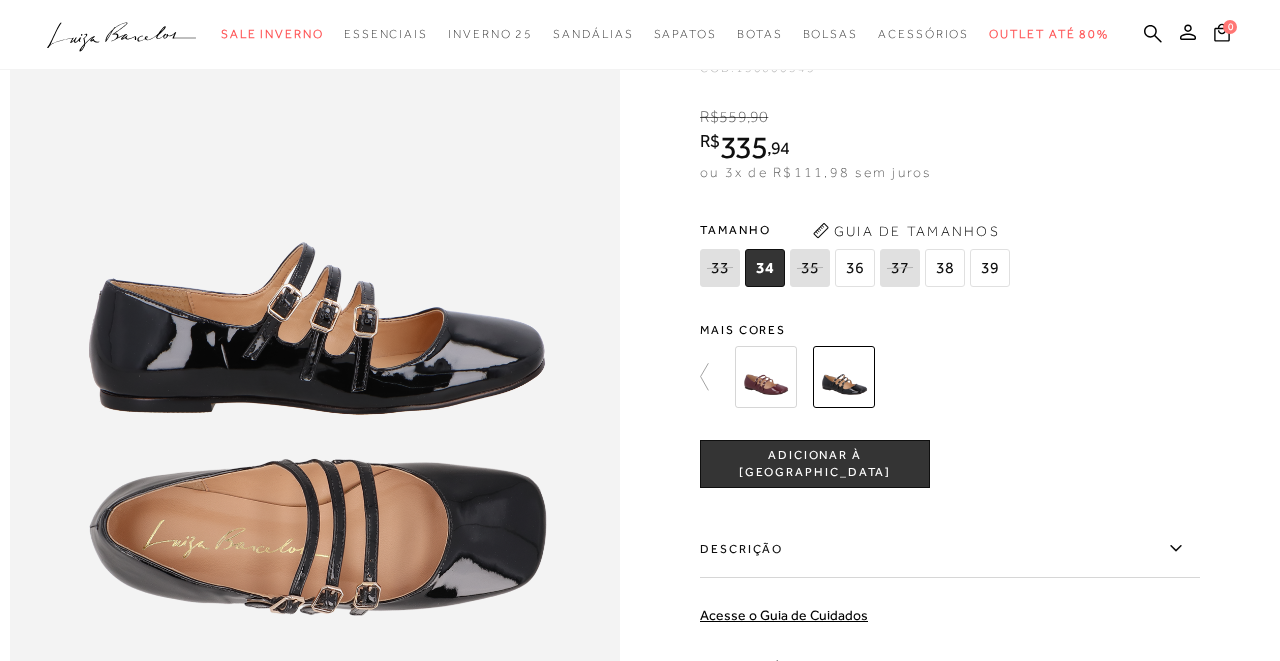 click at bounding box center (766, 377) 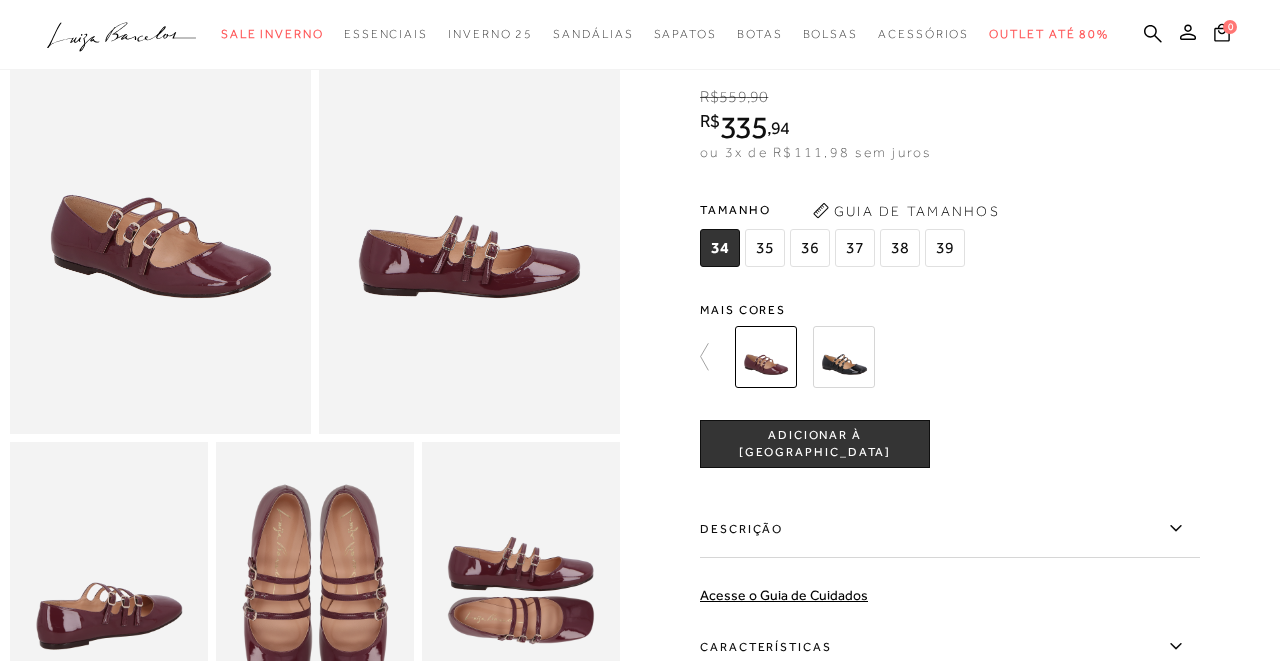 scroll, scrollTop: 161, scrollLeft: 0, axis: vertical 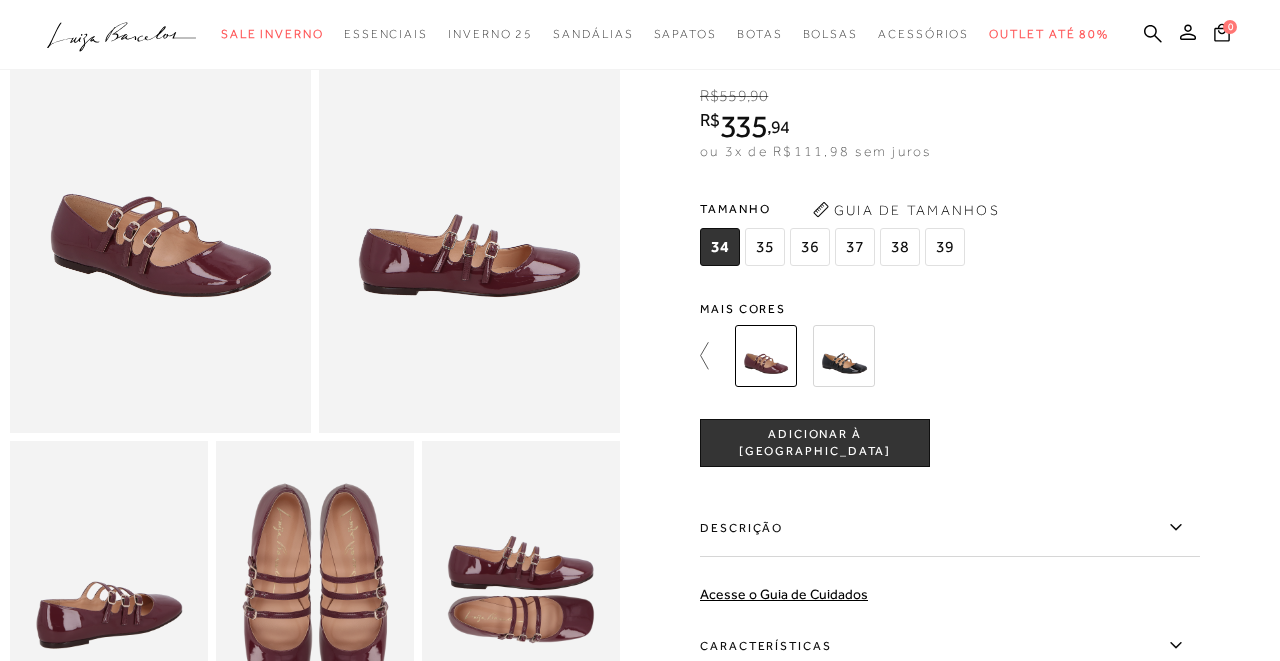 click 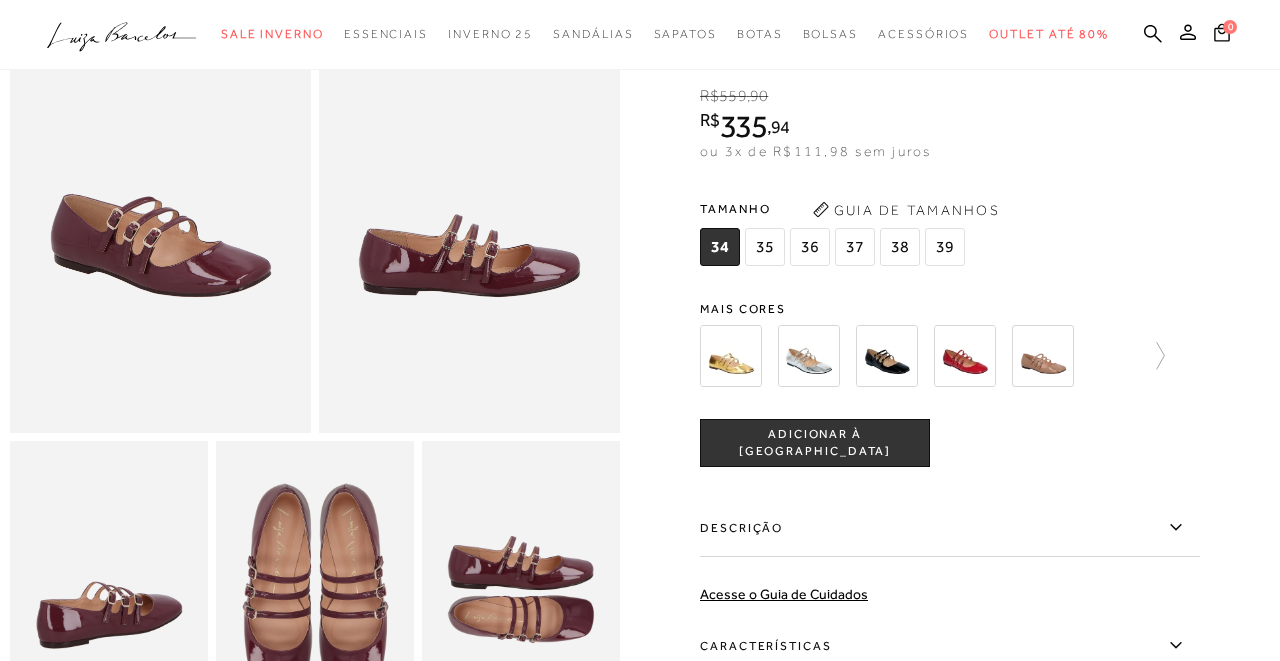click at bounding box center [1043, 356] 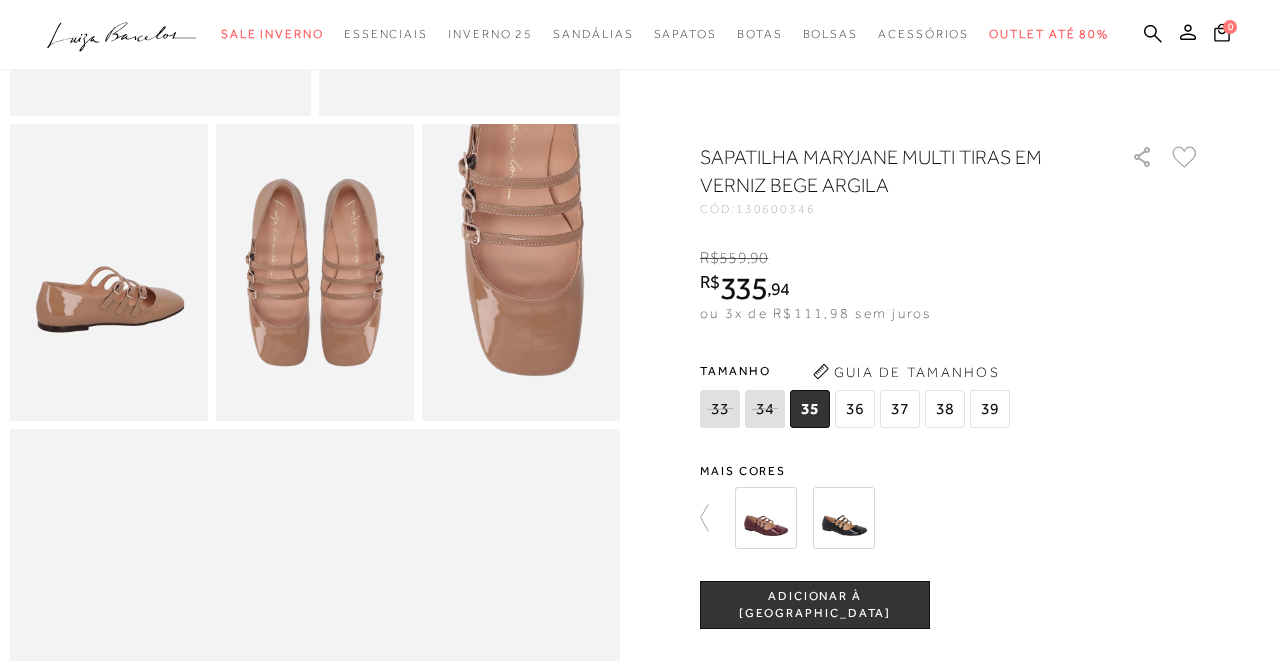 scroll, scrollTop: 0, scrollLeft: 0, axis: both 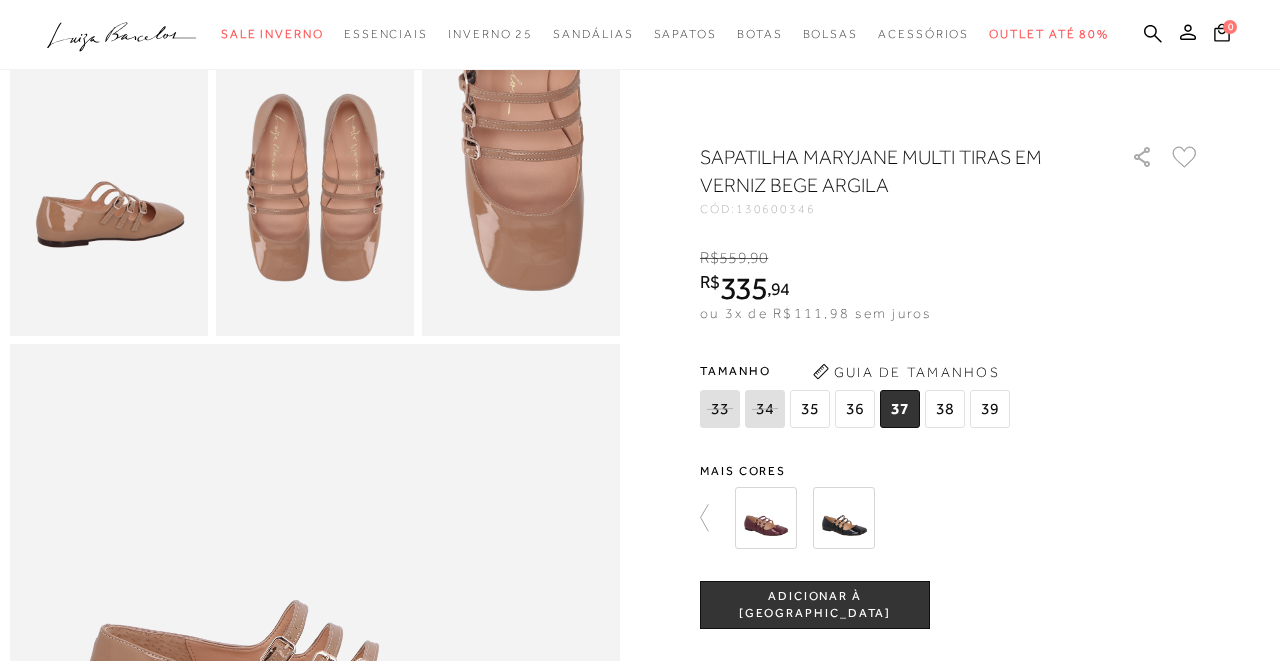 click on "ADICIONAR À [GEOGRAPHIC_DATA]" at bounding box center [815, 605] 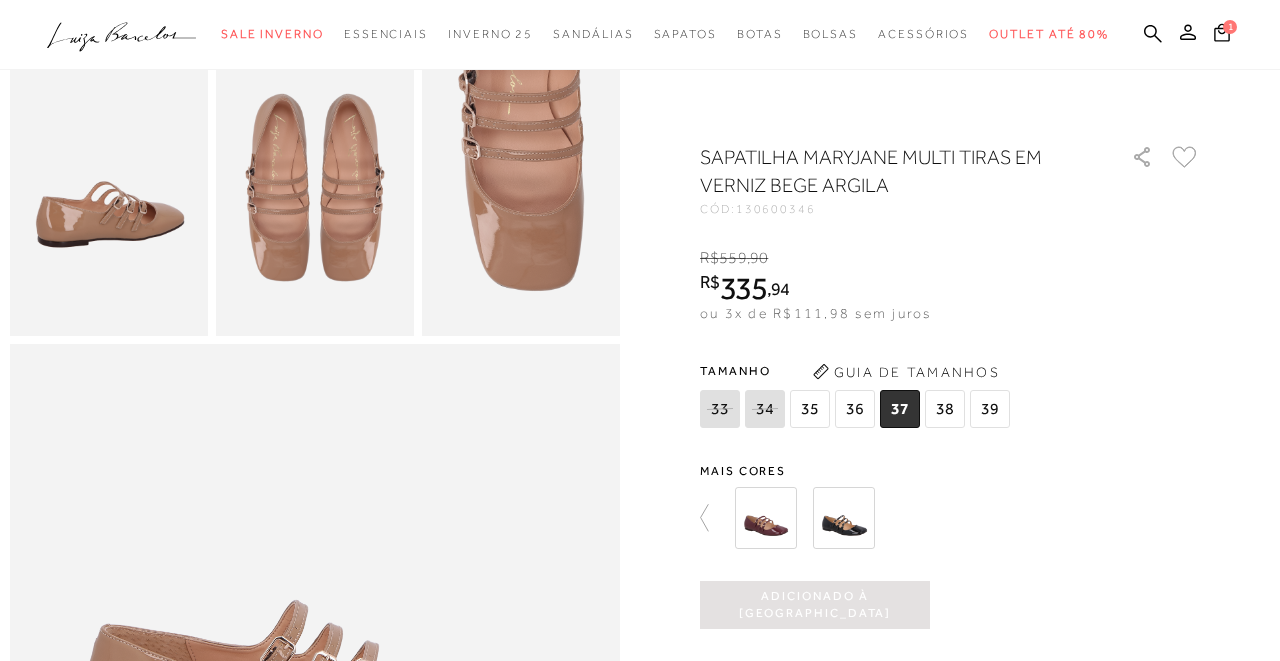 scroll, scrollTop: 0, scrollLeft: 0, axis: both 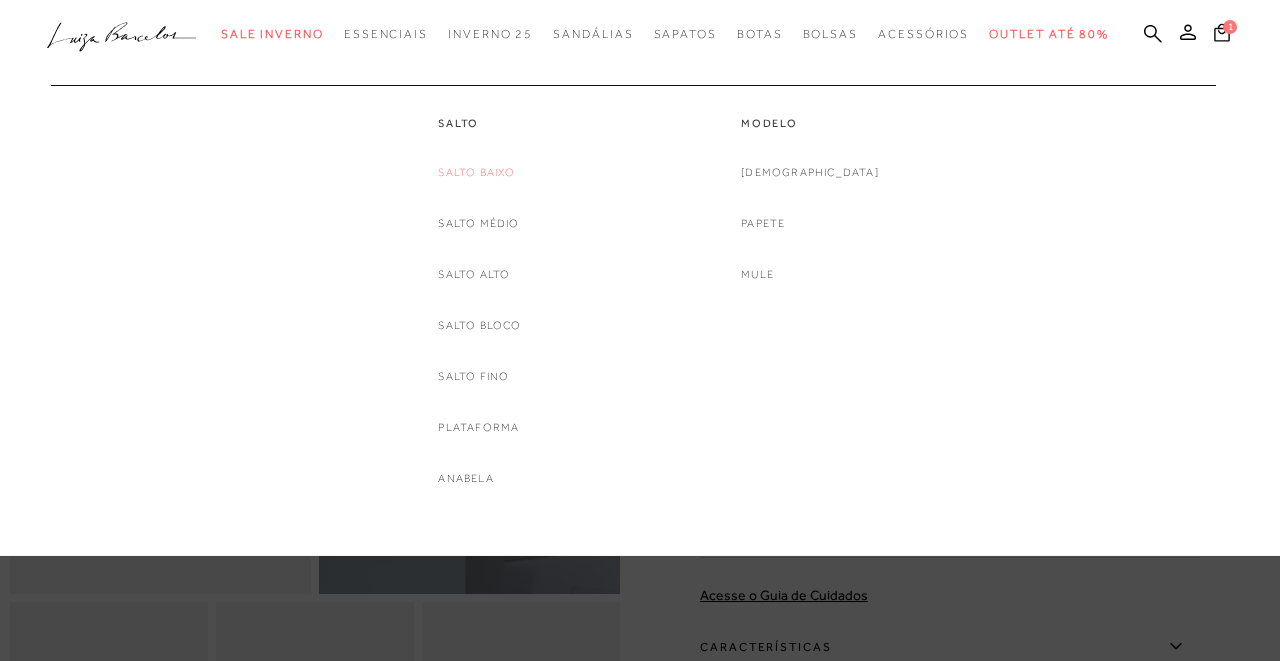 click on "Salto Baixo" at bounding box center (476, 172) 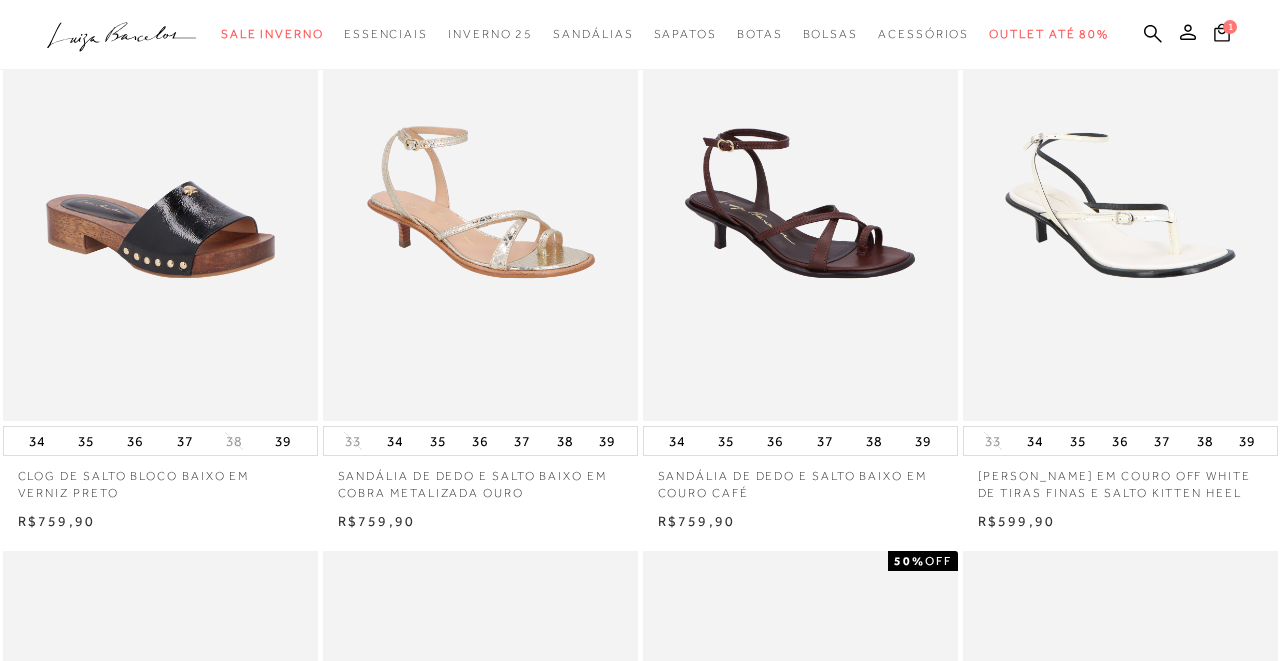 scroll, scrollTop: 0, scrollLeft: 0, axis: both 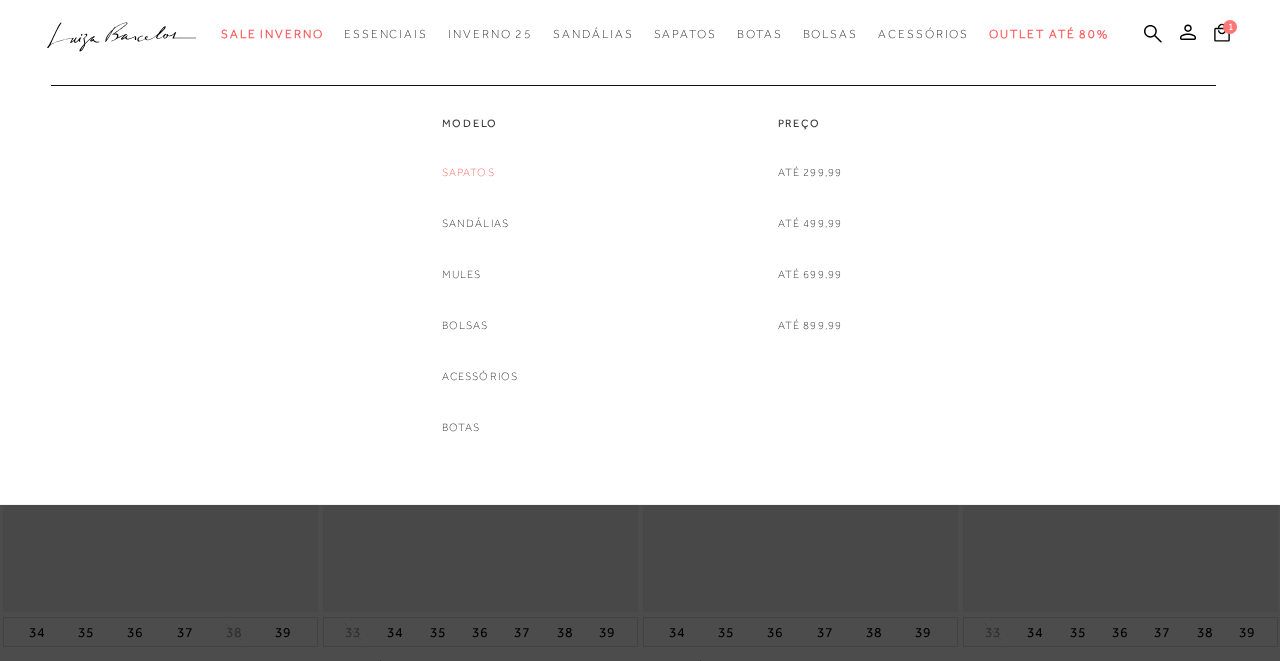 click on "Sapatos" at bounding box center [468, 172] 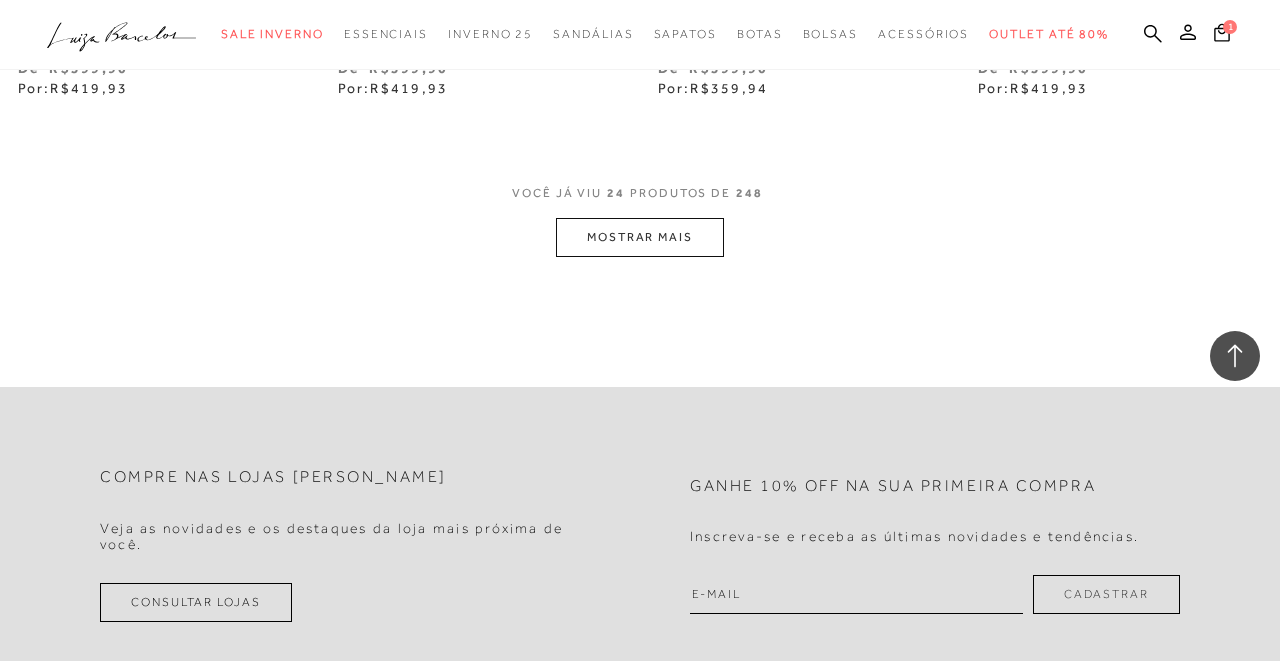 scroll, scrollTop: 3823, scrollLeft: 0, axis: vertical 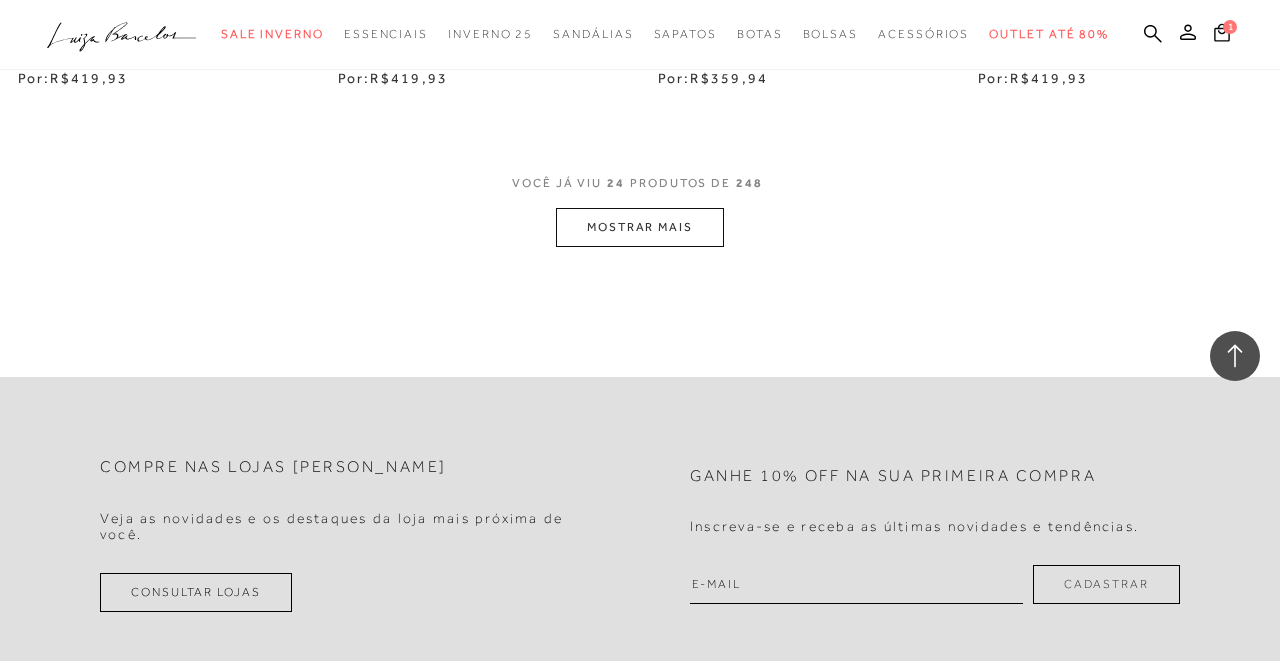 click on "MOSTRAR MAIS" at bounding box center [640, 227] 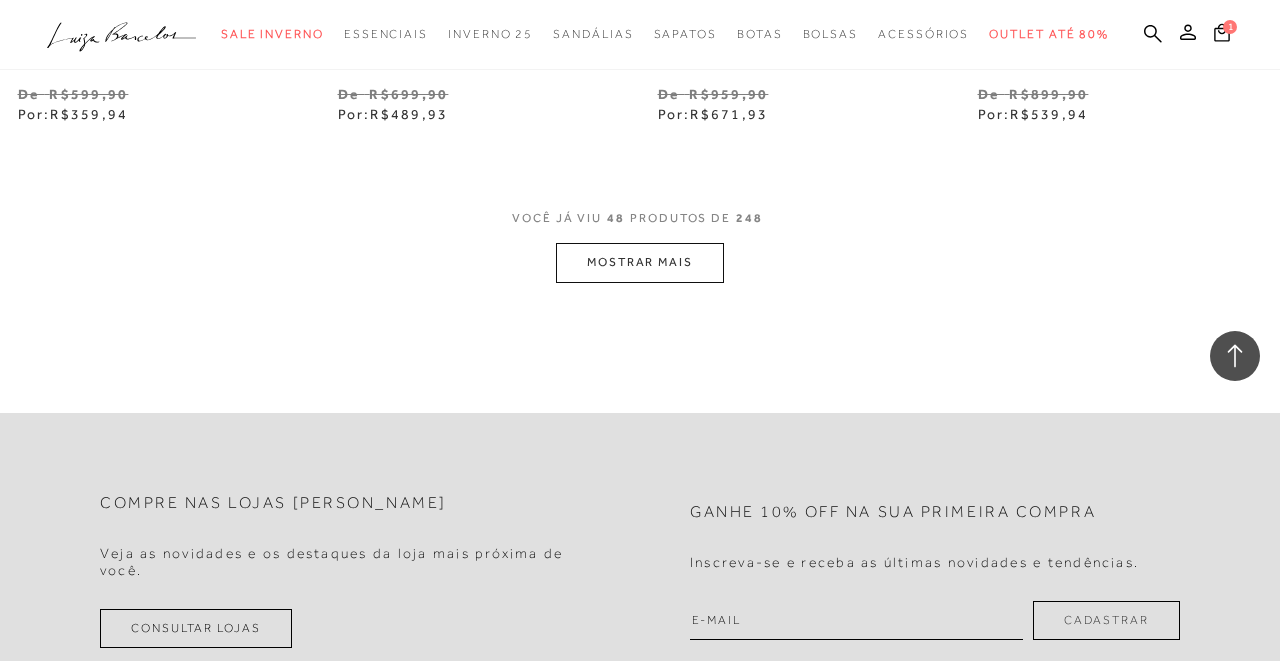 scroll, scrollTop: 7560, scrollLeft: 0, axis: vertical 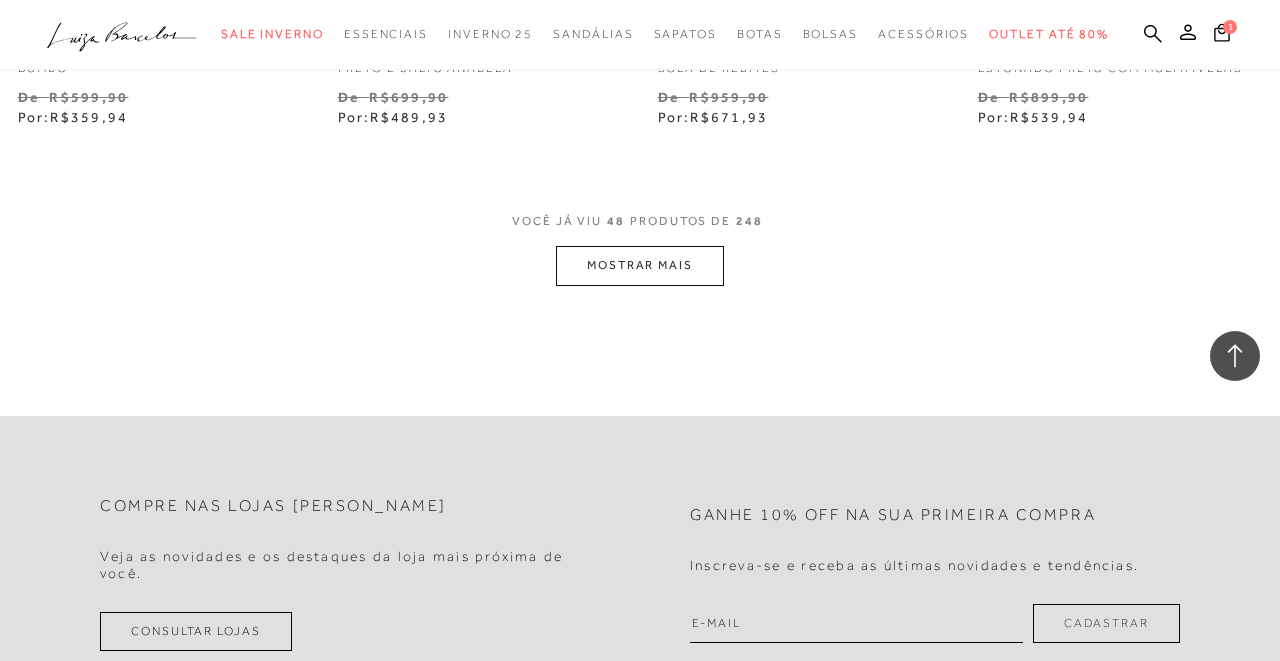 click on "MOSTRAR MAIS" at bounding box center (640, 265) 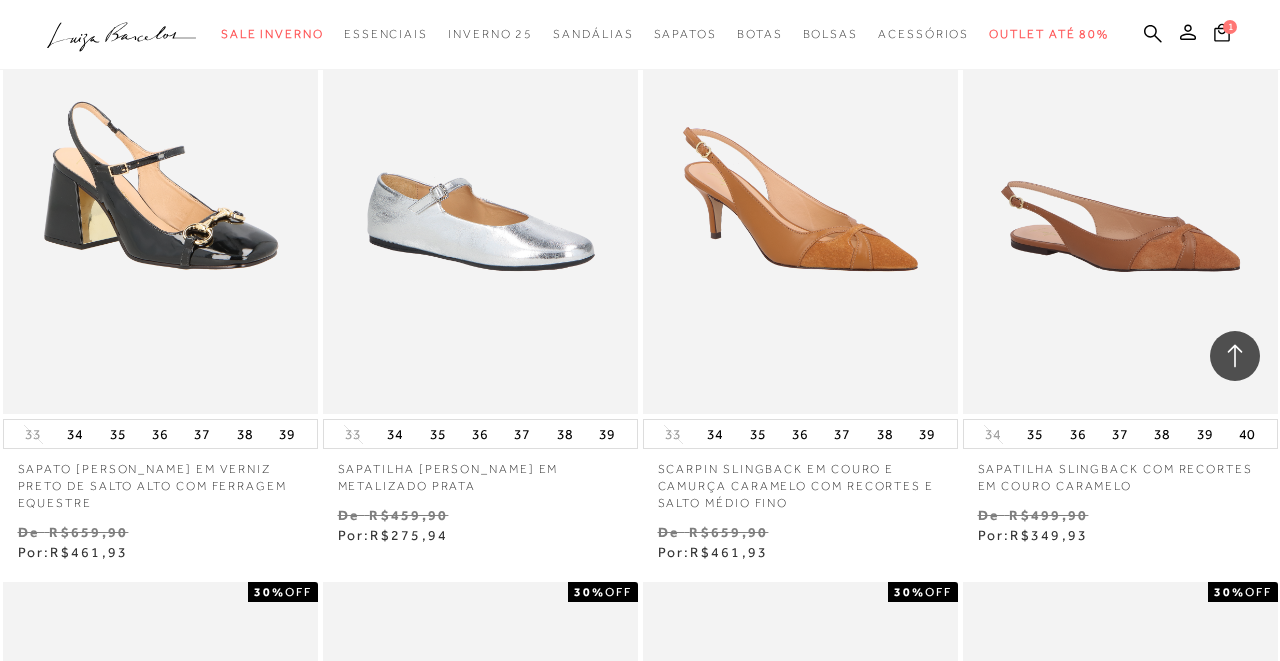 scroll, scrollTop: 7754, scrollLeft: 0, axis: vertical 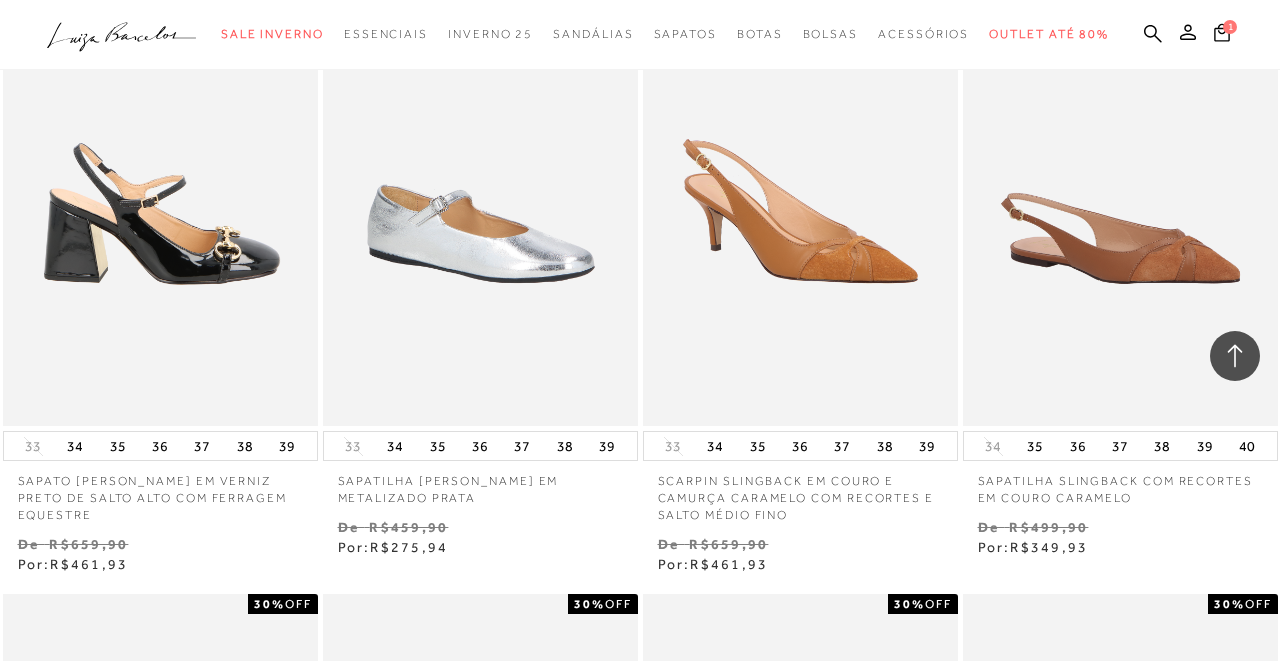 click at bounding box center [161, 190] 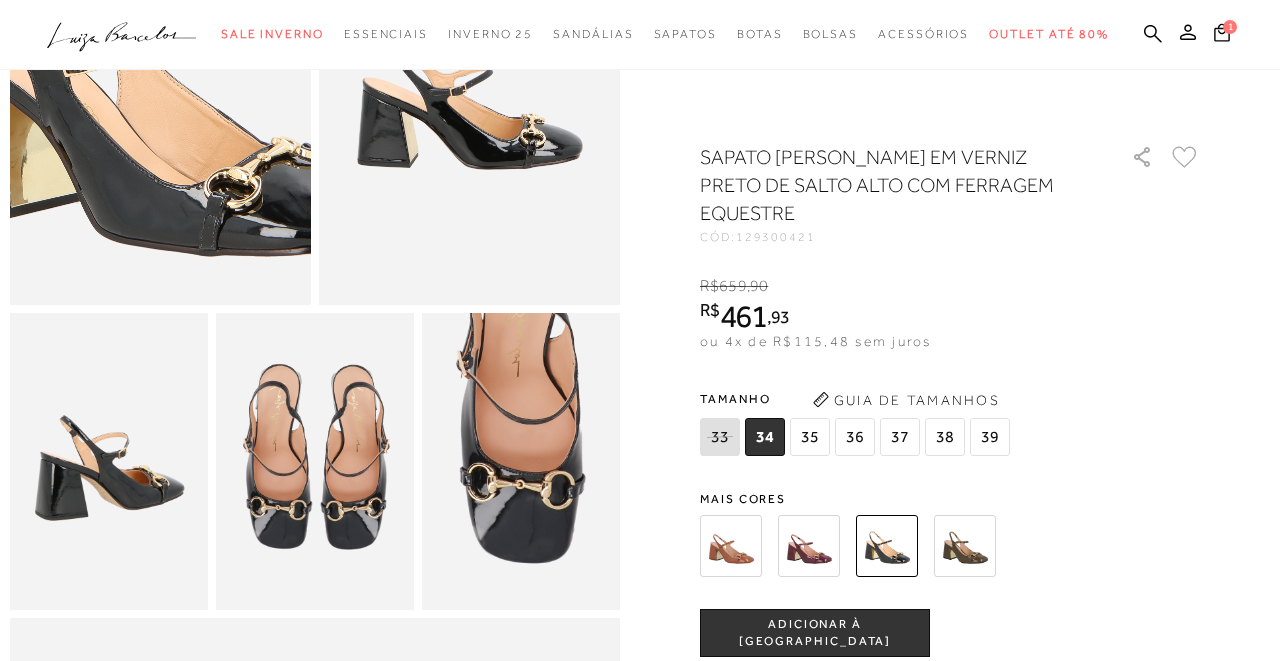 scroll, scrollTop: 369, scrollLeft: 0, axis: vertical 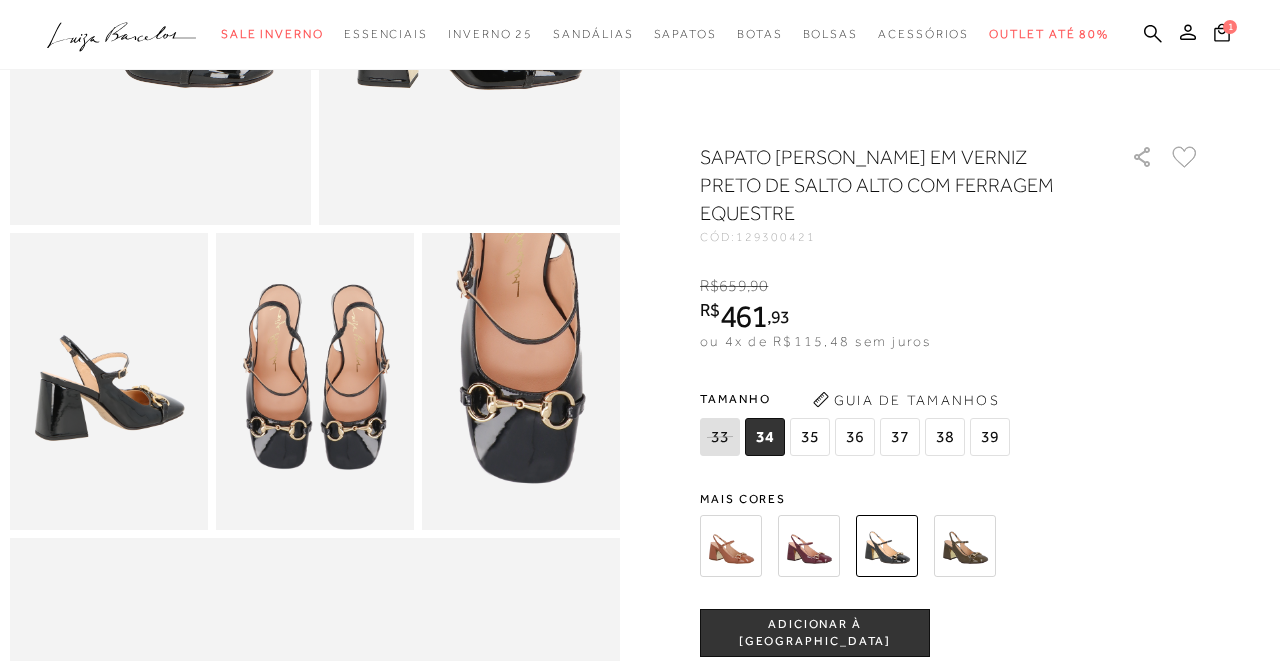 click at bounding box center [731, 546] 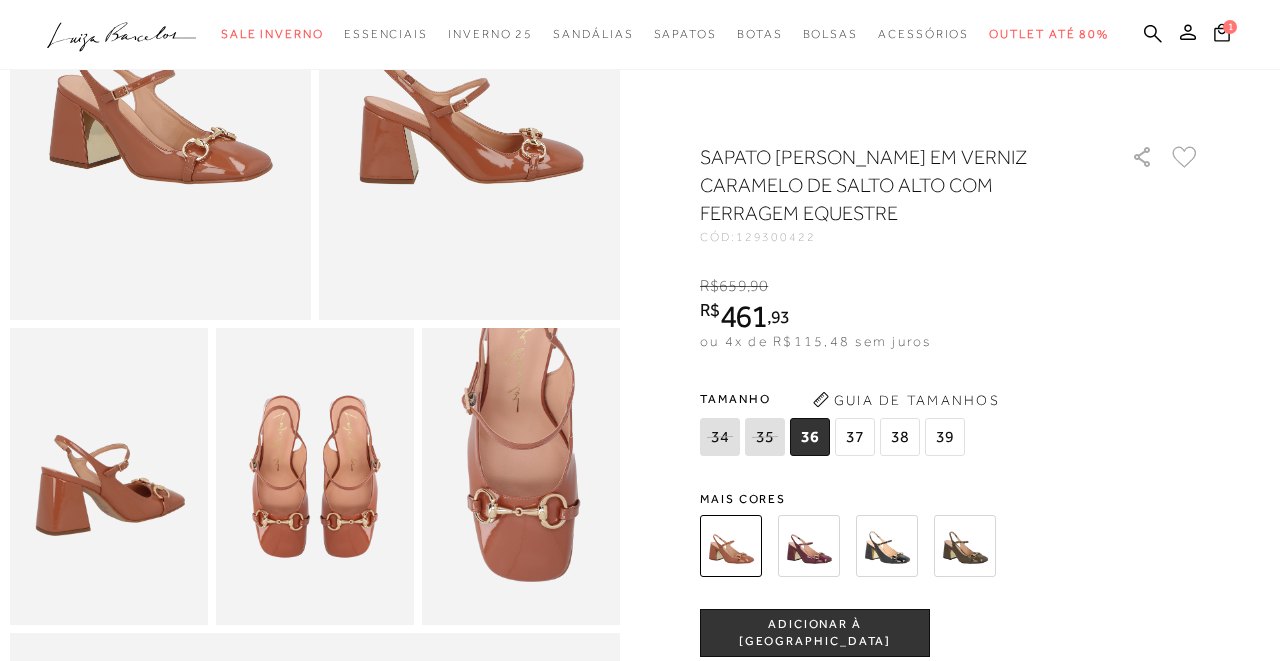 scroll, scrollTop: 289, scrollLeft: 0, axis: vertical 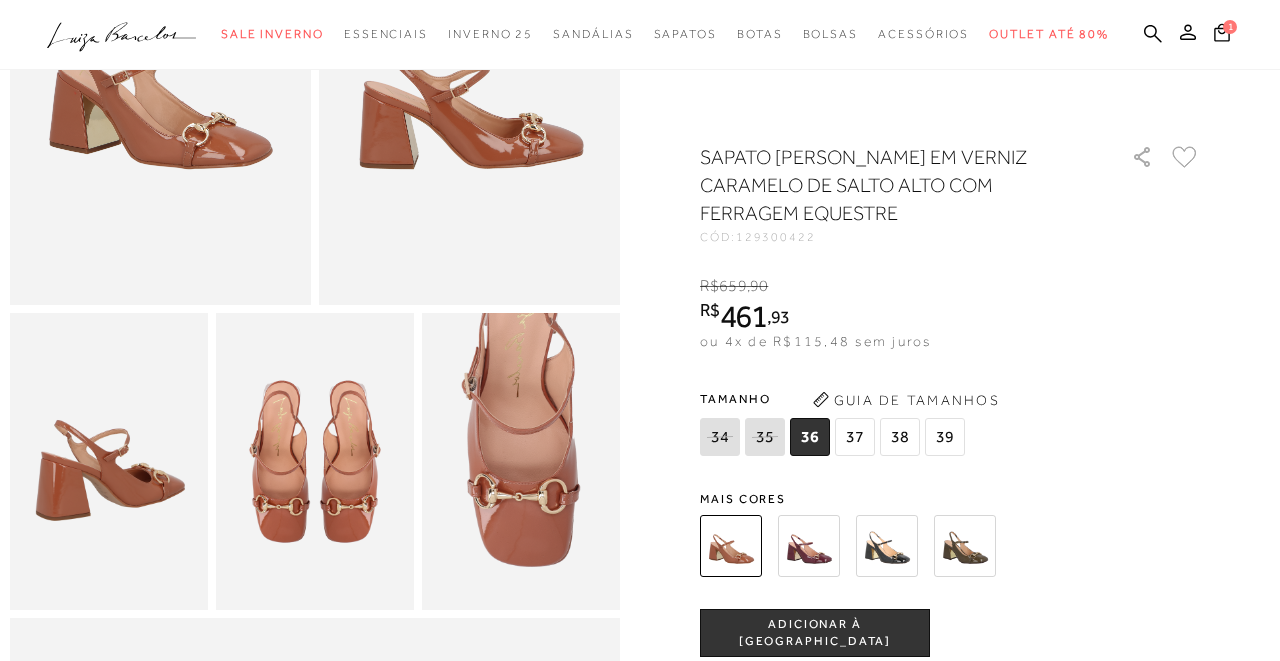 click at bounding box center (965, 546) 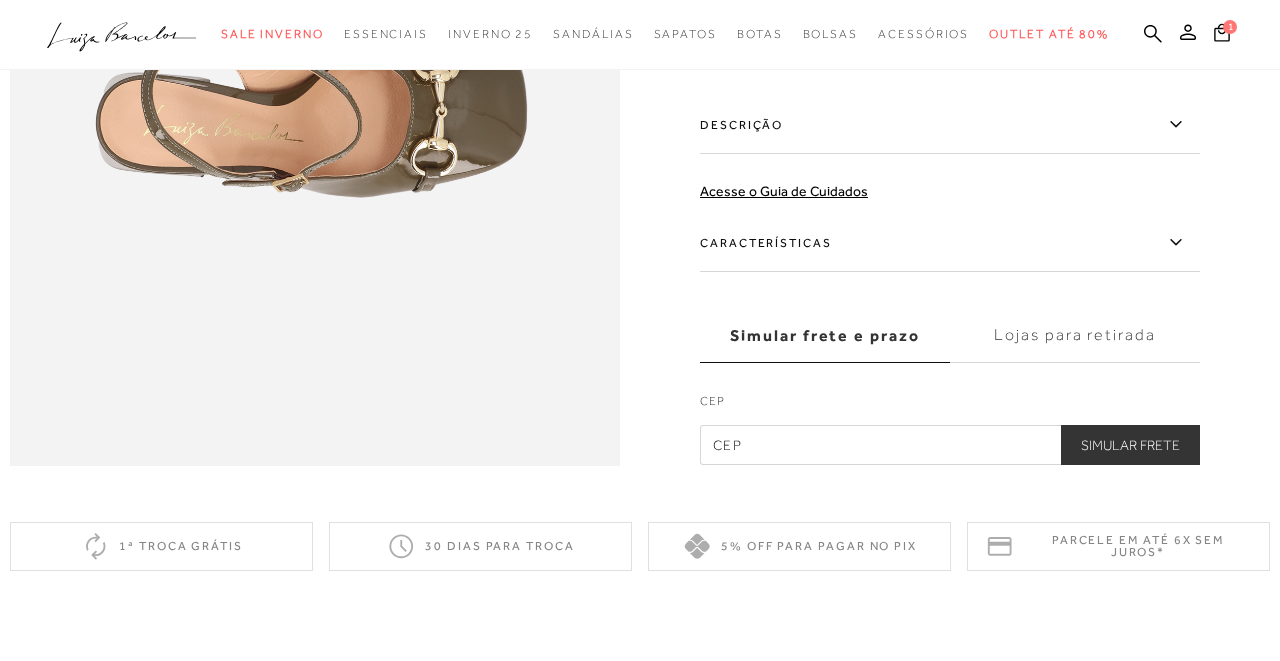 scroll, scrollTop: 1353, scrollLeft: 0, axis: vertical 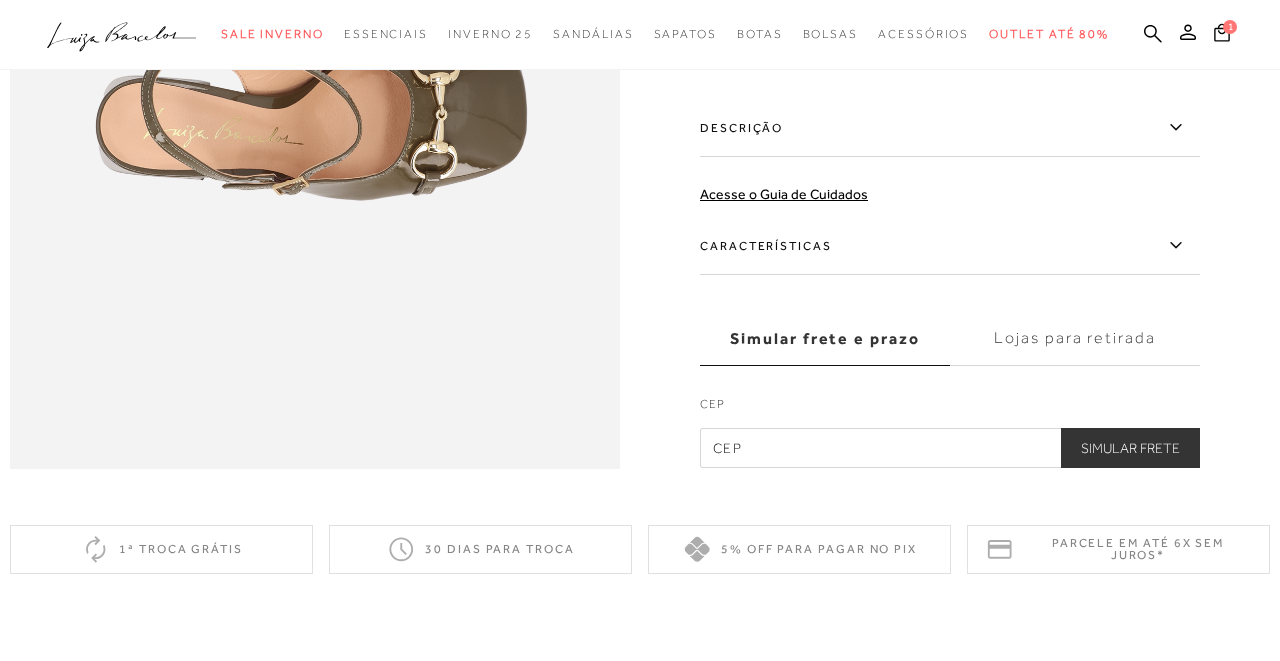 click 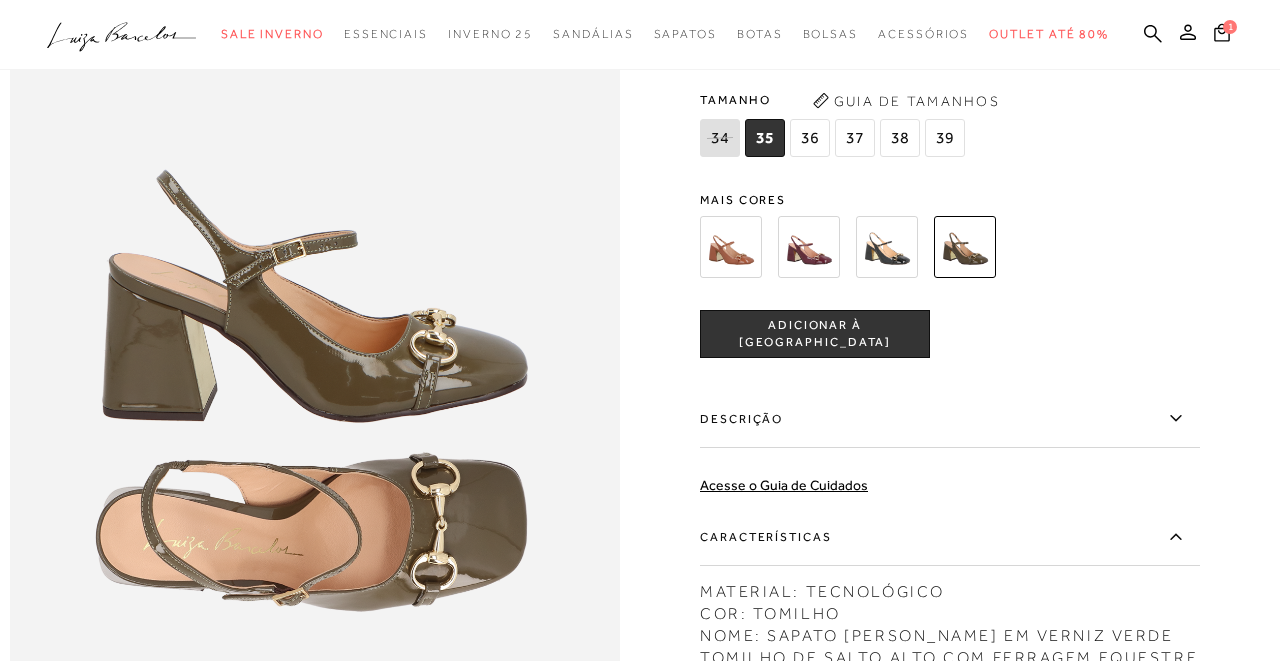 scroll, scrollTop: 939, scrollLeft: 0, axis: vertical 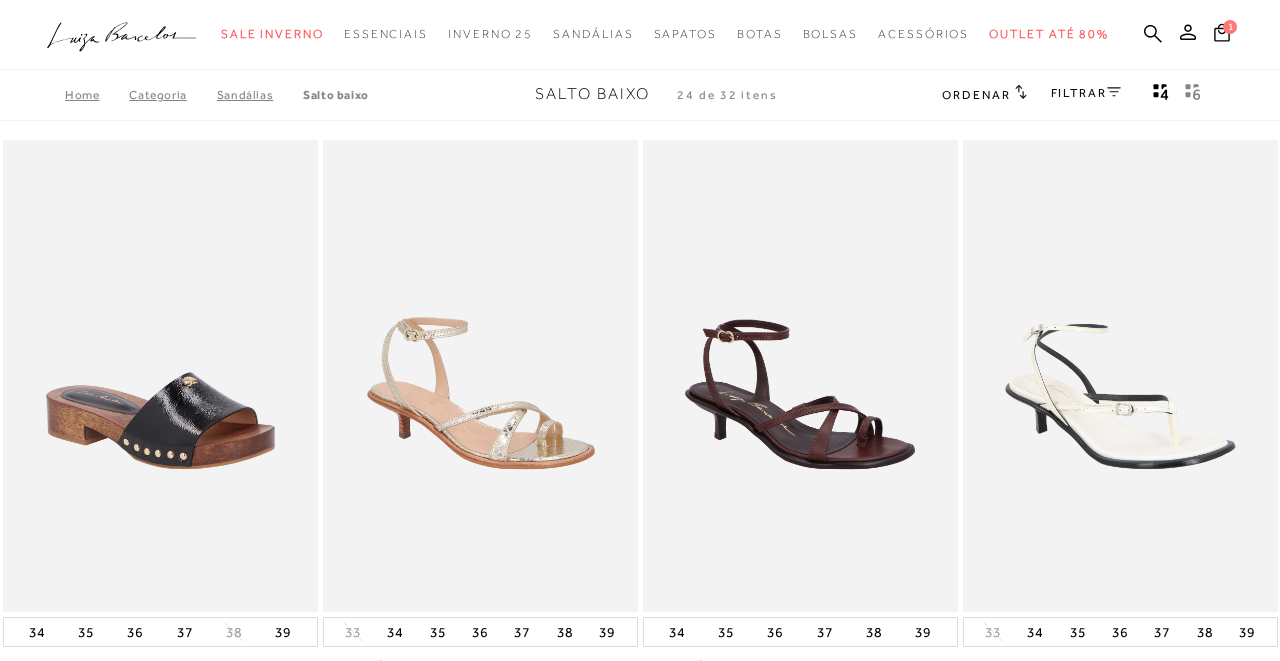 click on "Salto Baixo" at bounding box center (336, 95) 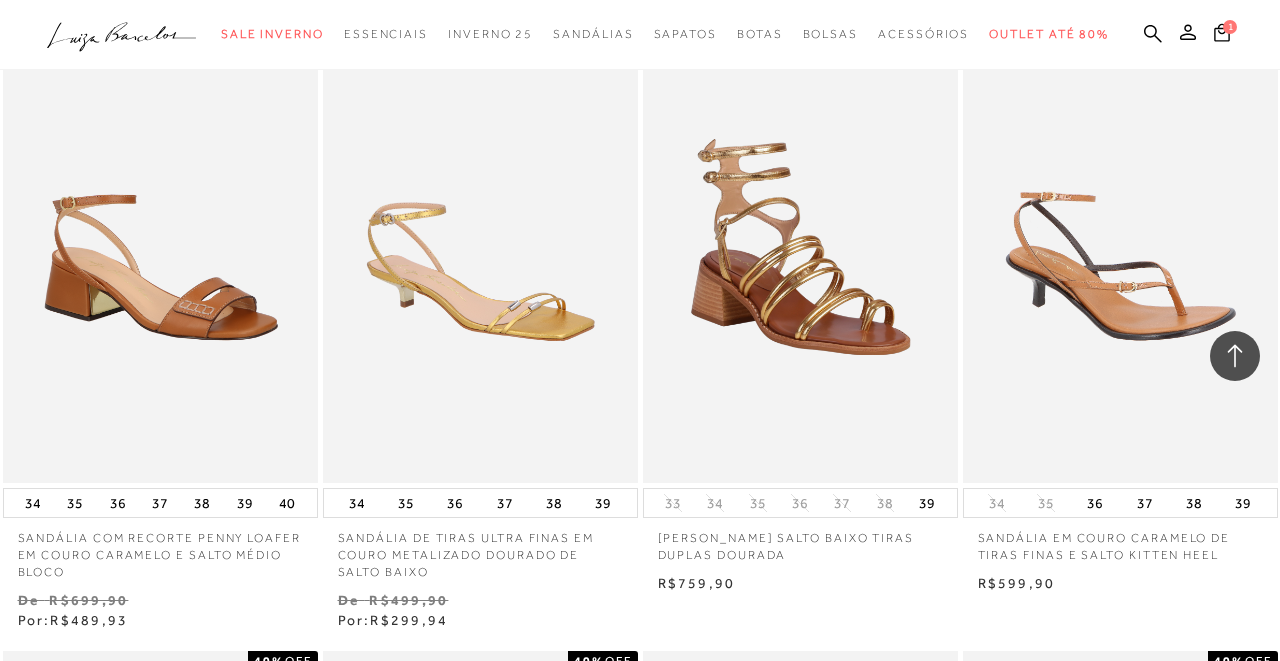 scroll, scrollTop: 1924, scrollLeft: 0, axis: vertical 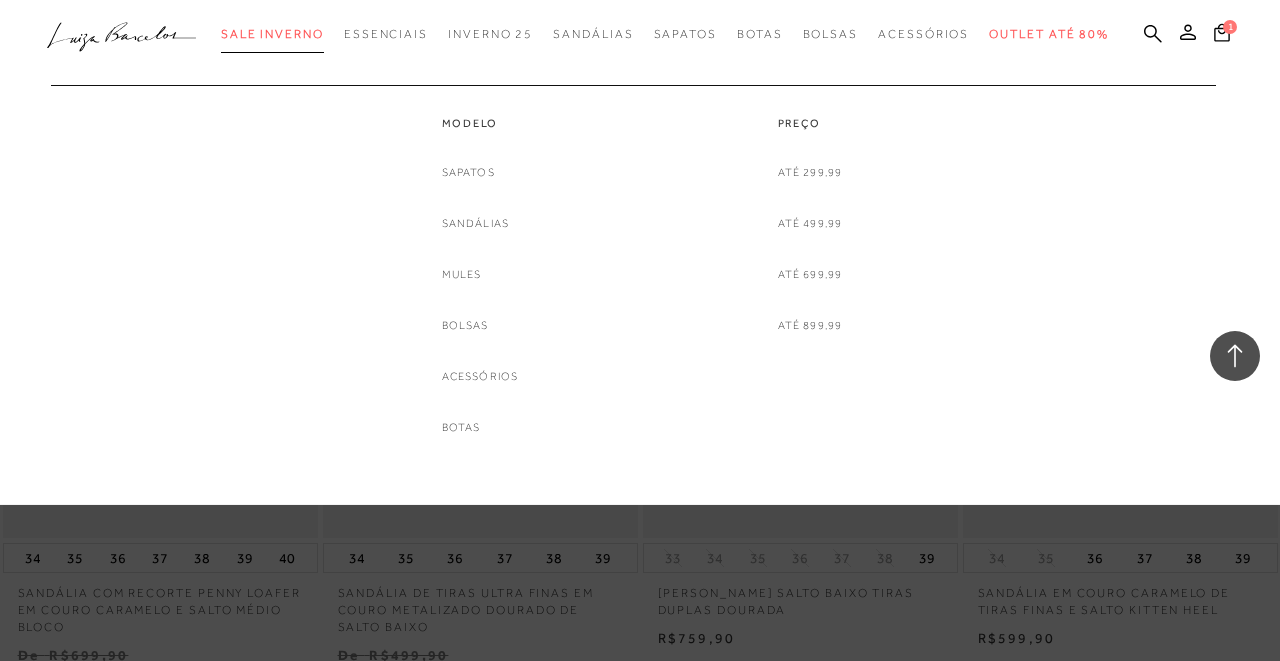 click on "Sale Inverno" at bounding box center (272, 34) 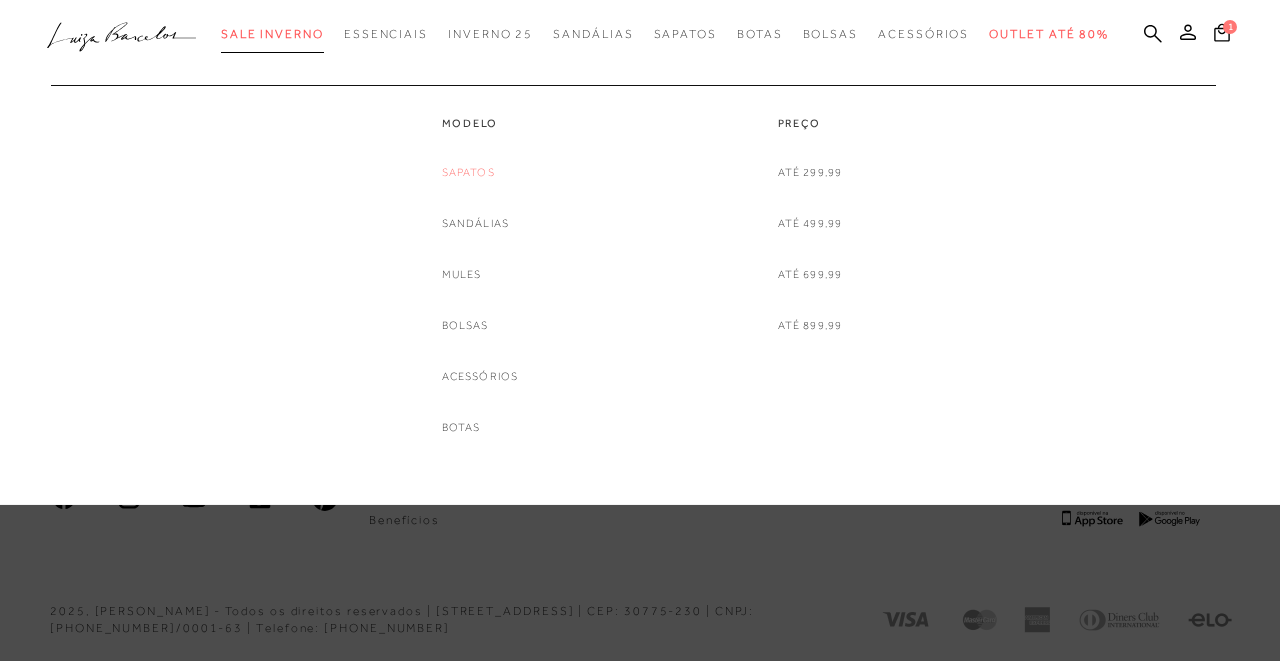 scroll, scrollTop: 0, scrollLeft: 0, axis: both 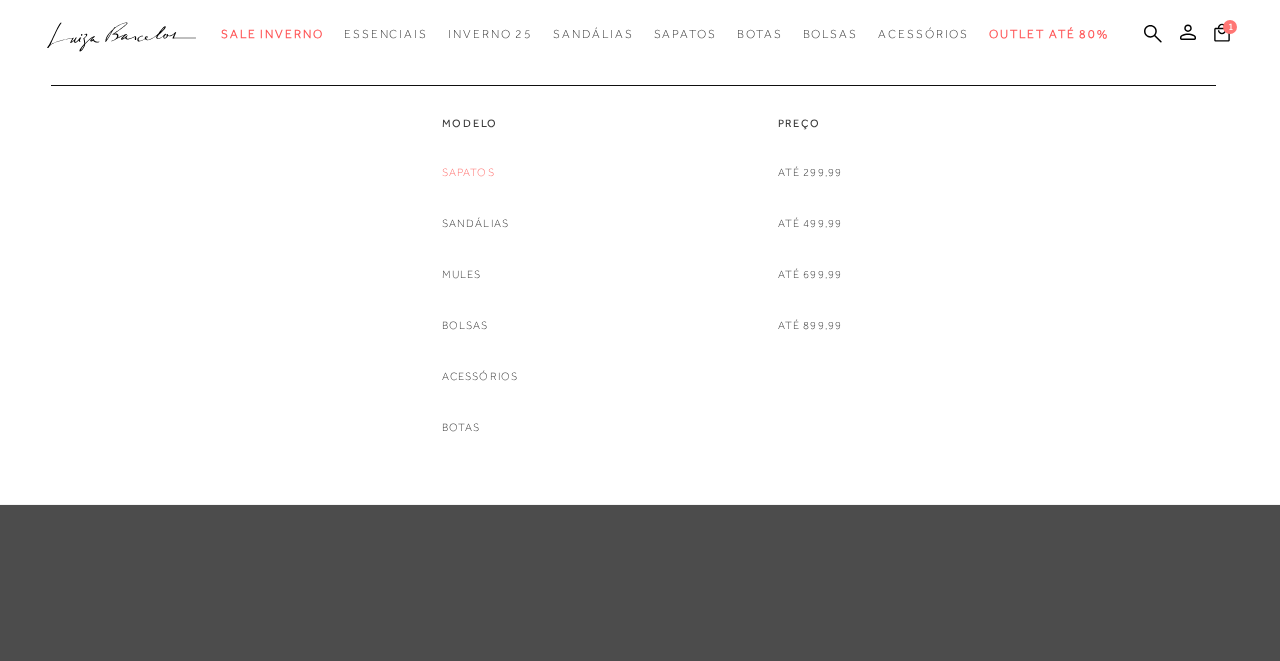 click on "Sapatos" at bounding box center (468, 172) 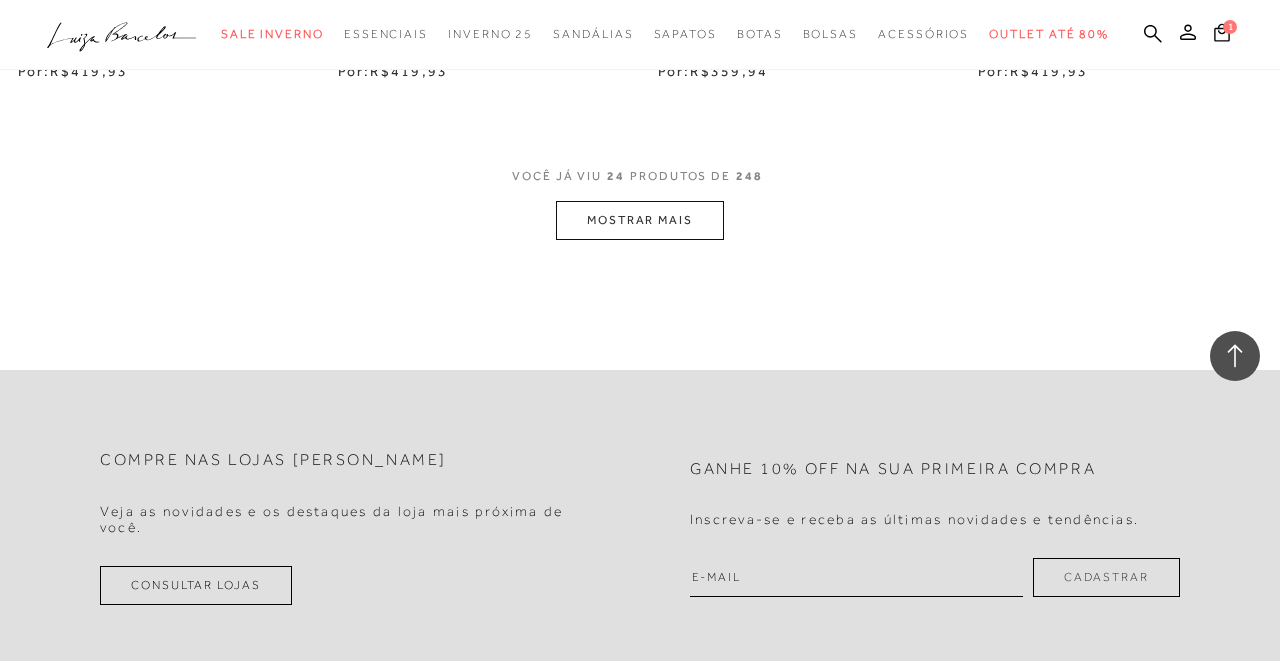scroll, scrollTop: 3843, scrollLeft: 0, axis: vertical 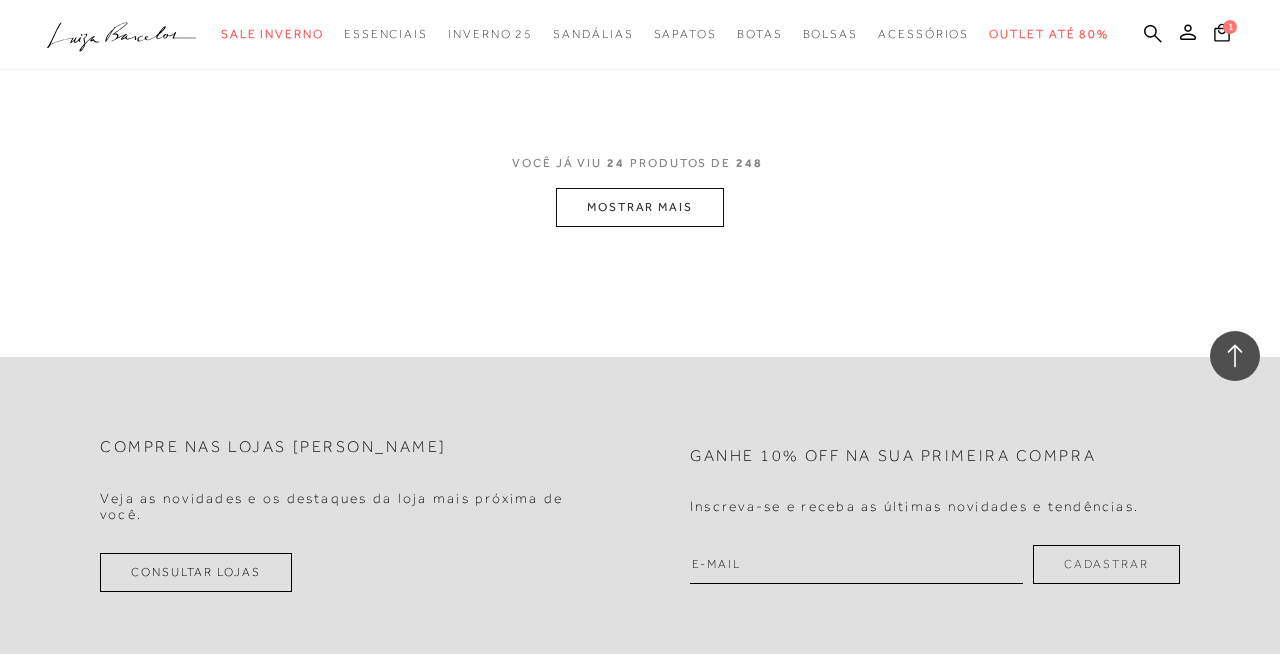 click on "MOSTRAR MAIS" at bounding box center [640, 207] 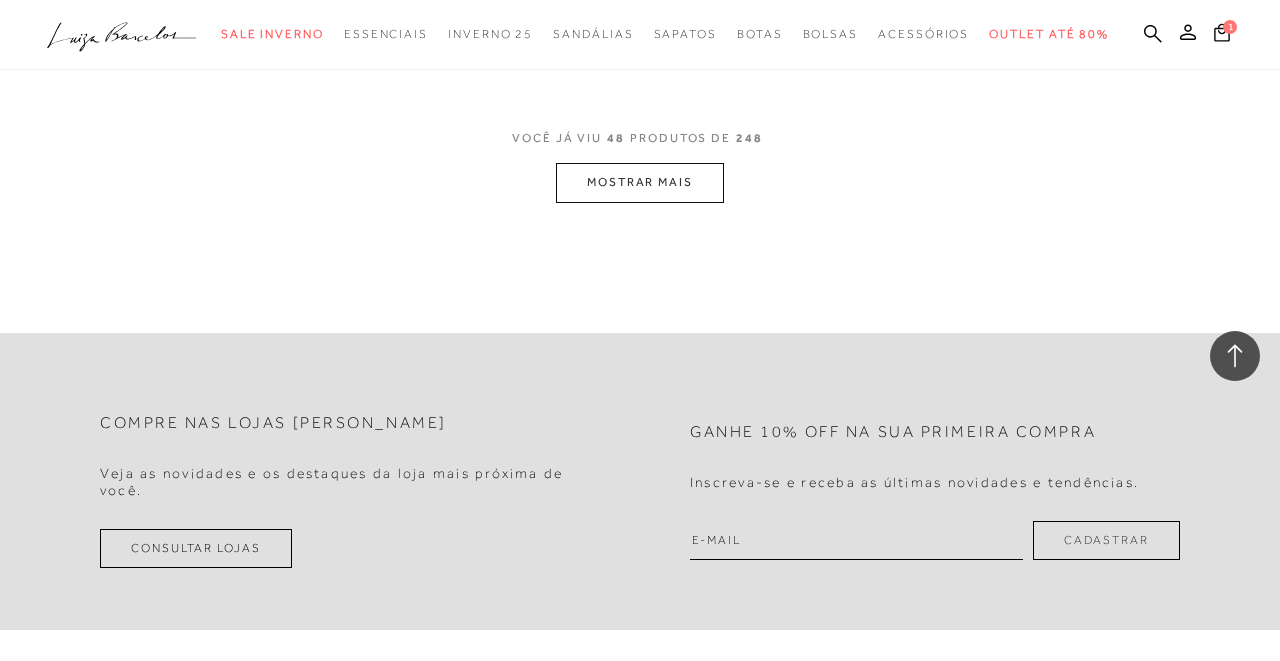 scroll, scrollTop: 7644, scrollLeft: 0, axis: vertical 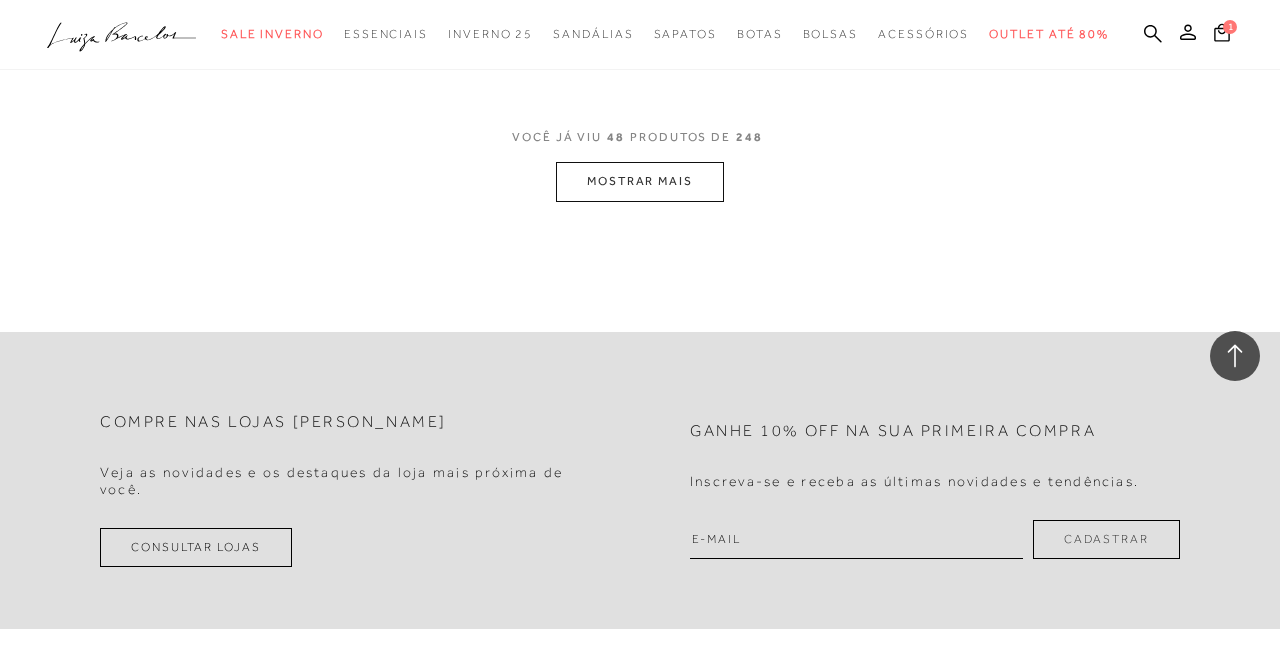 click on "MOSTRAR MAIS" at bounding box center (640, 181) 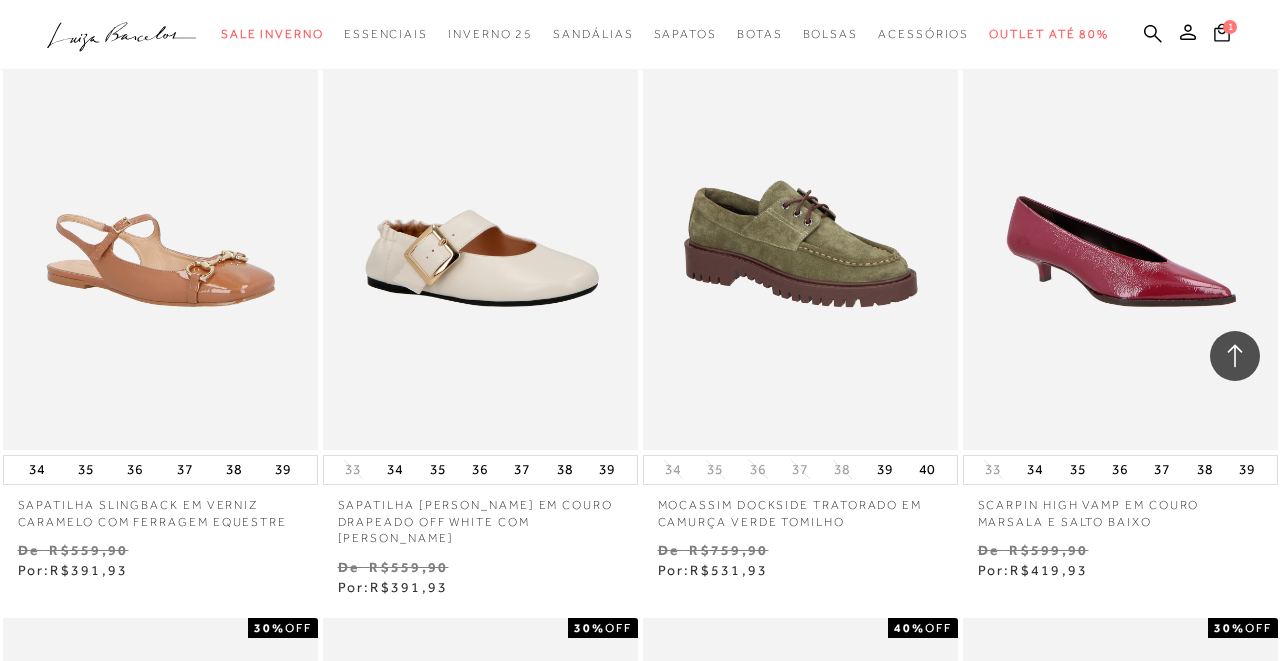 scroll, scrollTop: 8367, scrollLeft: 0, axis: vertical 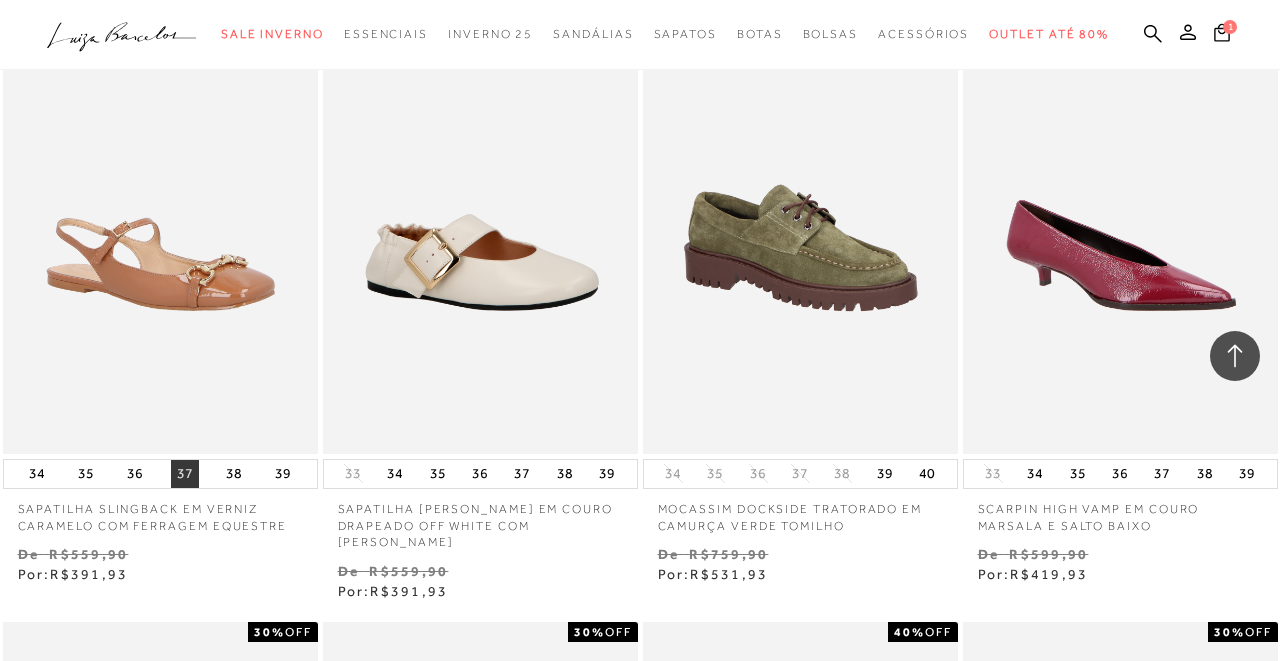 click on "37" at bounding box center [185, 474] 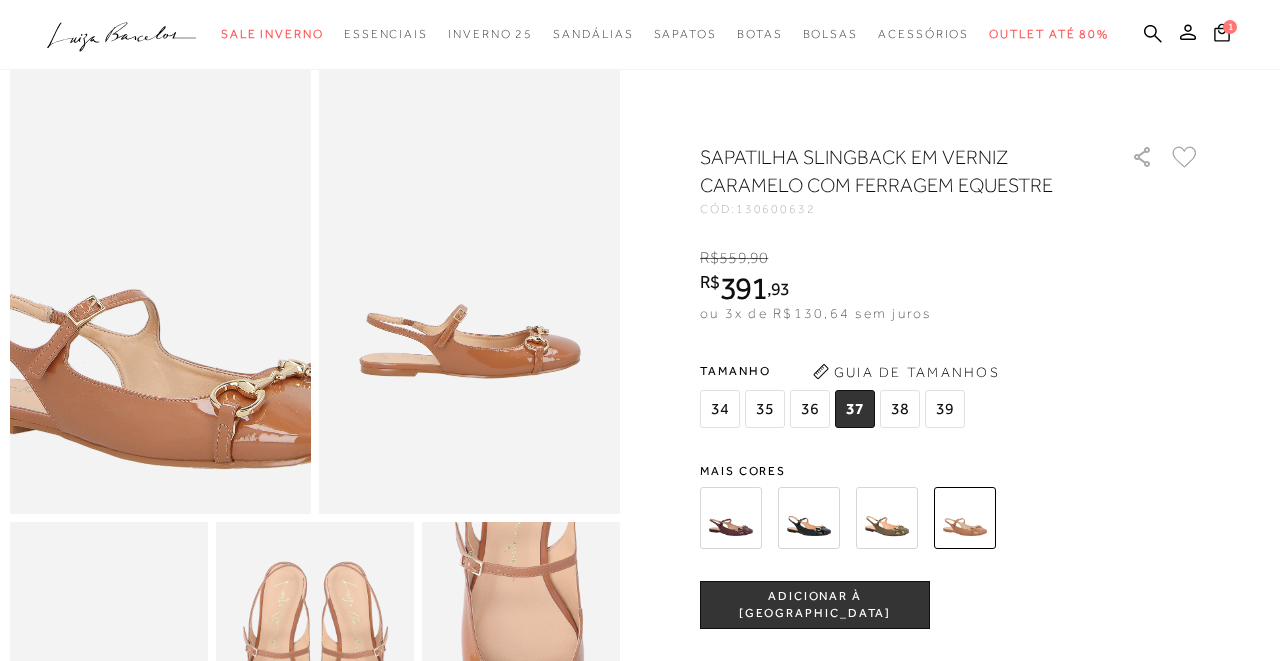 scroll, scrollTop: 81, scrollLeft: 0, axis: vertical 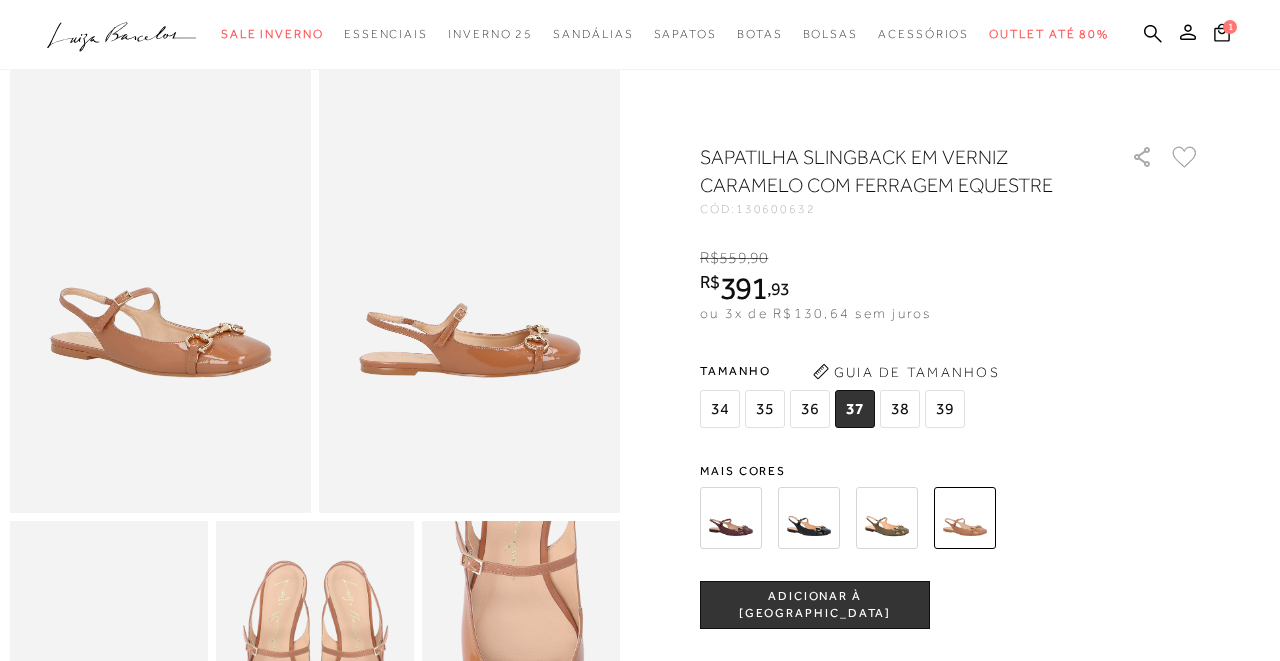 click on "ADICIONAR À [GEOGRAPHIC_DATA]" at bounding box center (815, 605) 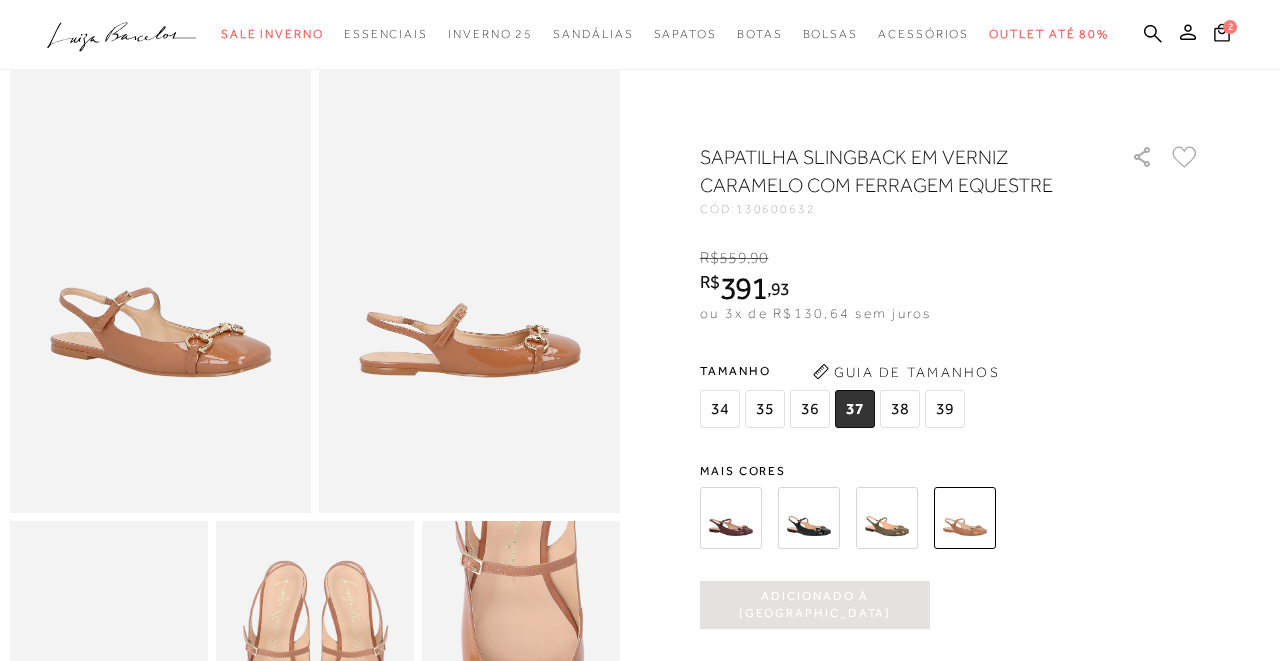 scroll, scrollTop: 0, scrollLeft: 0, axis: both 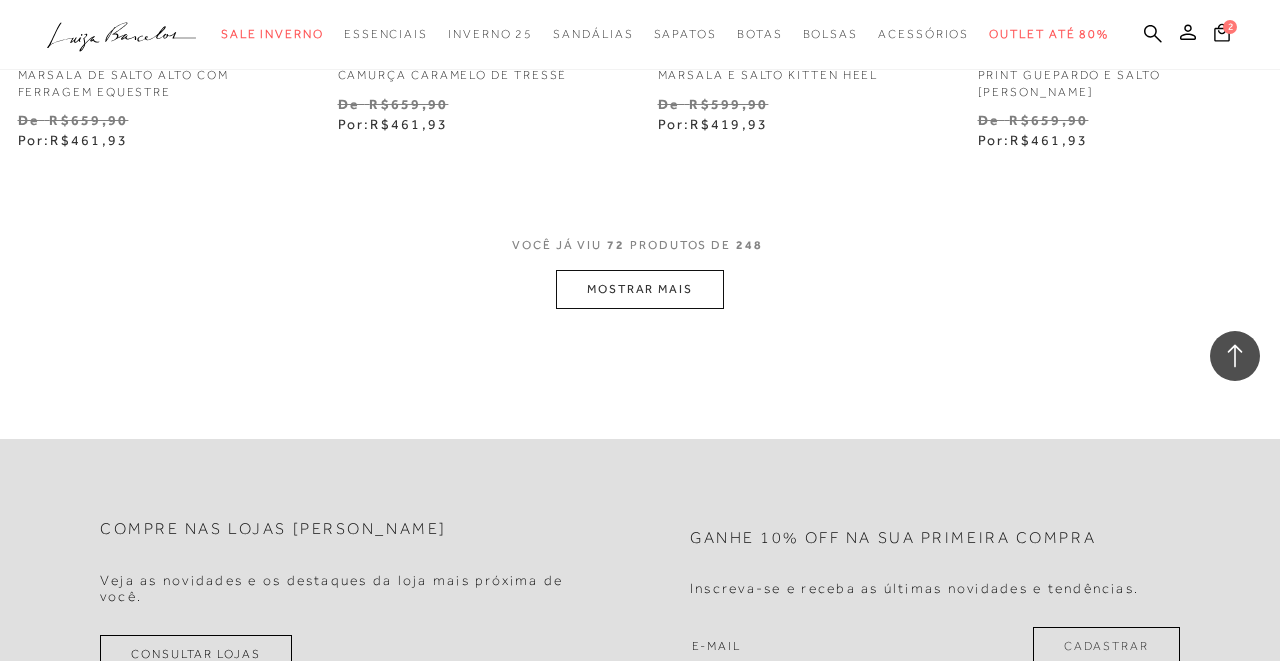 click on "MOSTRAR MAIS" at bounding box center [640, 289] 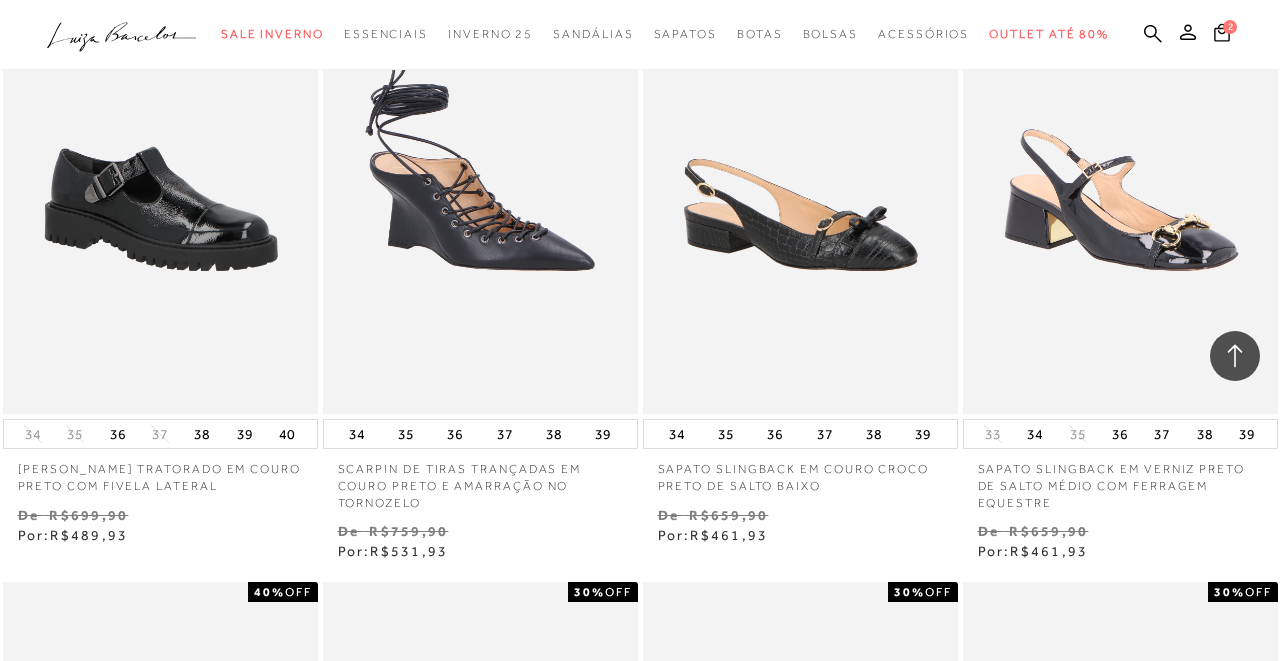 scroll, scrollTop: 12211, scrollLeft: 0, axis: vertical 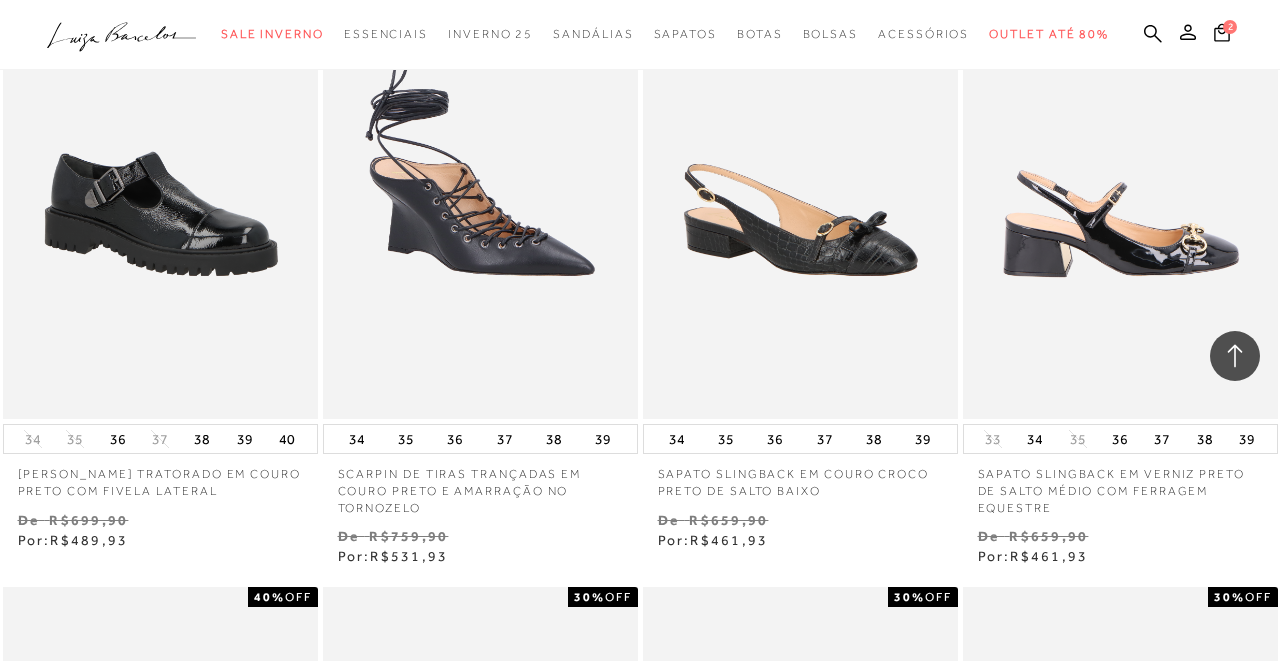 click at bounding box center [1121, 183] 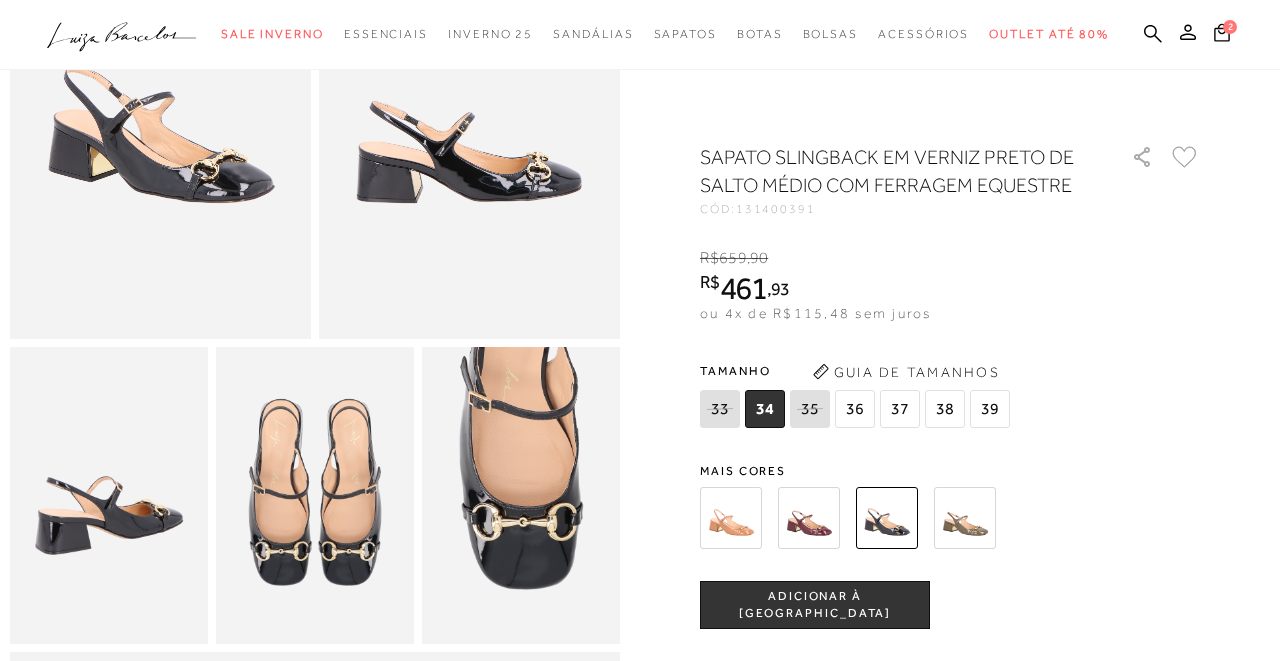 scroll, scrollTop: 244, scrollLeft: 0, axis: vertical 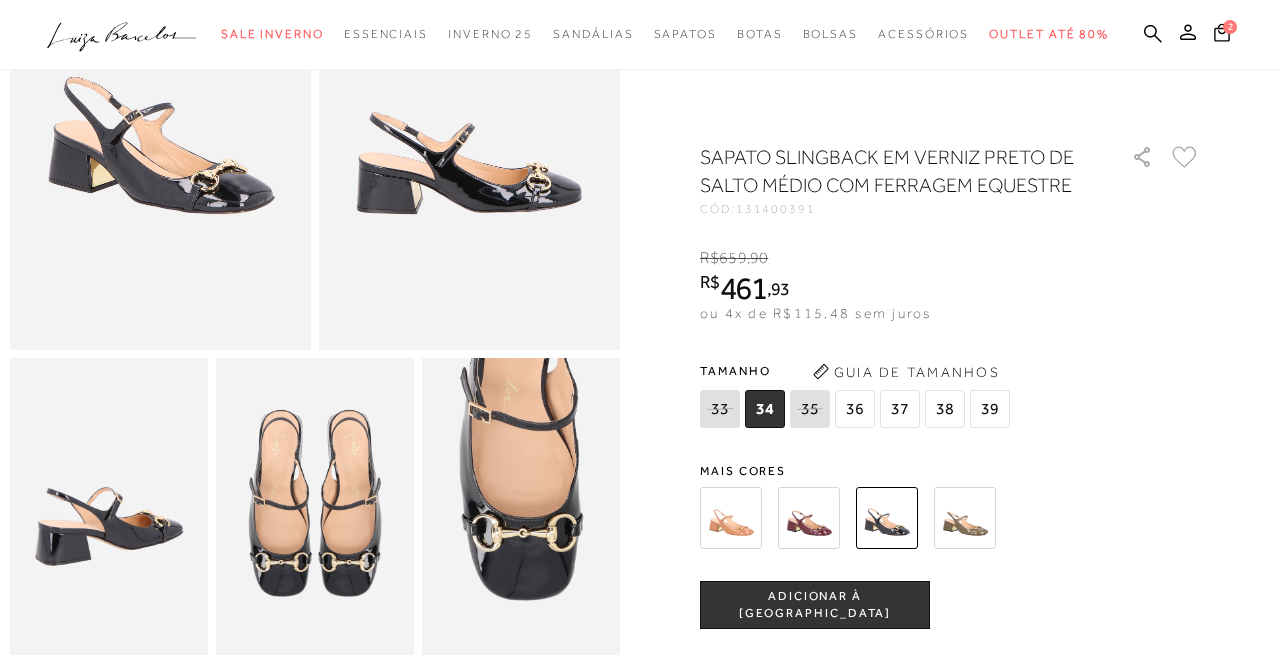 click at bounding box center [809, 518] 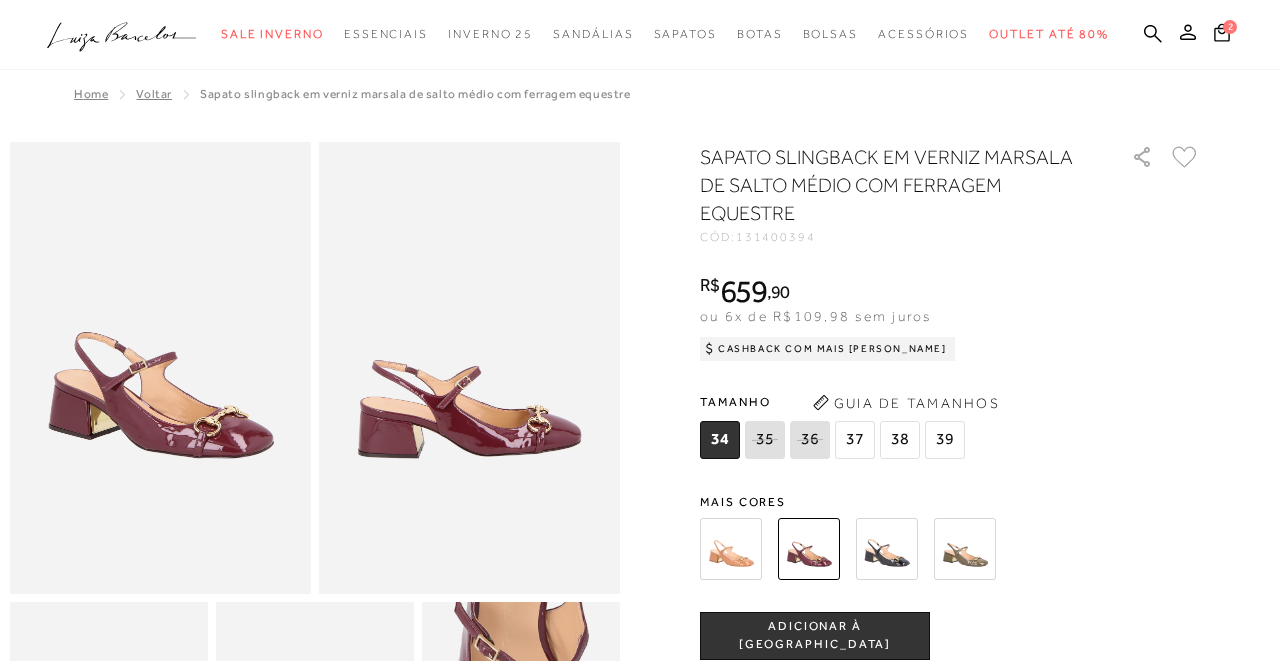 scroll, scrollTop: 0, scrollLeft: 0, axis: both 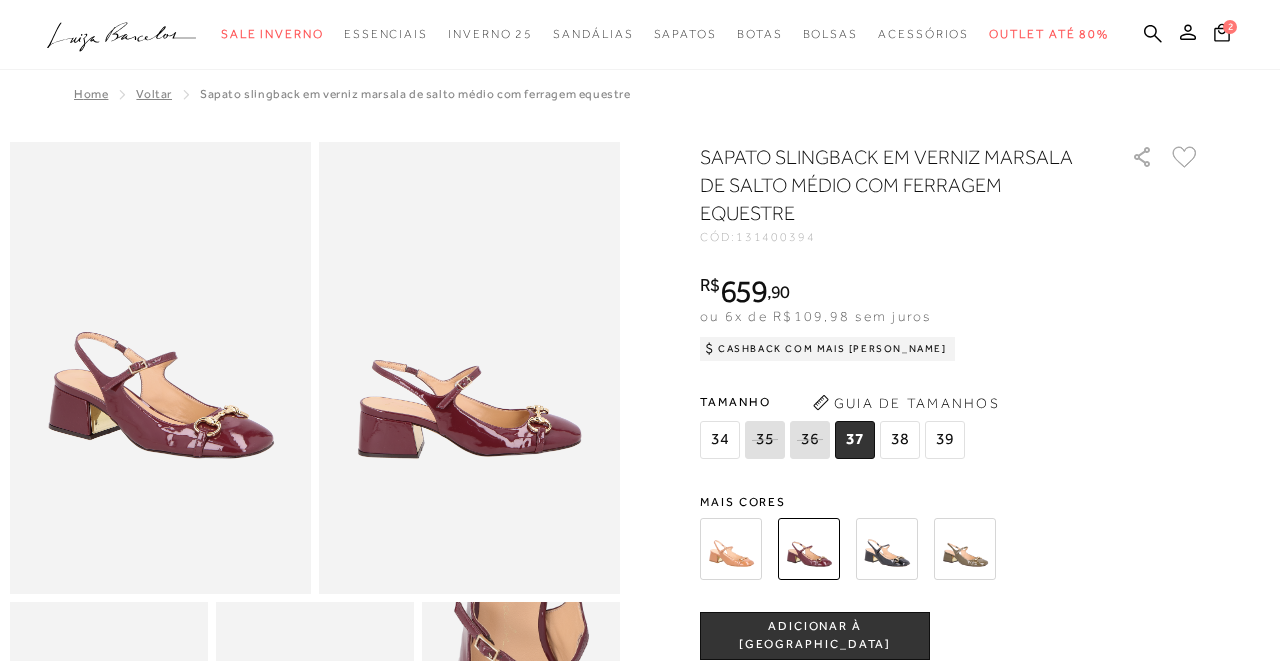 click on "ADICIONAR À [GEOGRAPHIC_DATA]" at bounding box center [815, 635] 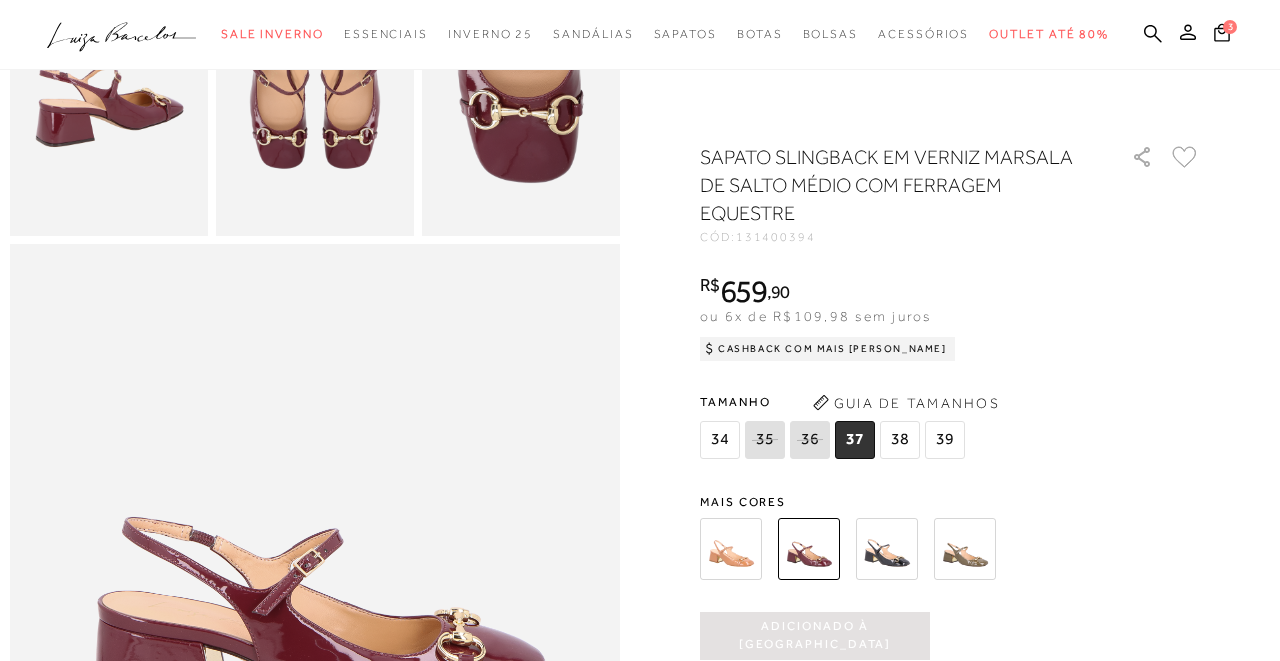 scroll, scrollTop: 667, scrollLeft: 0, axis: vertical 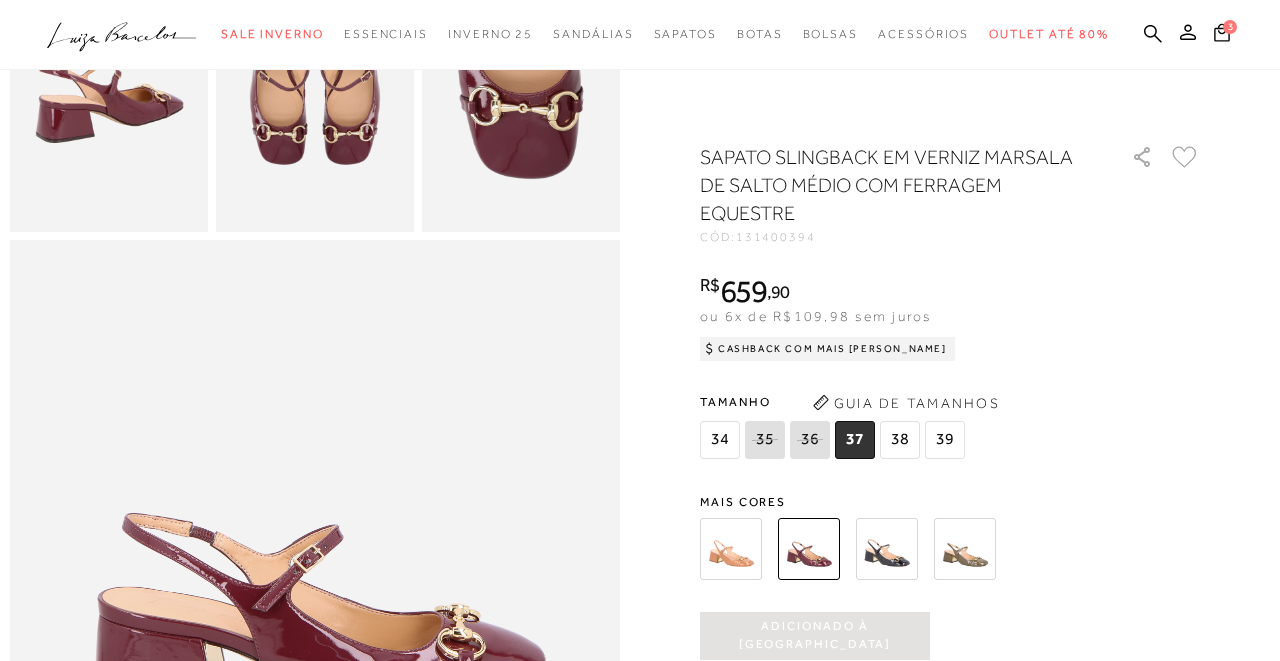 click at bounding box center (731, 549) 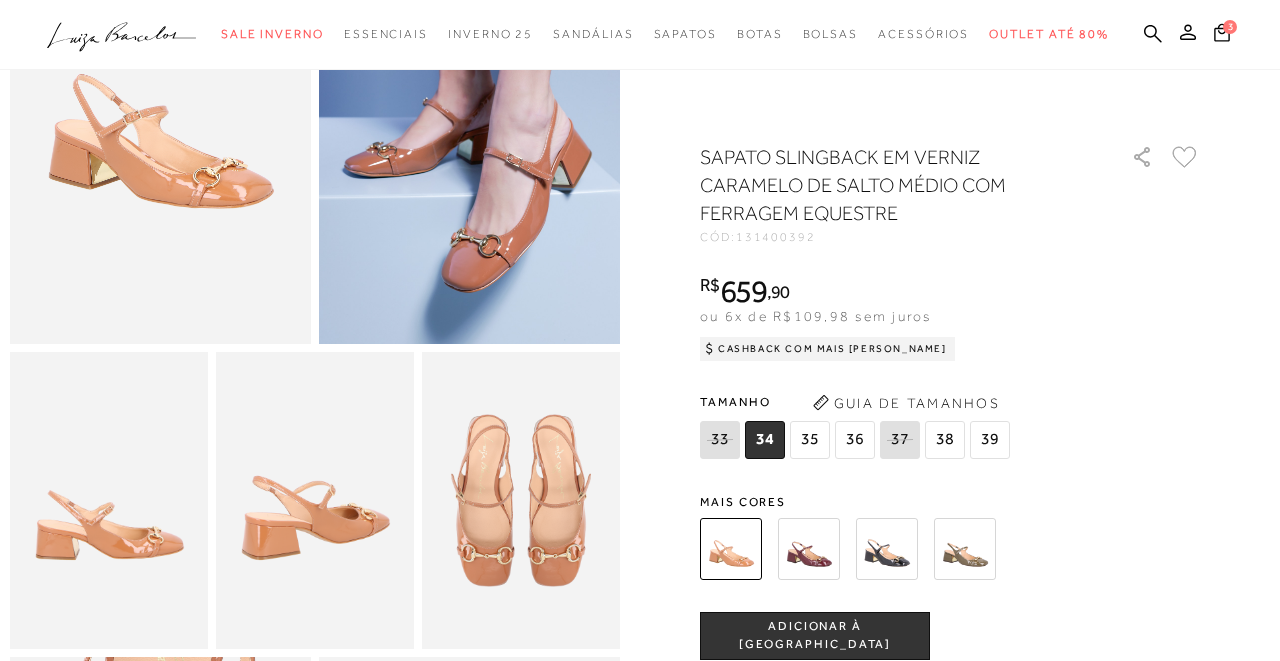 scroll, scrollTop: 0, scrollLeft: 0, axis: both 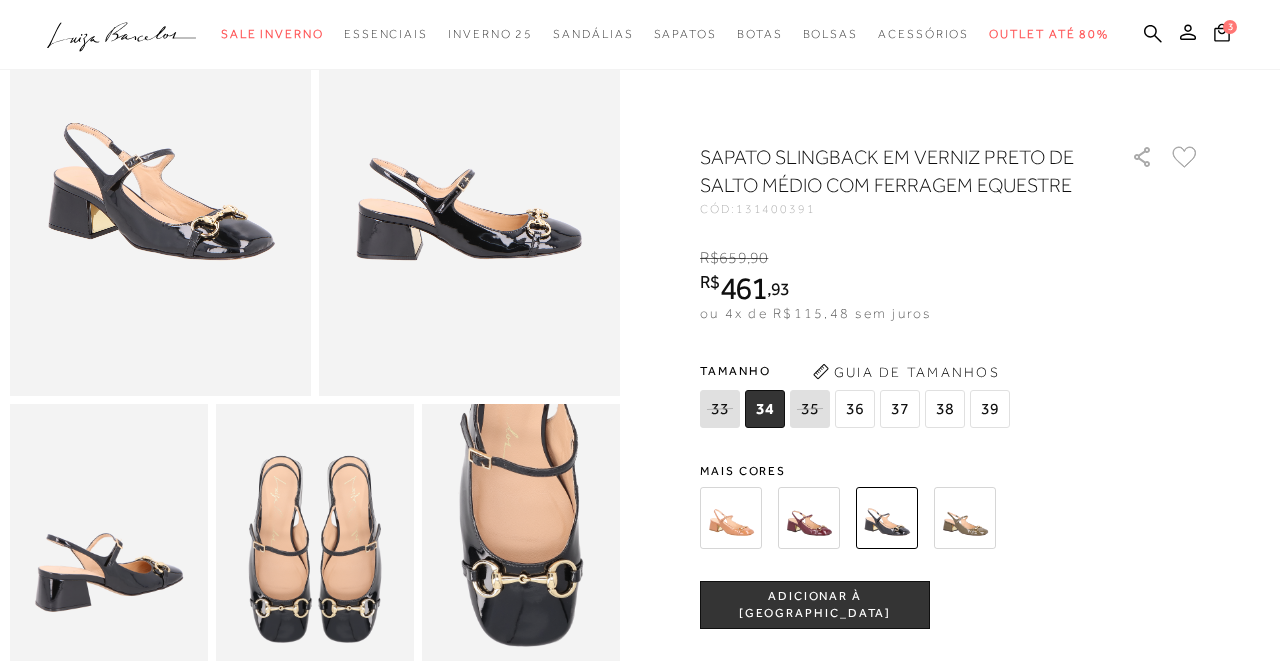 click on "37" at bounding box center [900, 409] 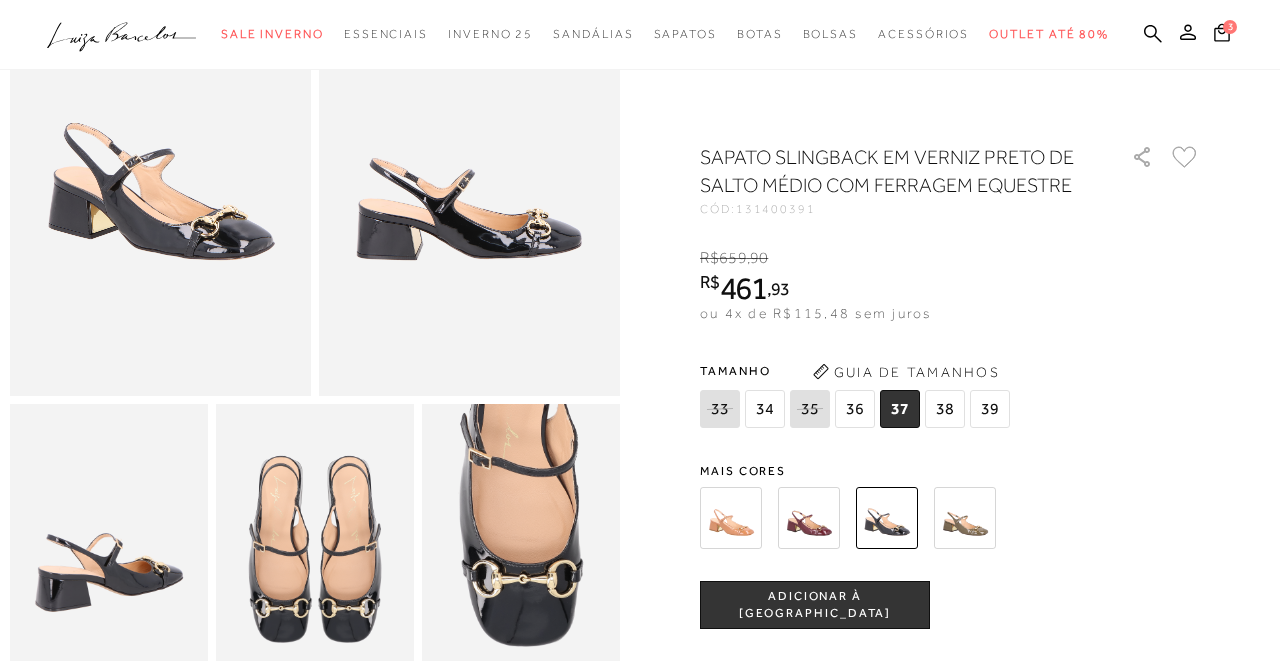 click on "ADICIONAR À [GEOGRAPHIC_DATA]" at bounding box center (815, 605) 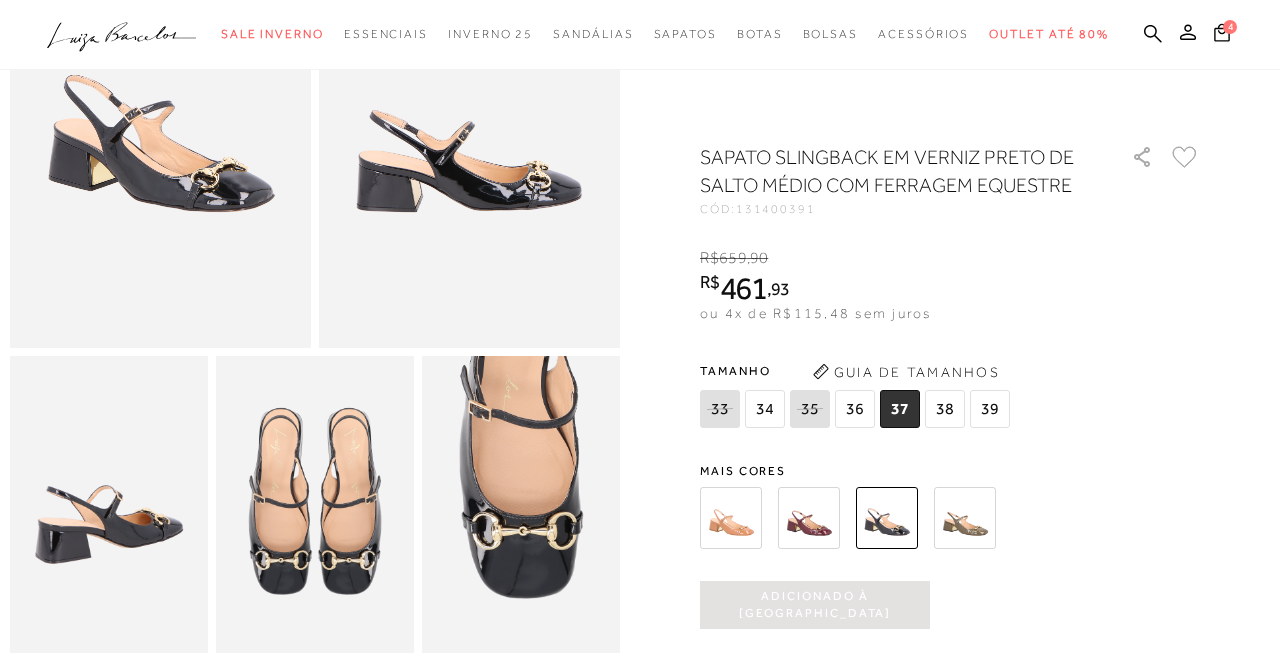 scroll, scrollTop: 248, scrollLeft: 0, axis: vertical 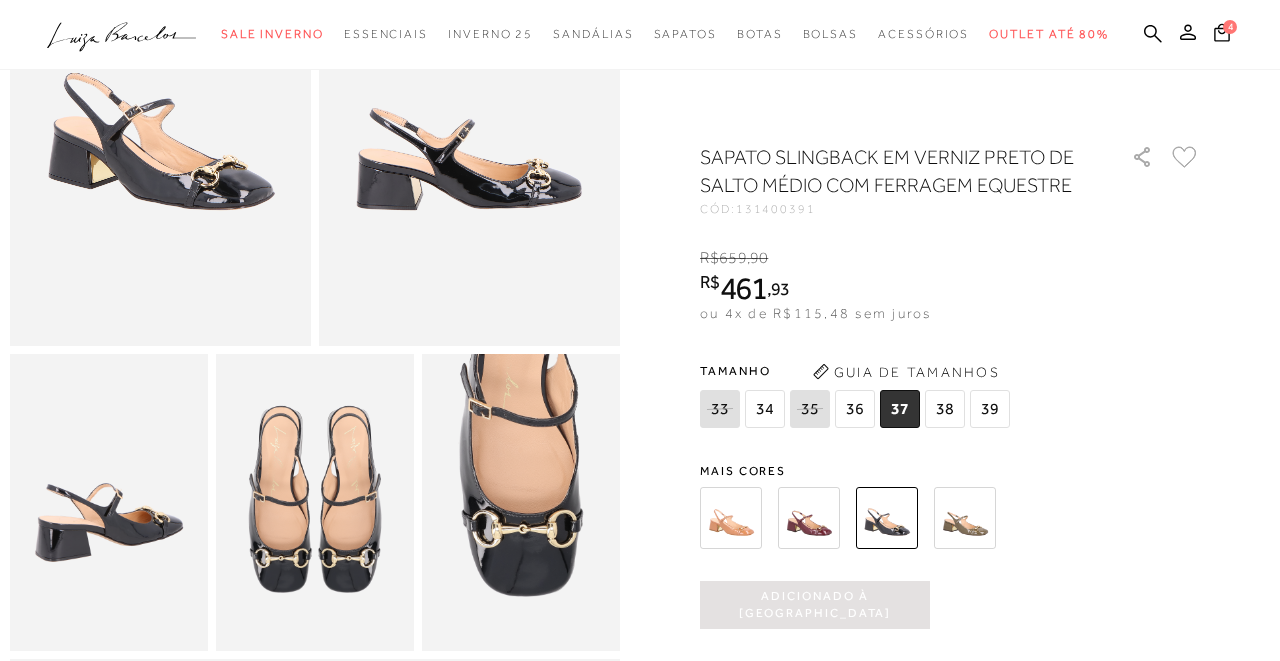 click at bounding box center [965, 518] 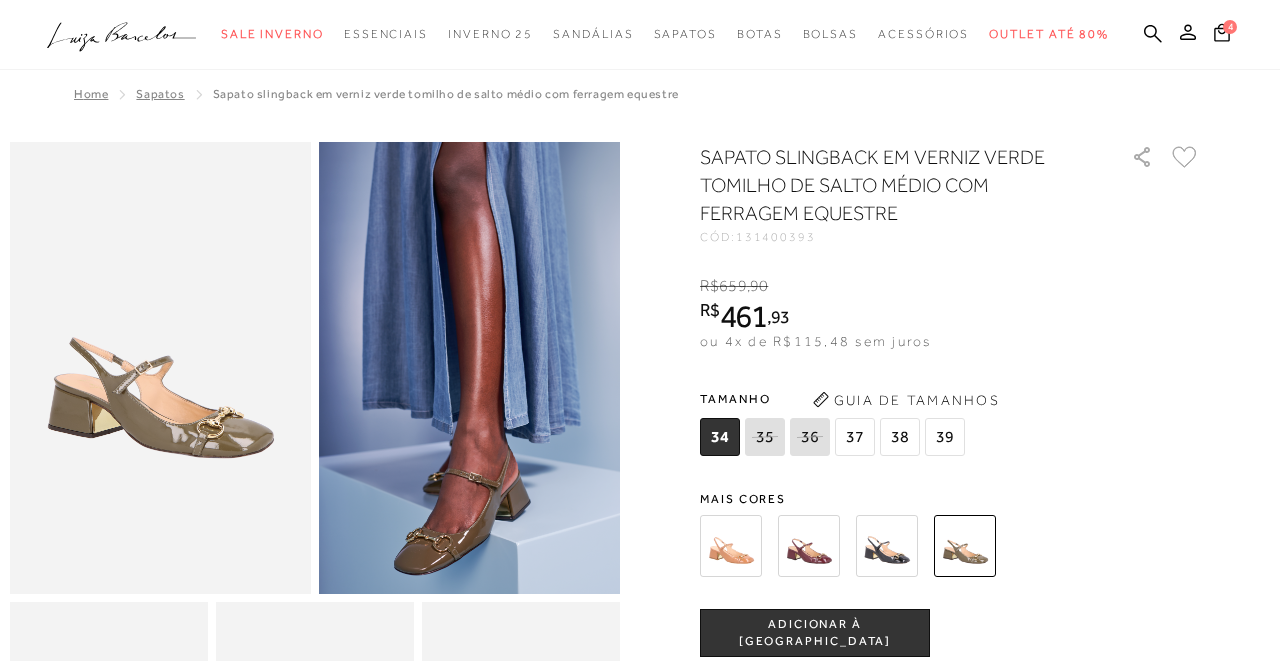 scroll, scrollTop: 0, scrollLeft: 0, axis: both 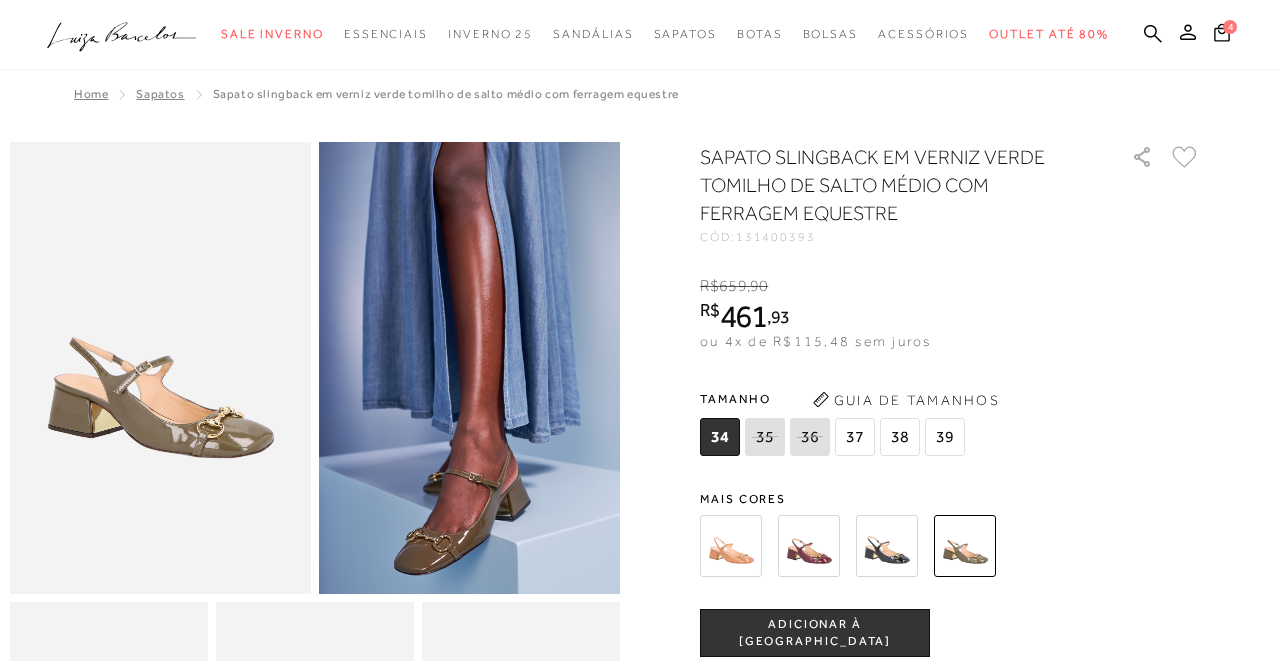 click on "37" at bounding box center (855, 437) 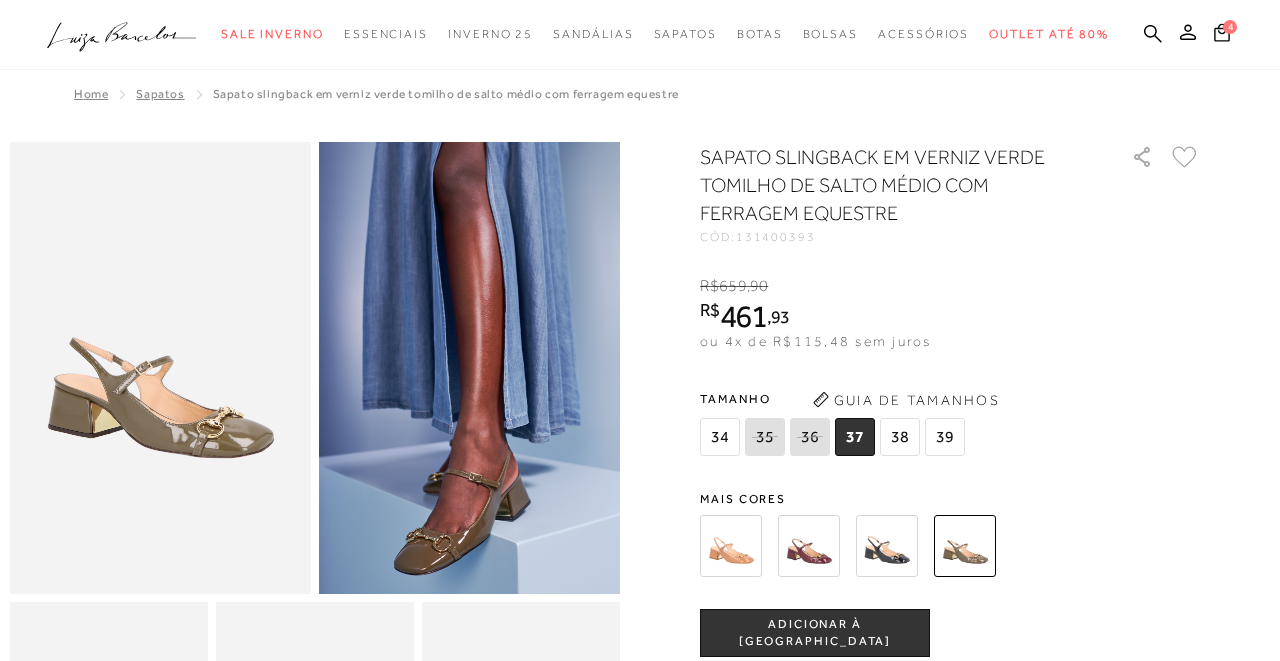 click on "ADICIONAR À [GEOGRAPHIC_DATA]" at bounding box center (815, 633) 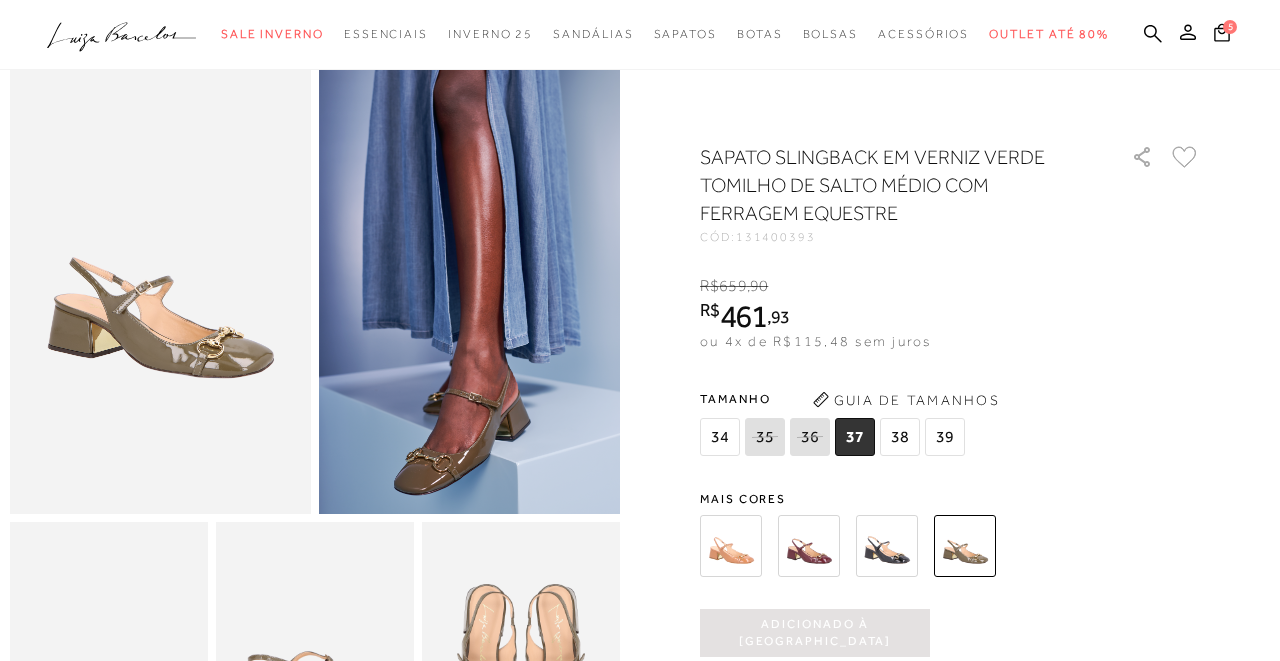 scroll, scrollTop: 95, scrollLeft: 0, axis: vertical 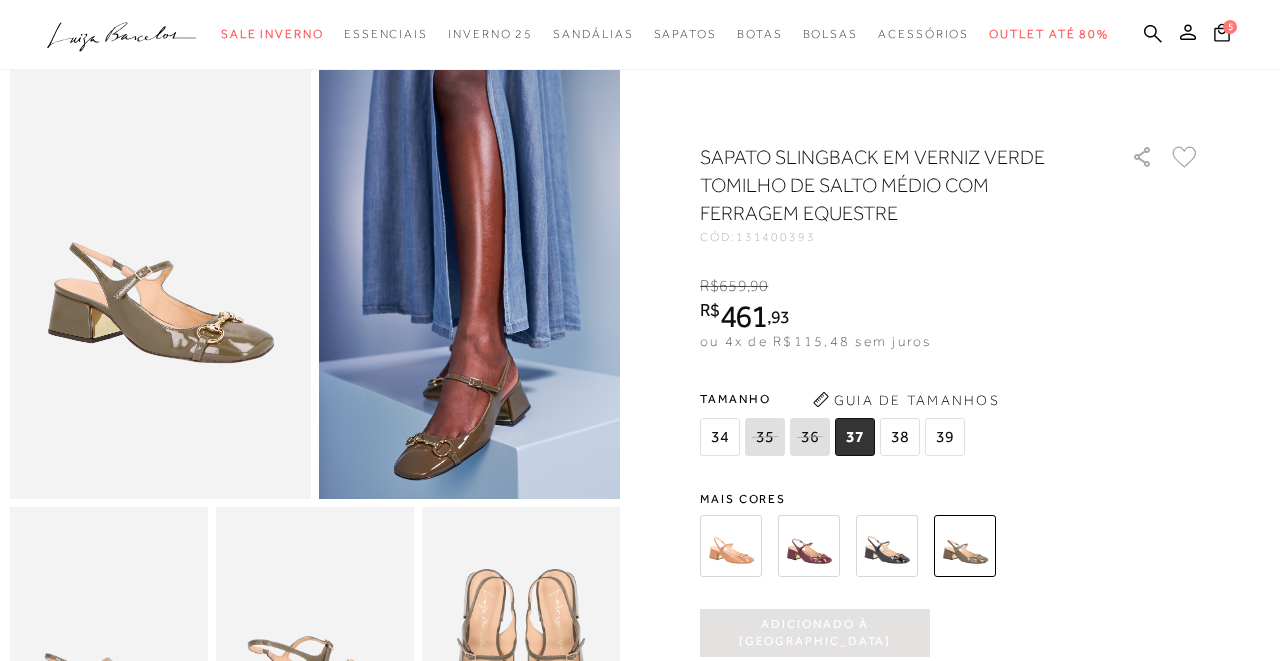 click at bounding box center [731, 546] 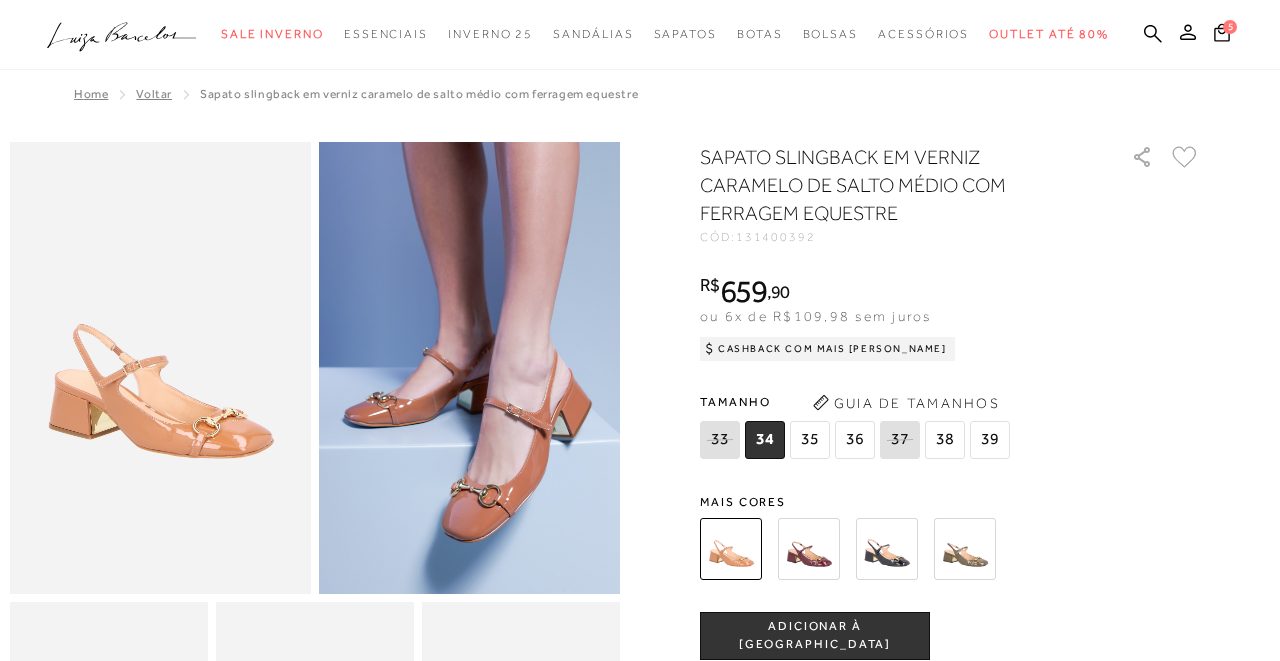 scroll, scrollTop: 0, scrollLeft: 0, axis: both 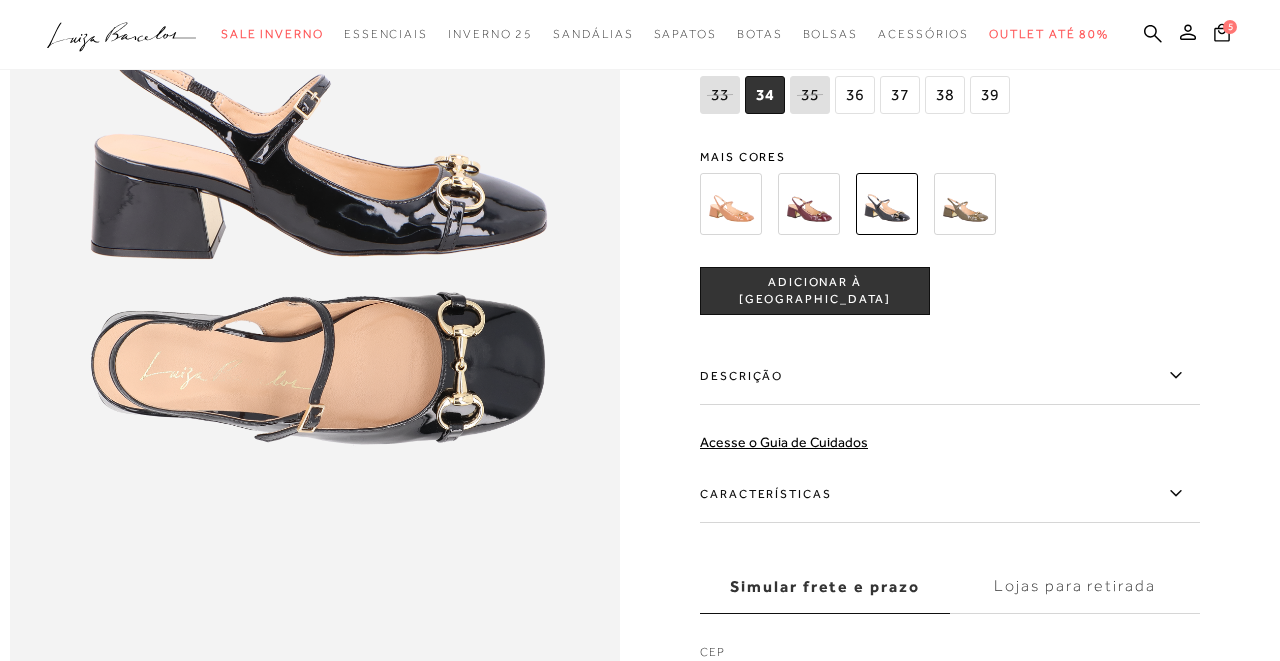 click 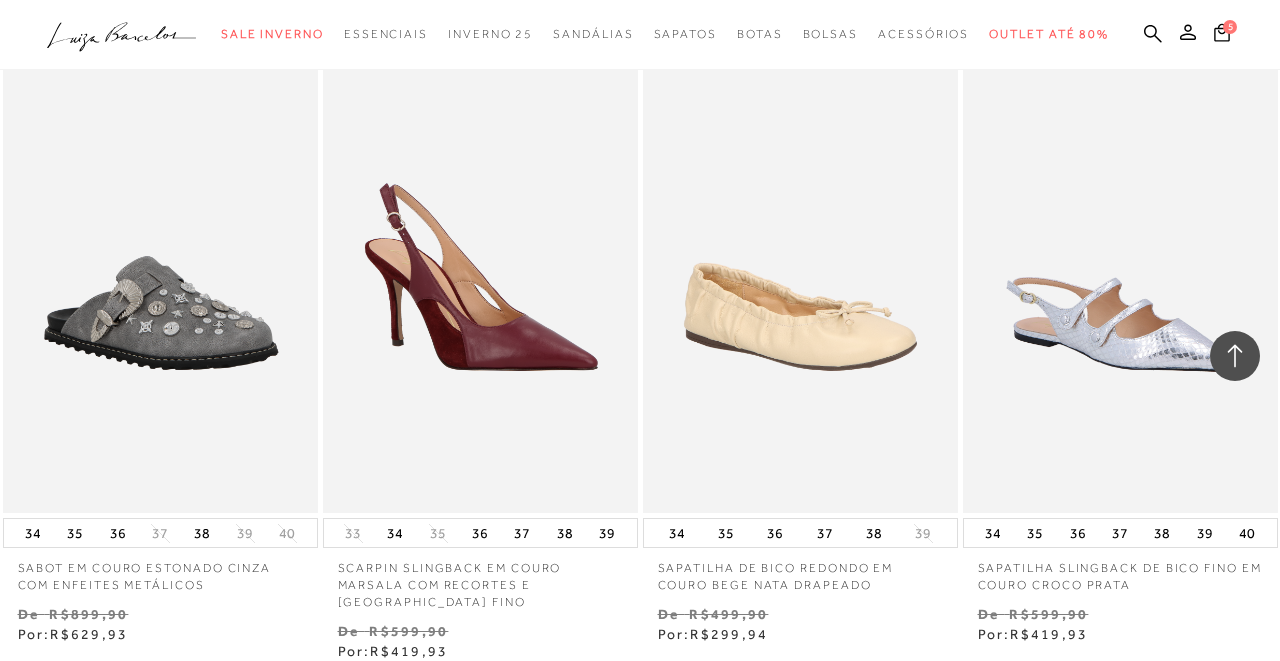 scroll, scrollTop: 14915, scrollLeft: 0, axis: vertical 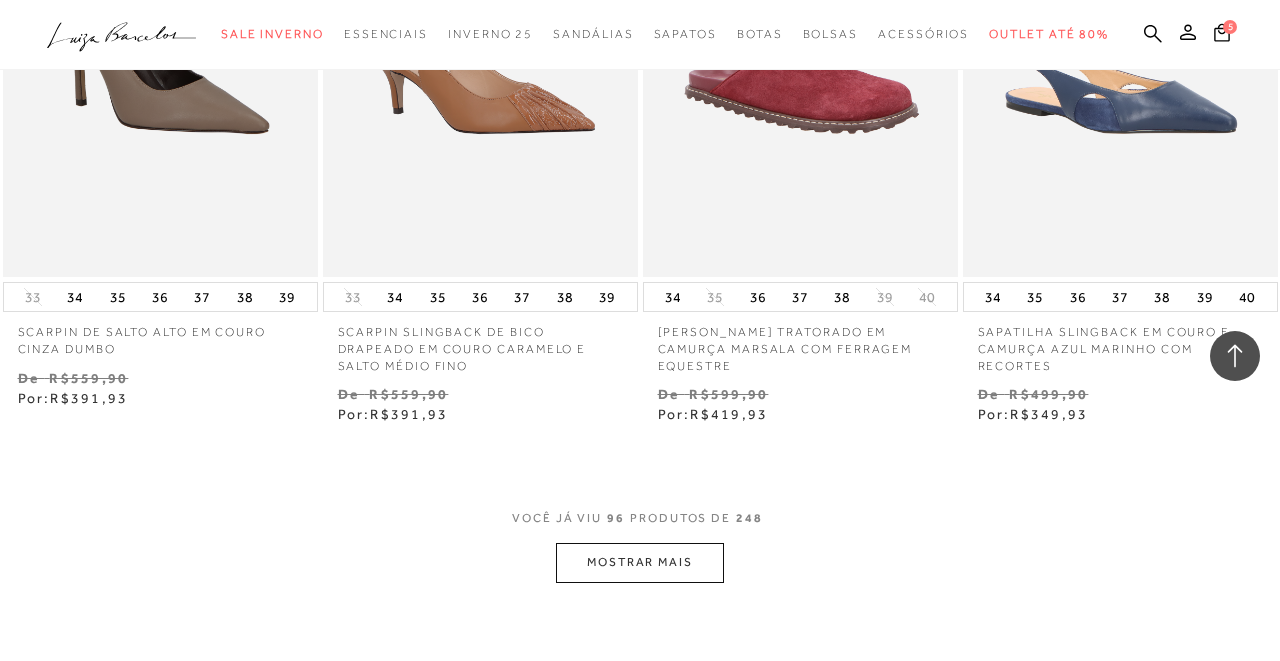 click on "MOSTRAR MAIS" at bounding box center (640, 562) 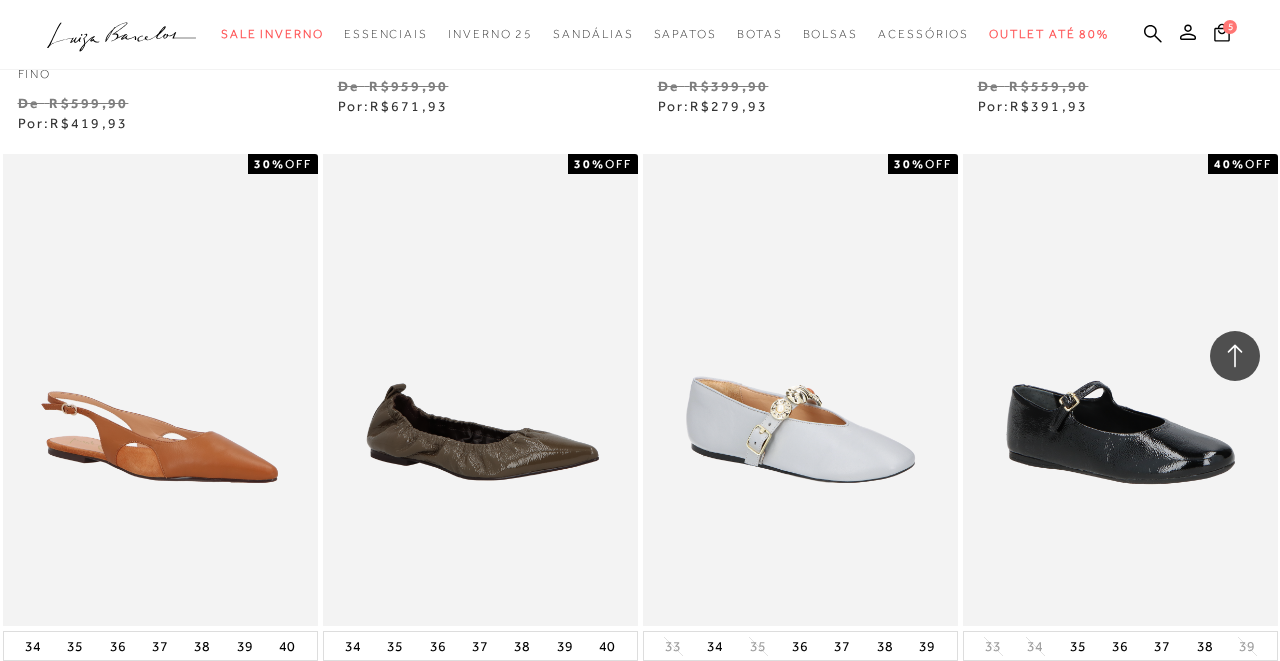 scroll, scrollTop: 18869, scrollLeft: 0, axis: vertical 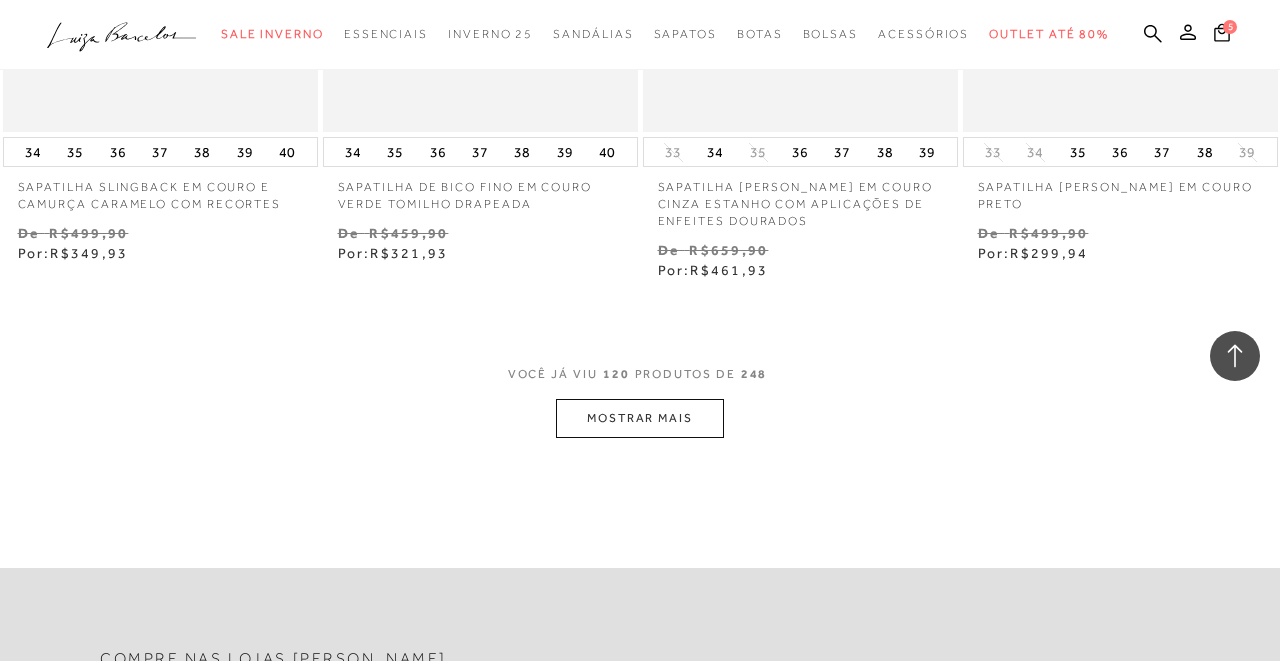 click on "MOSTRAR MAIS" at bounding box center (640, 418) 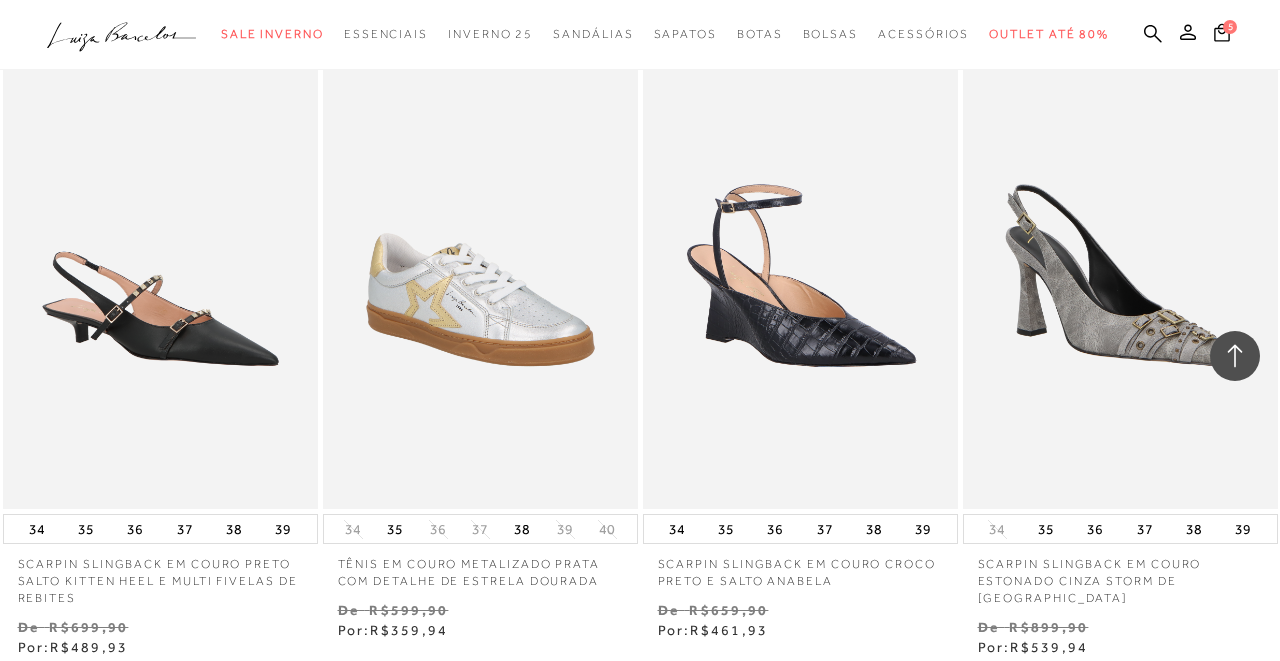 scroll, scrollTop: 33754, scrollLeft: 0, axis: vertical 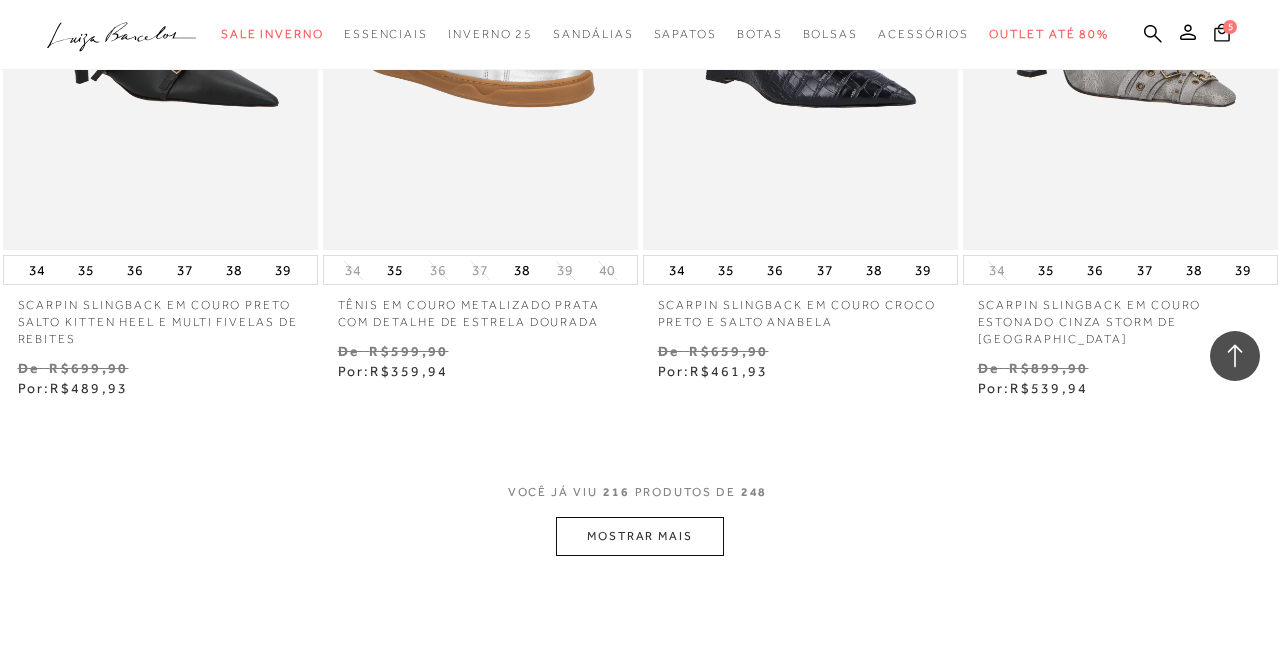 click on "MOSTRAR MAIS" at bounding box center (640, 536) 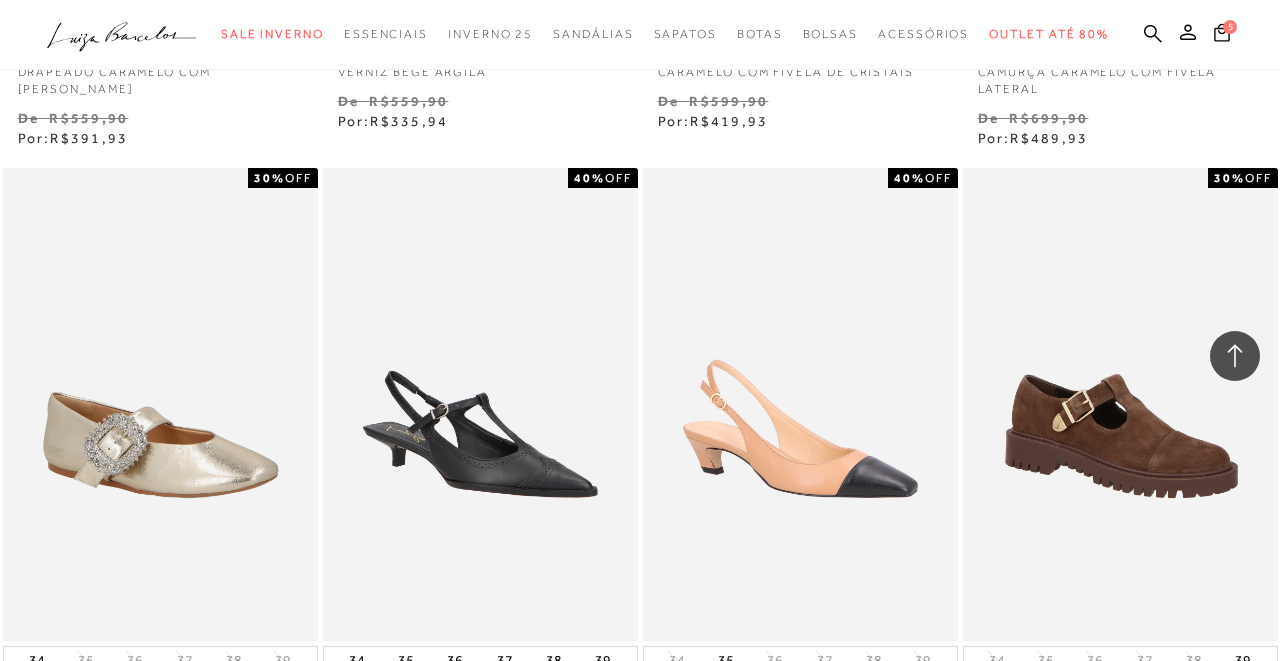 scroll, scrollTop: 37935, scrollLeft: 0, axis: vertical 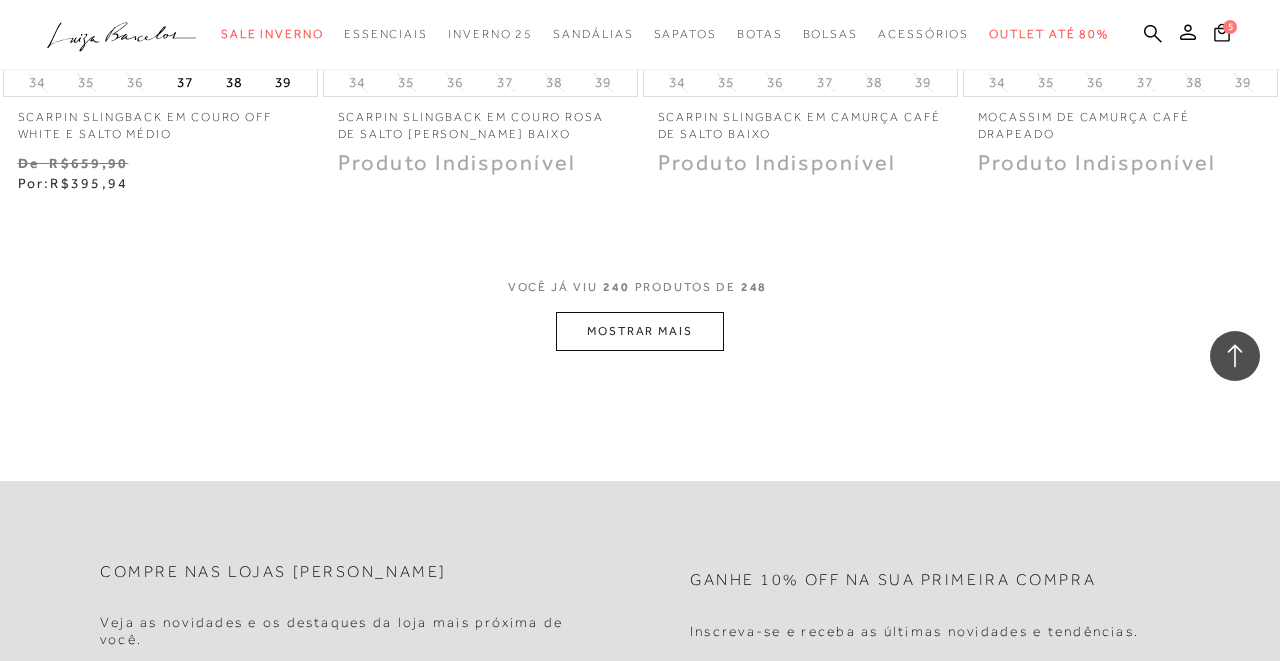 click on "MOSTRAR MAIS" at bounding box center (640, 331) 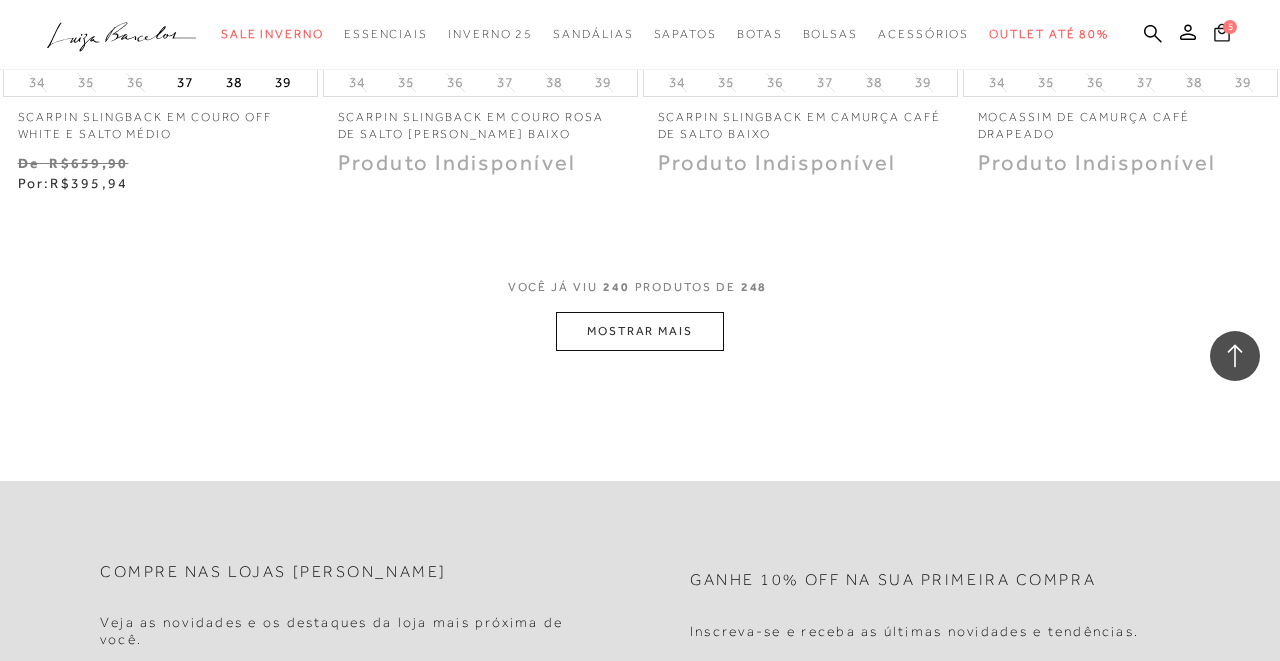 click 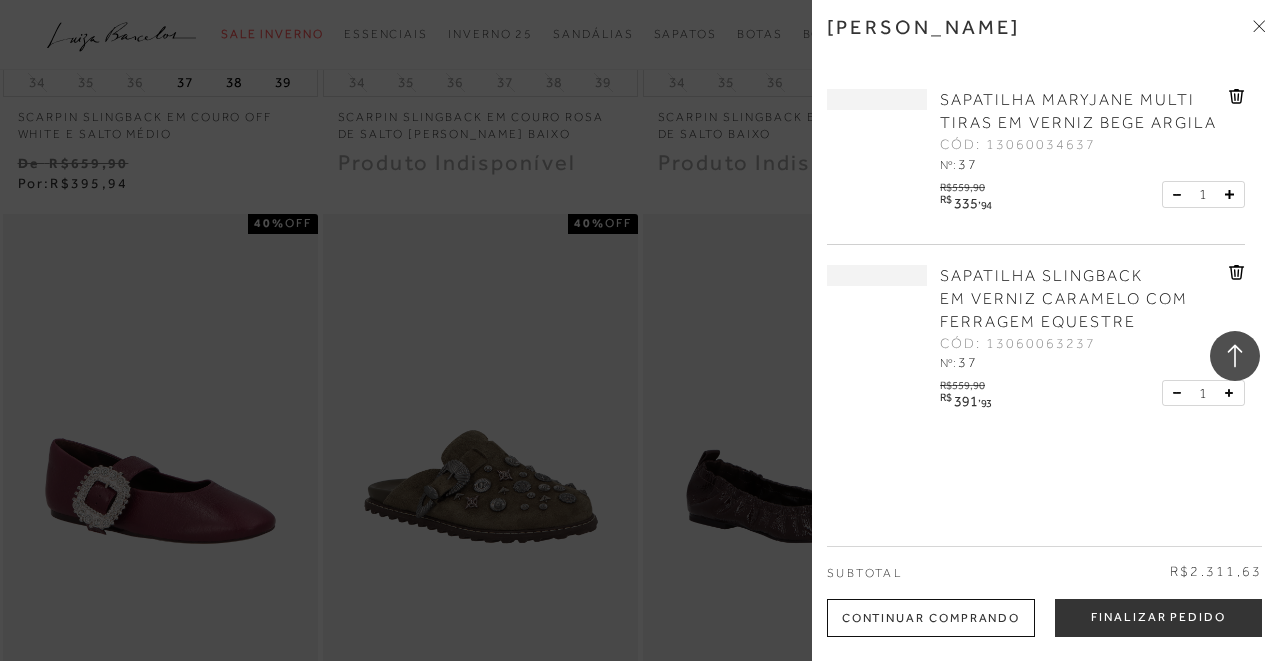 scroll, scrollTop: 37181, scrollLeft: 0, axis: vertical 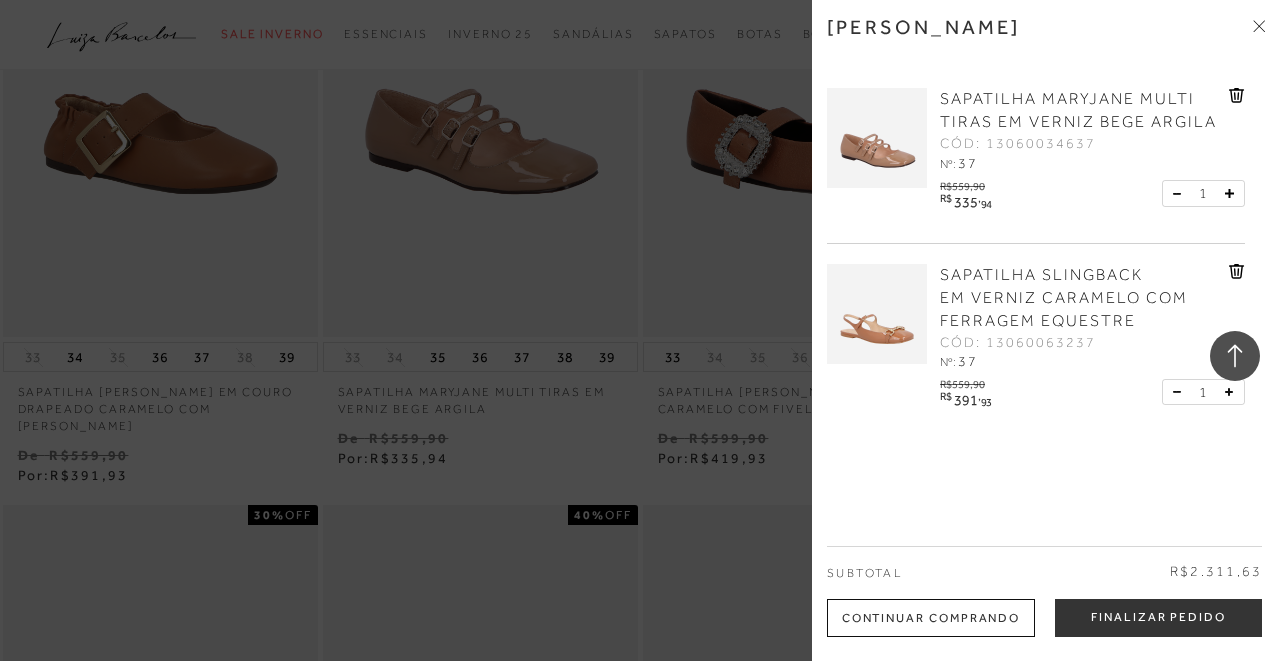 click 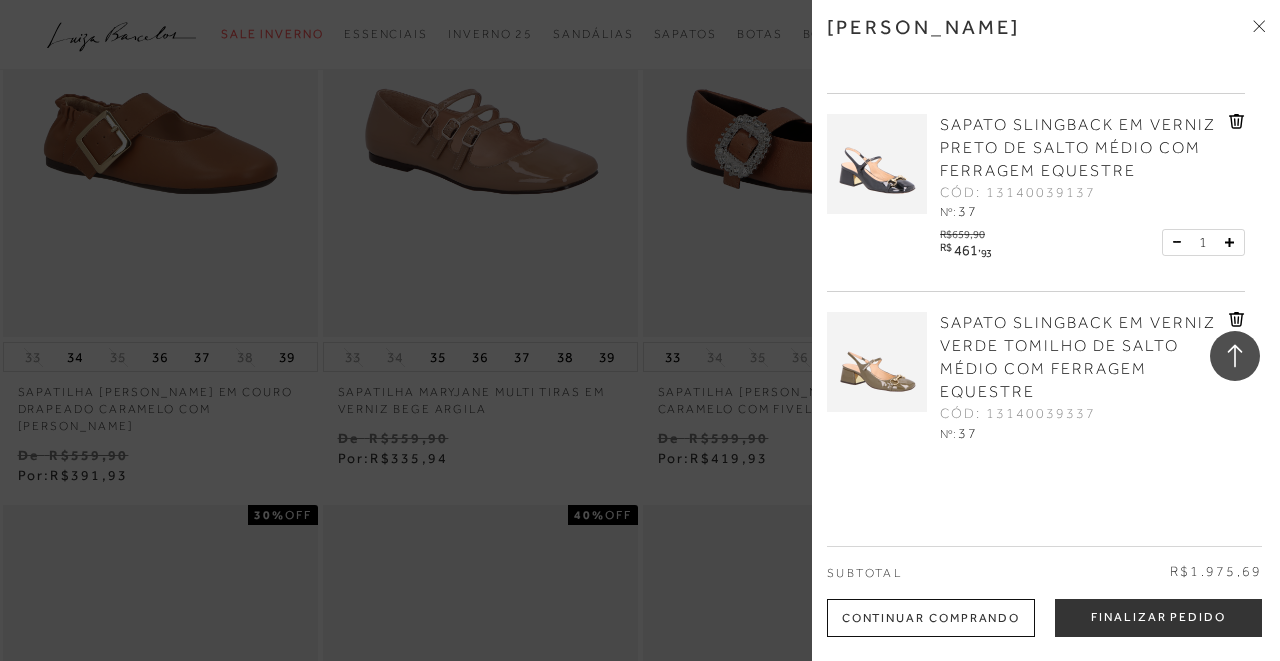 scroll, scrollTop: 97, scrollLeft: 0, axis: vertical 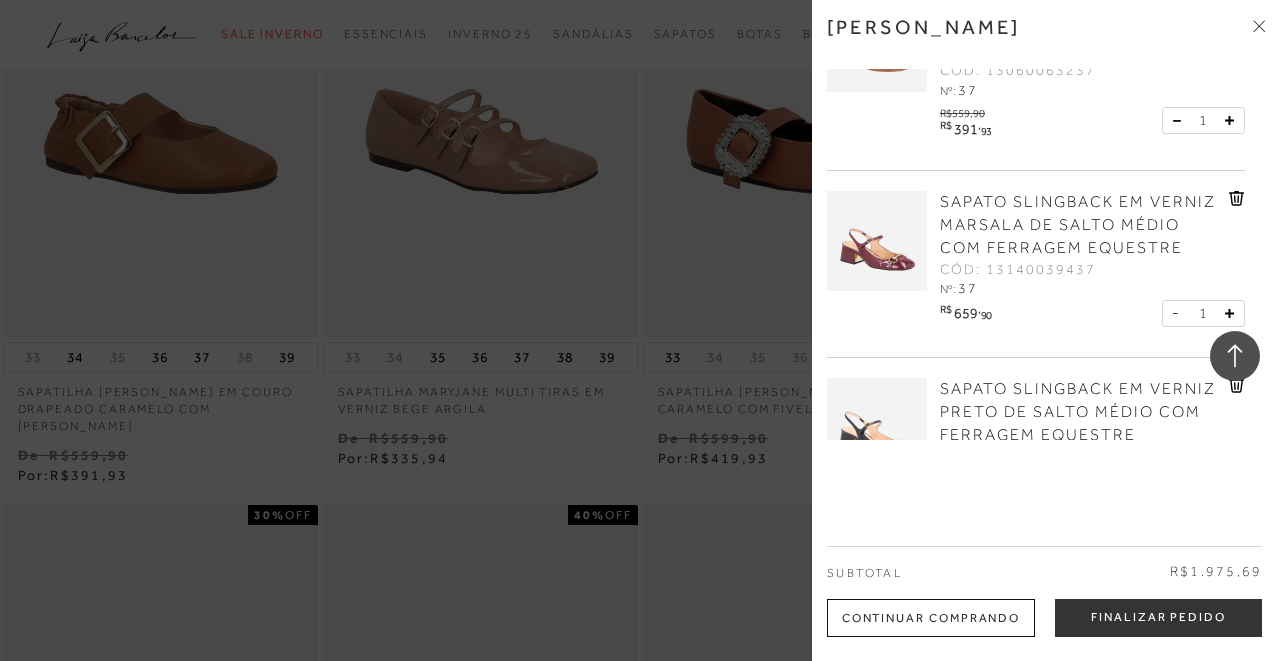 click 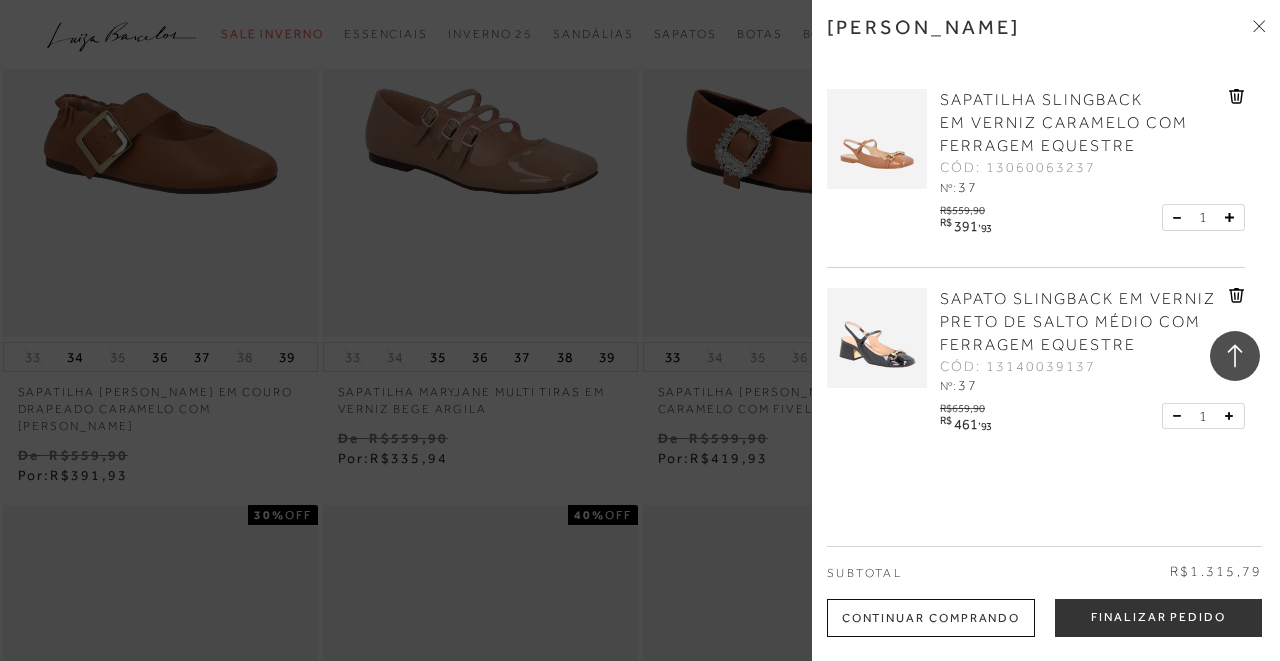 scroll, scrollTop: 73, scrollLeft: 0, axis: vertical 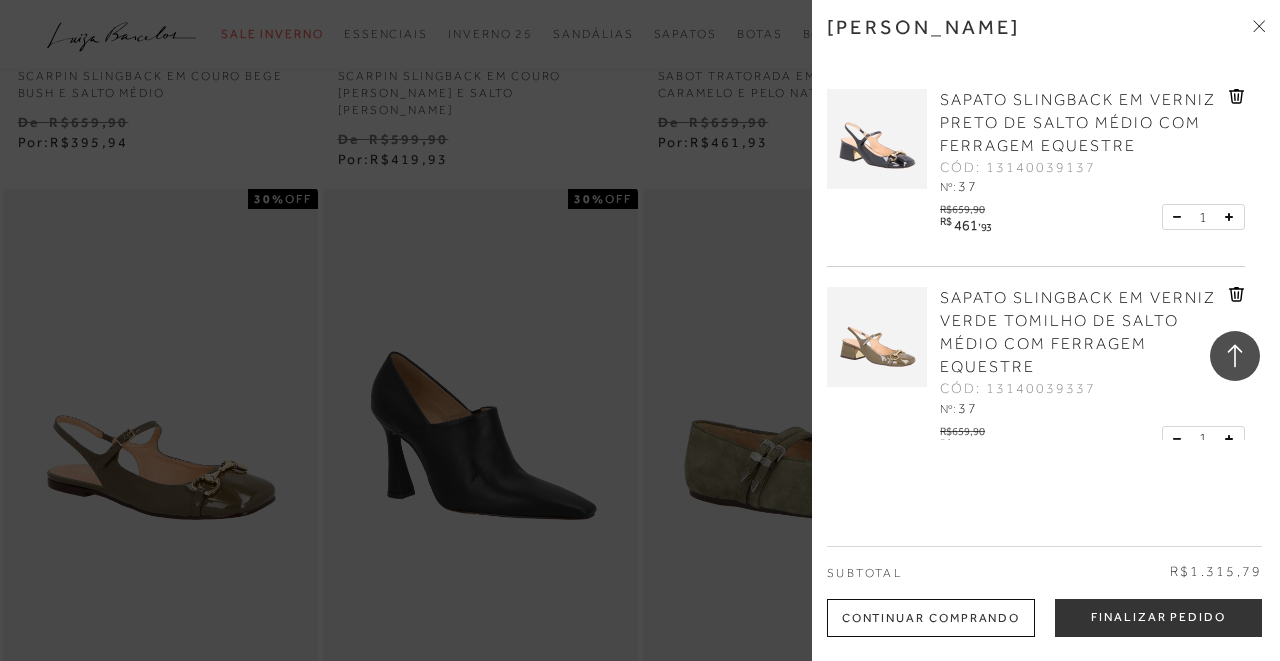 click on "Continuar Comprando" at bounding box center (931, 618) 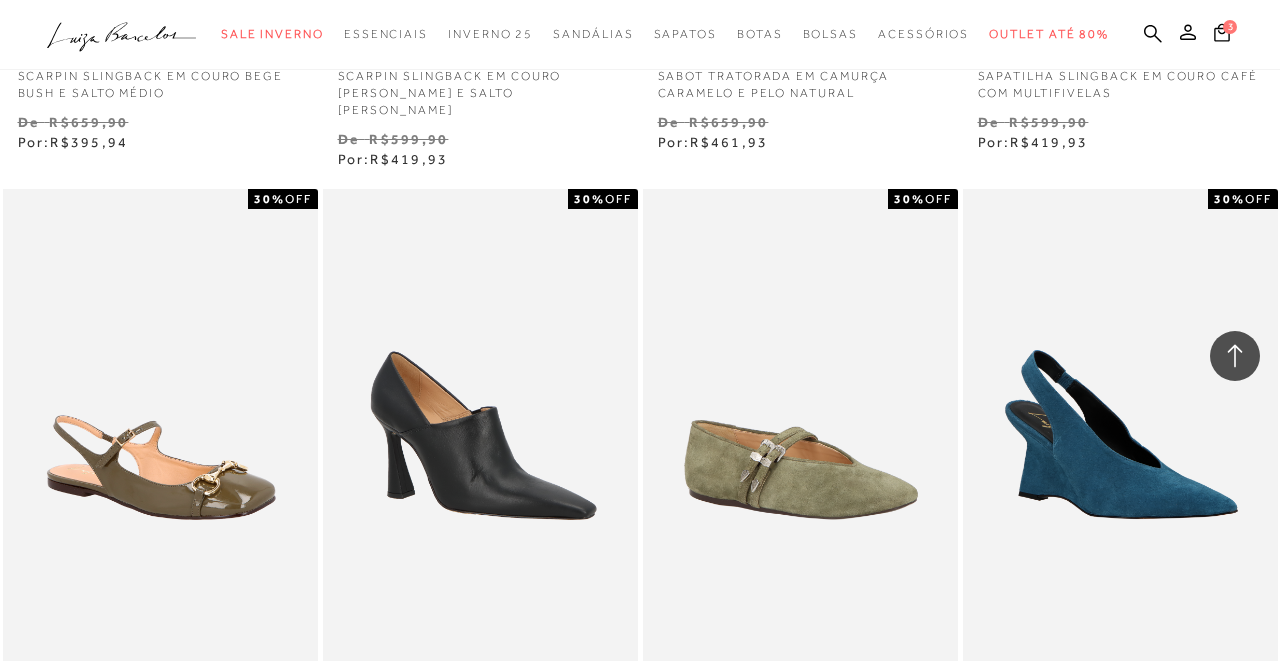 scroll, scrollTop: 35130, scrollLeft: 0, axis: vertical 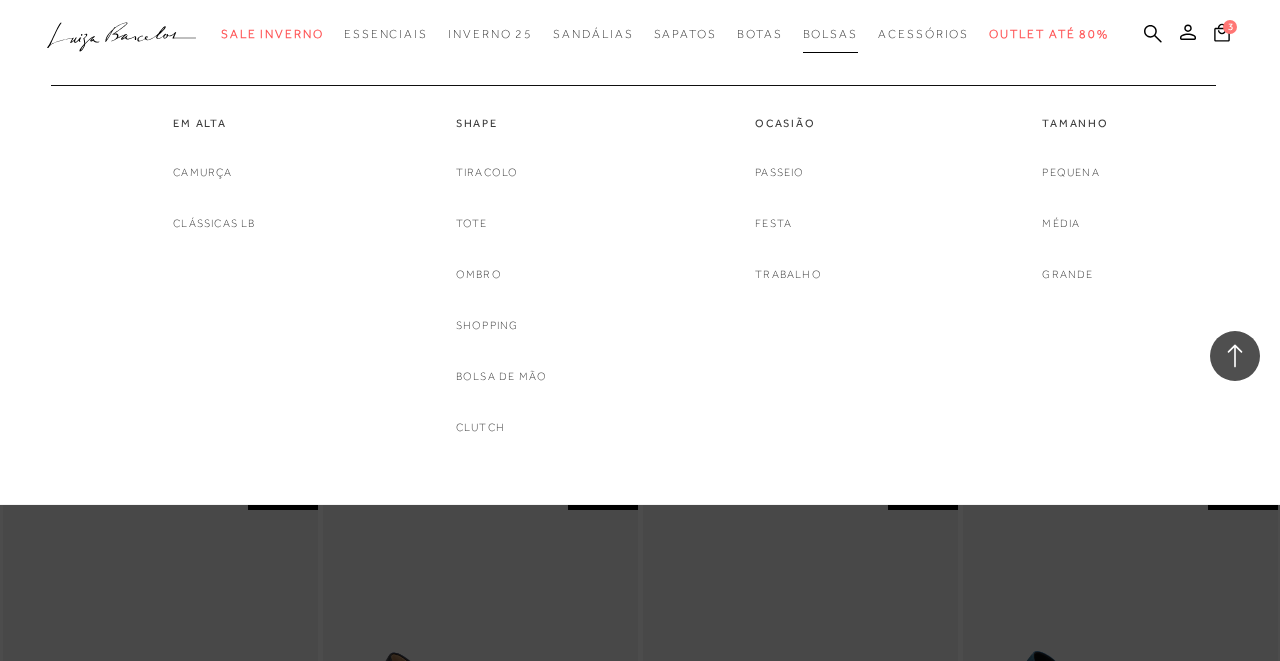 click on "Bolsas" at bounding box center [831, 34] 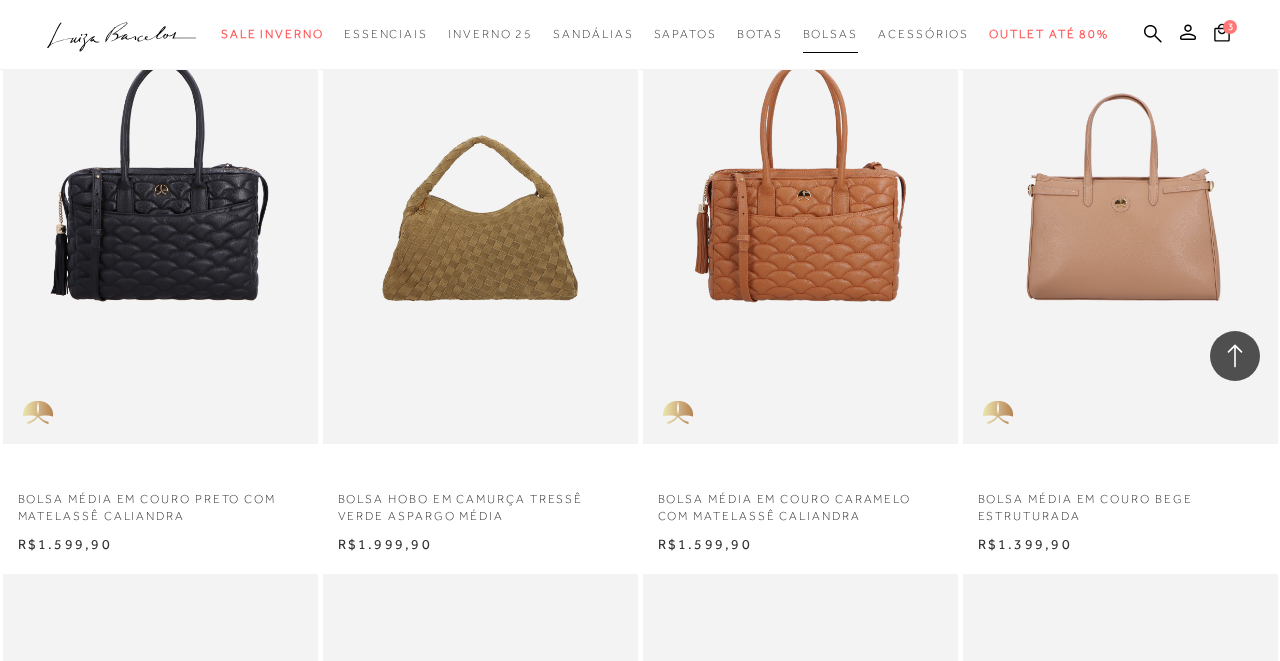 scroll, scrollTop: 2663, scrollLeft: 0, axis: vertical 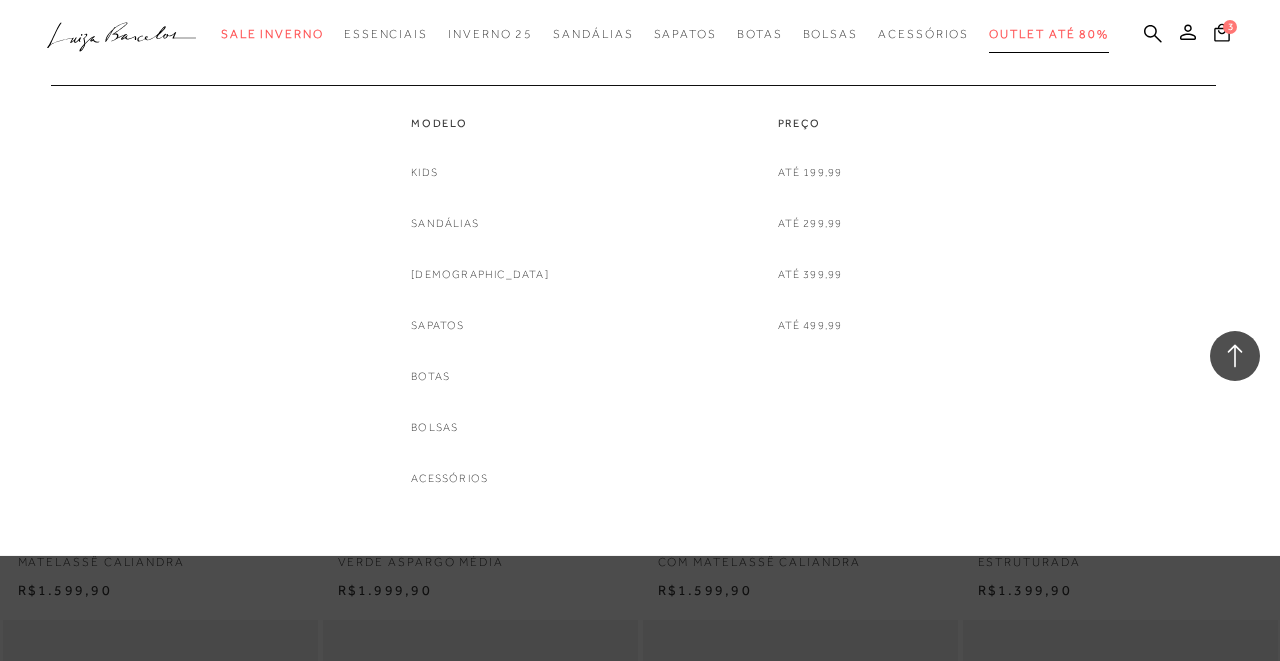 click on "Outlet até 80%" at bounding box center [1049, 34] 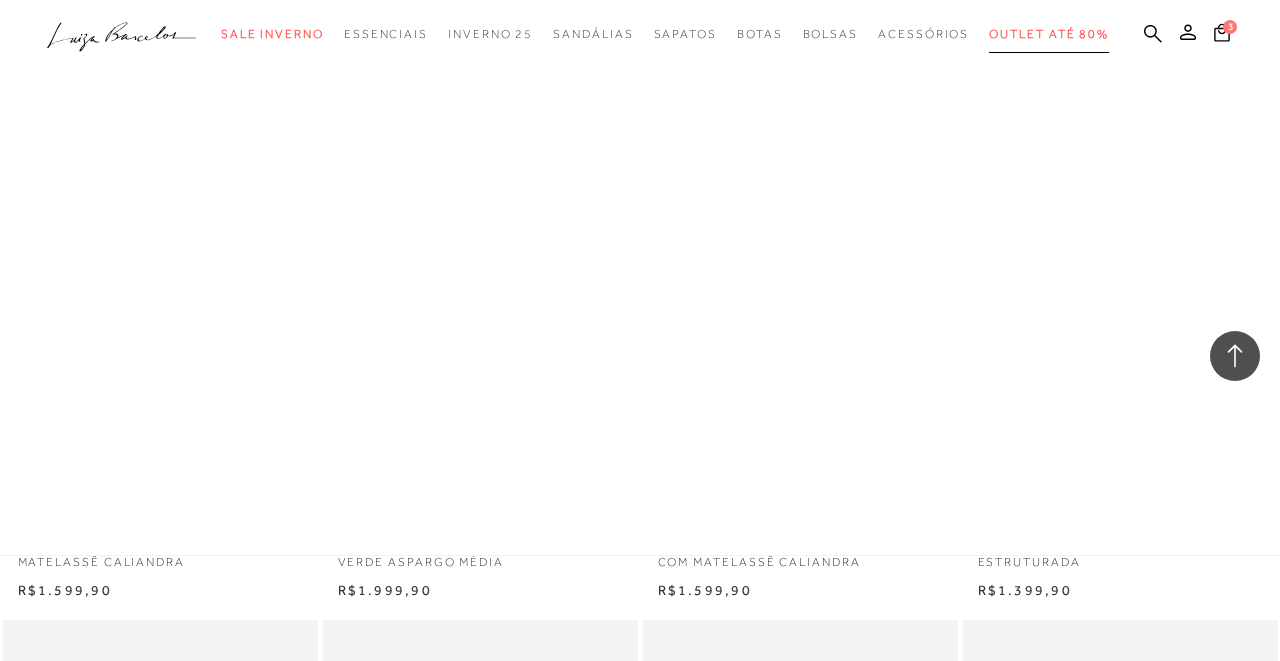 scroll, scrollTop: 0, scrollLeft: 0, axis: both 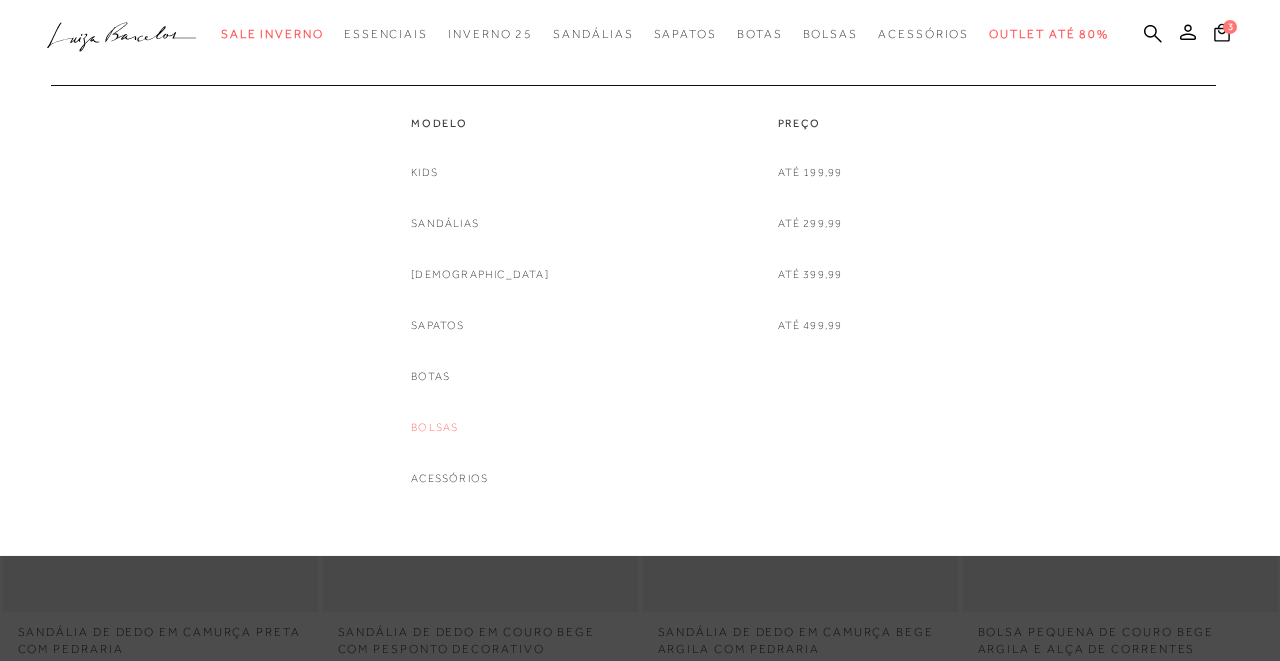 click on "Bolsas" at bounding box center (434, 427) 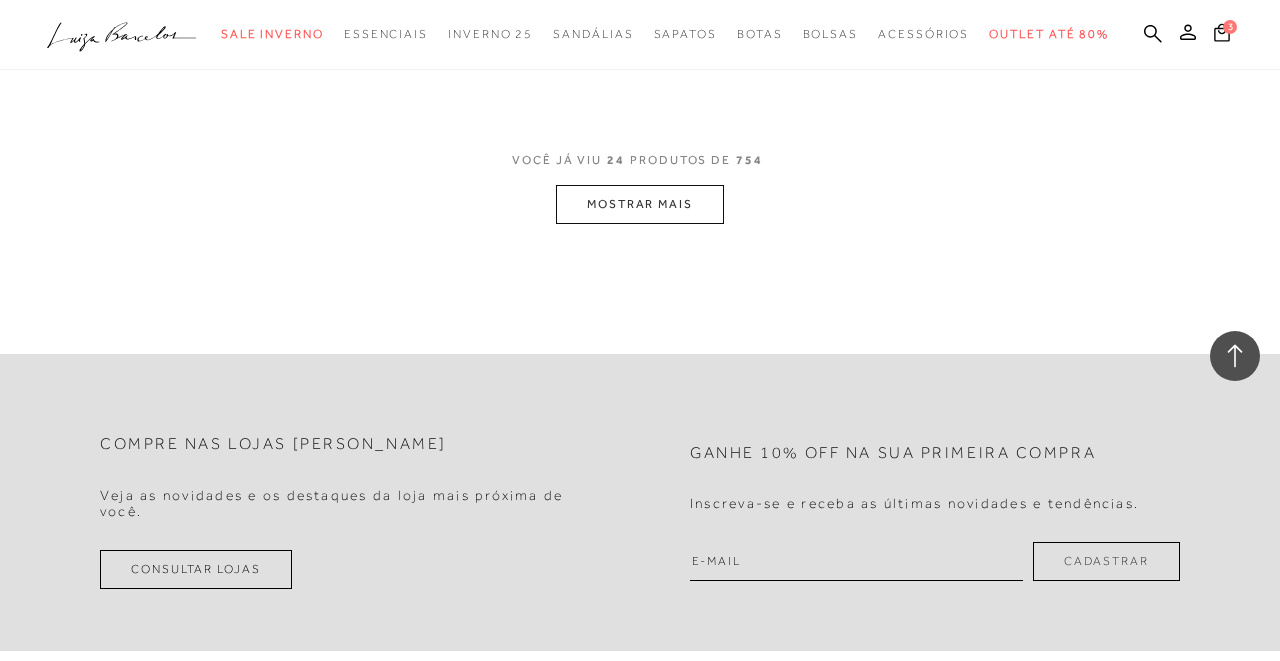 scroll, scrollTop: 0, scrollLeft: 0, axis: both 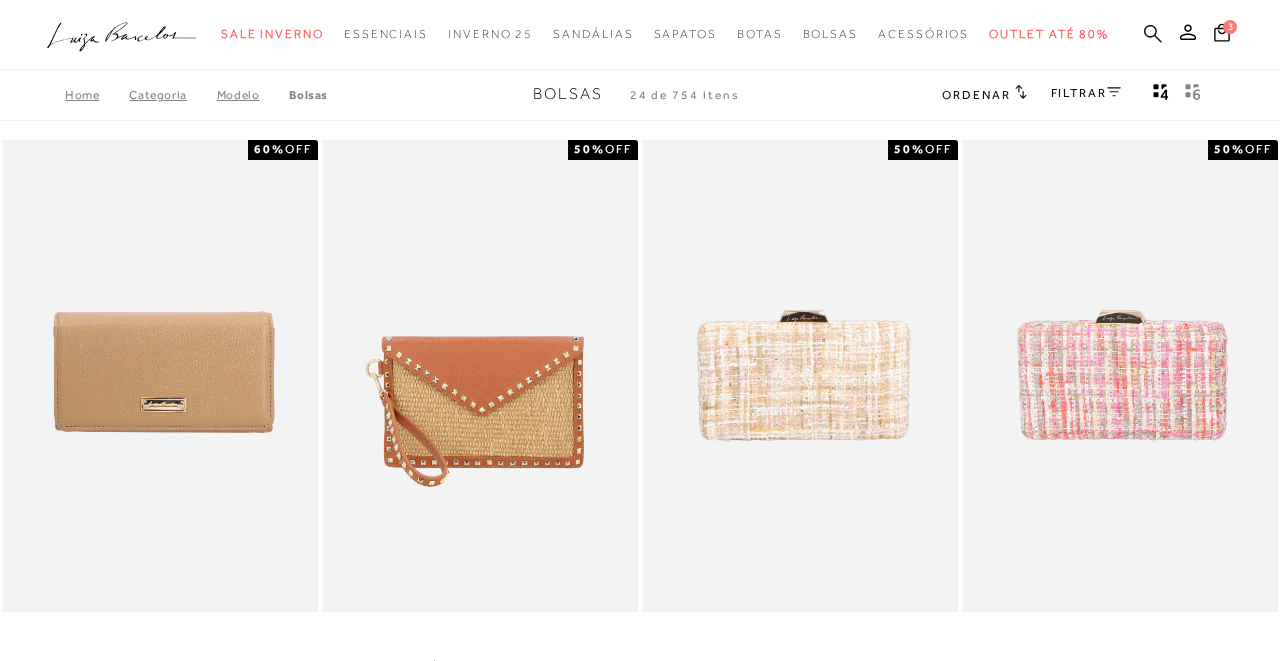click 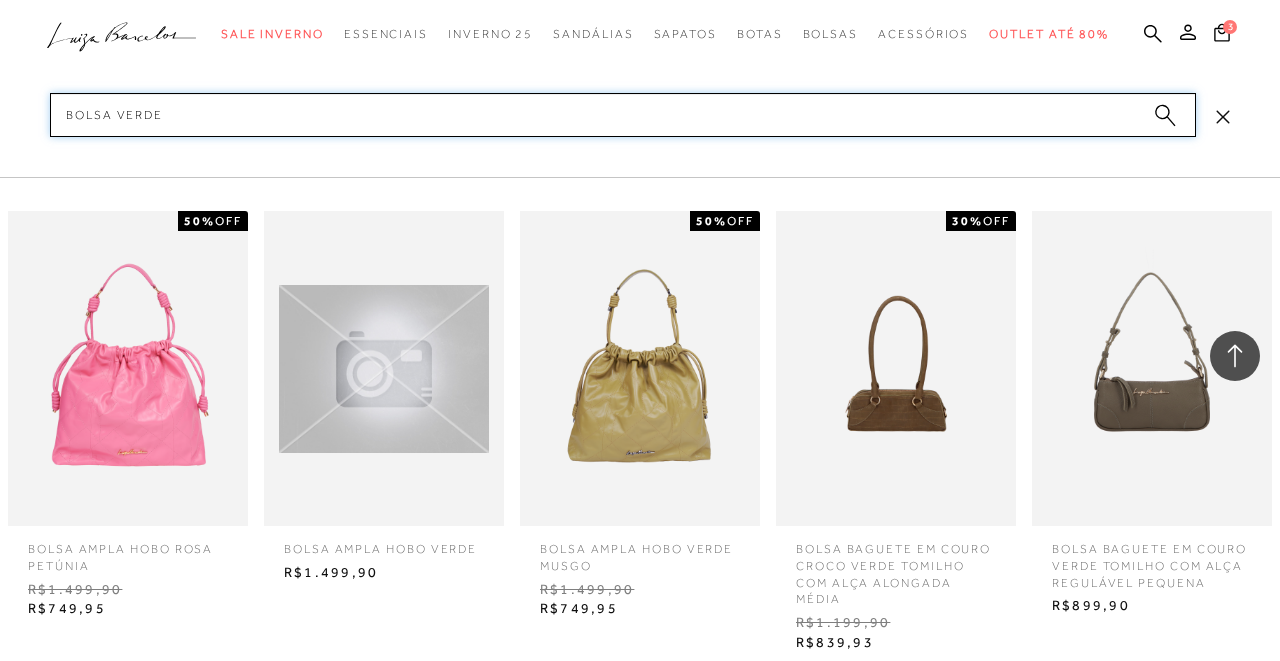 scroll, scrollTop: 1521, scrollLeft: 0, axis: vertical 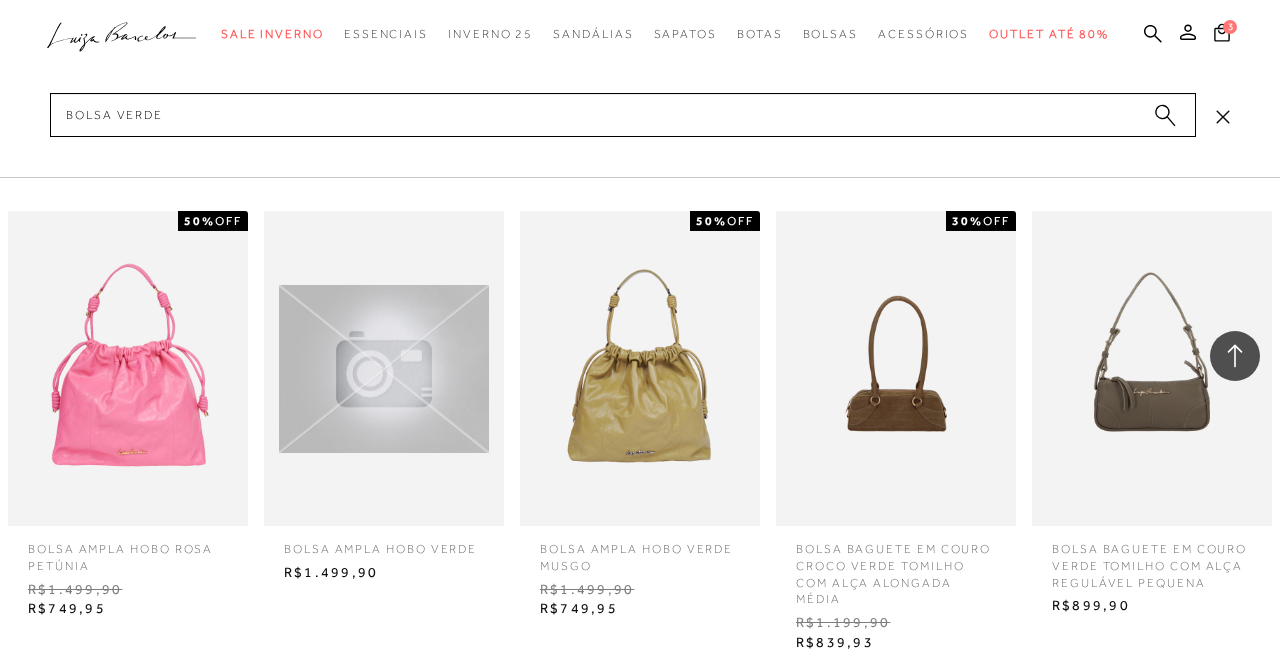 click 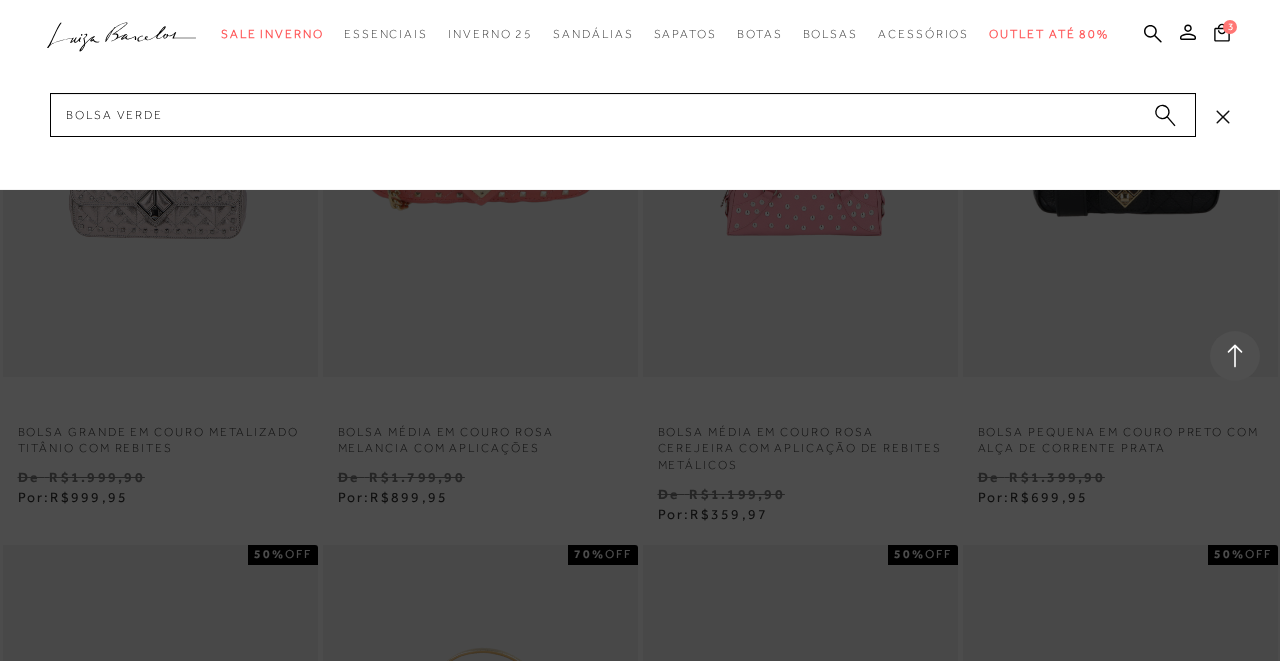 scroll, scrollTop: 3235, scrollLeft: 0, axis: vertical 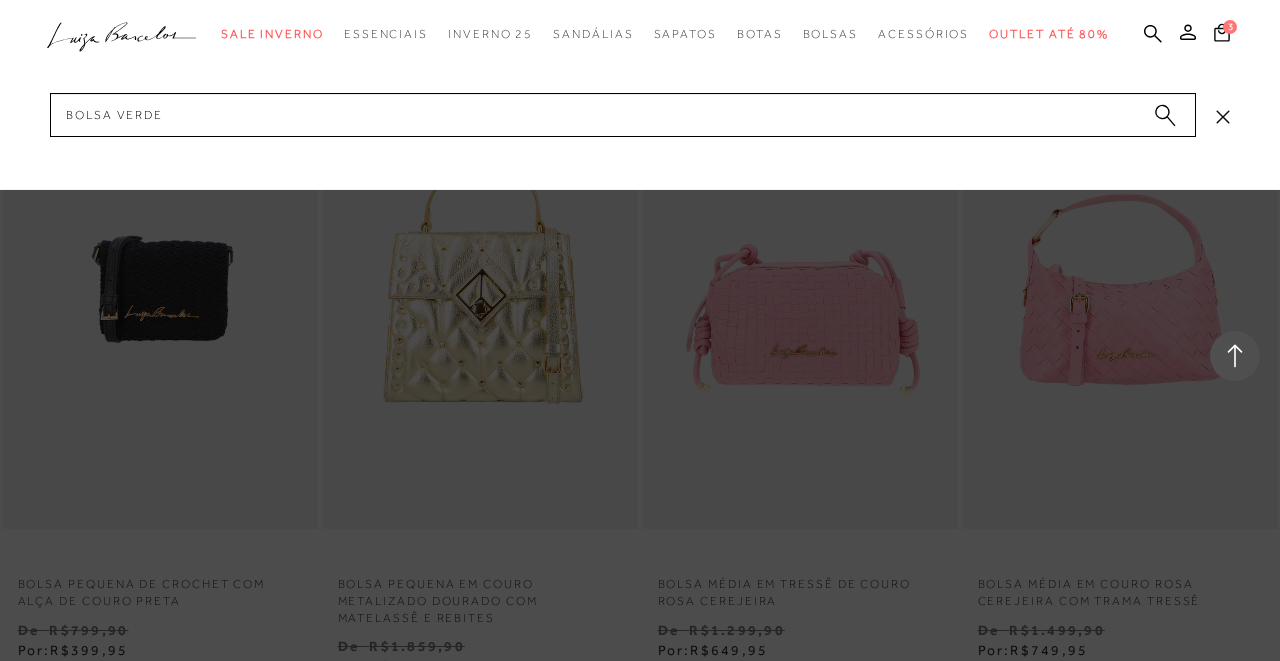 click 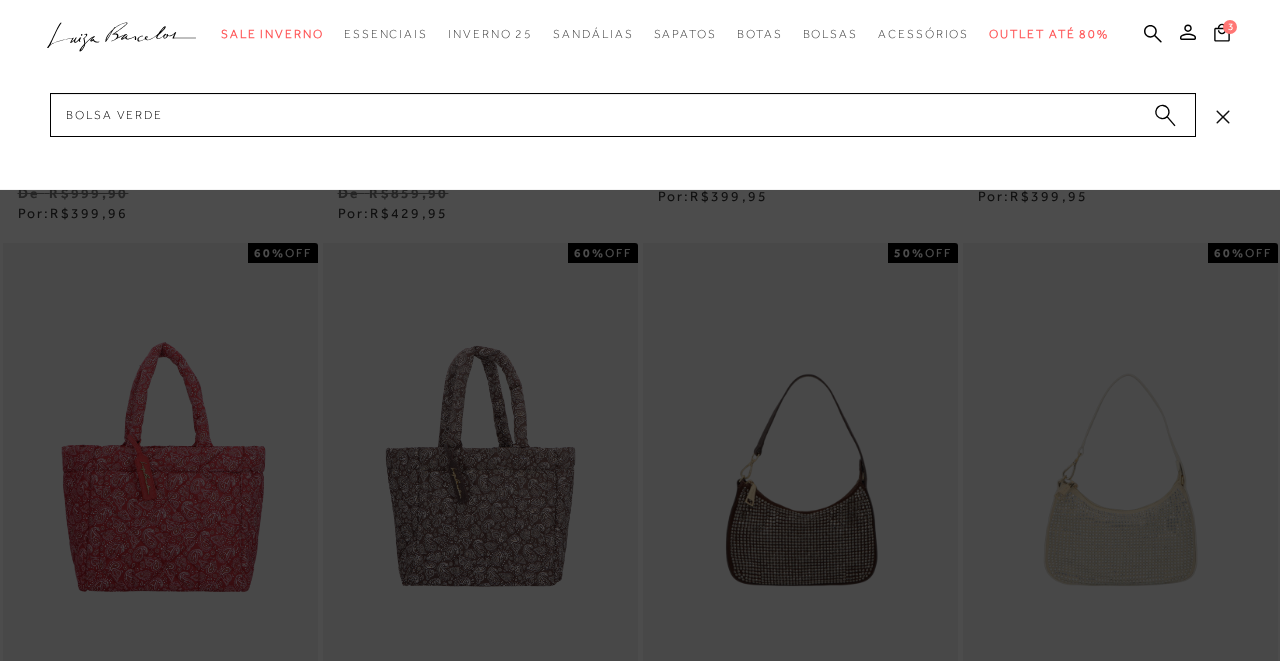 scroll, scrollTop: 561, scrollLeft: 0, axis: vertical 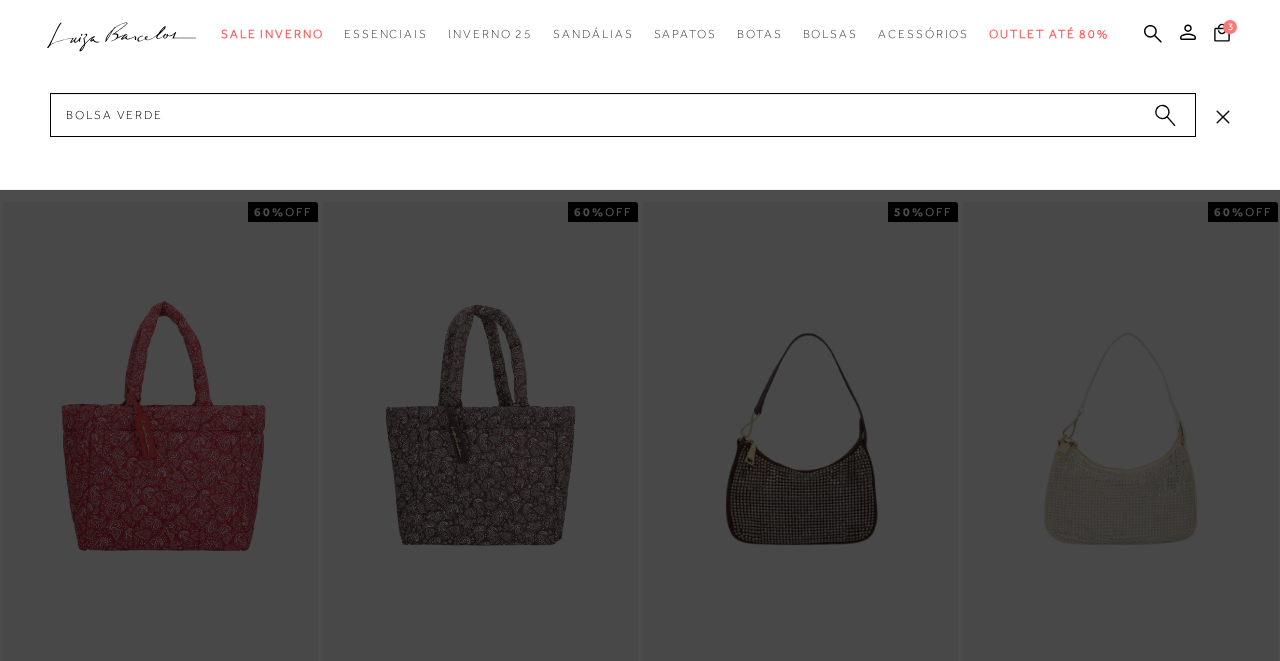 click 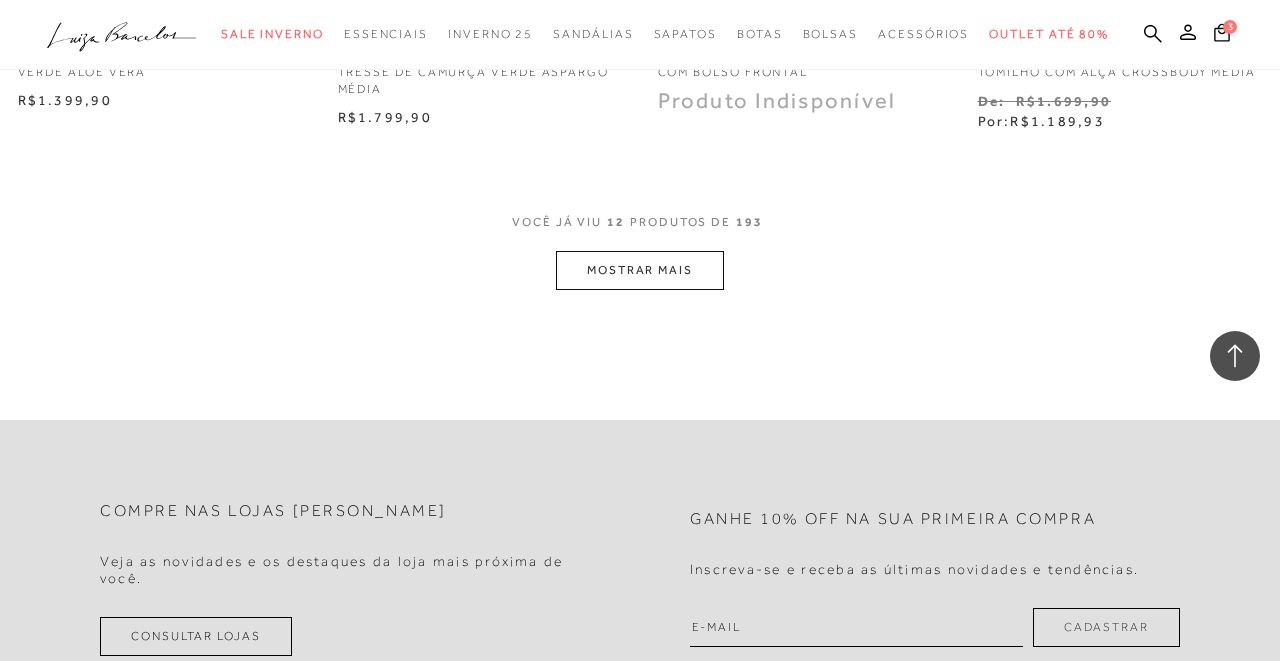 scroll, scrollTop: 1901, scrollLeft: 0, axis: vertical 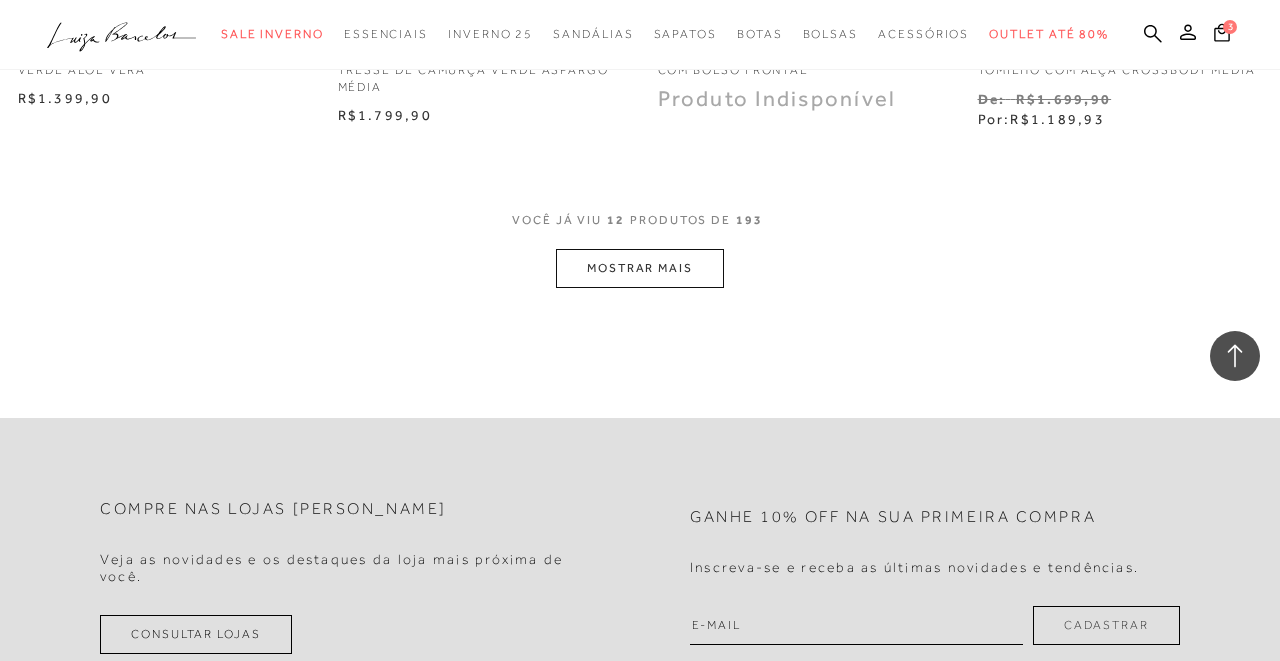 click on "MOSTRAR MAIS" at bounding box center [640, 268] 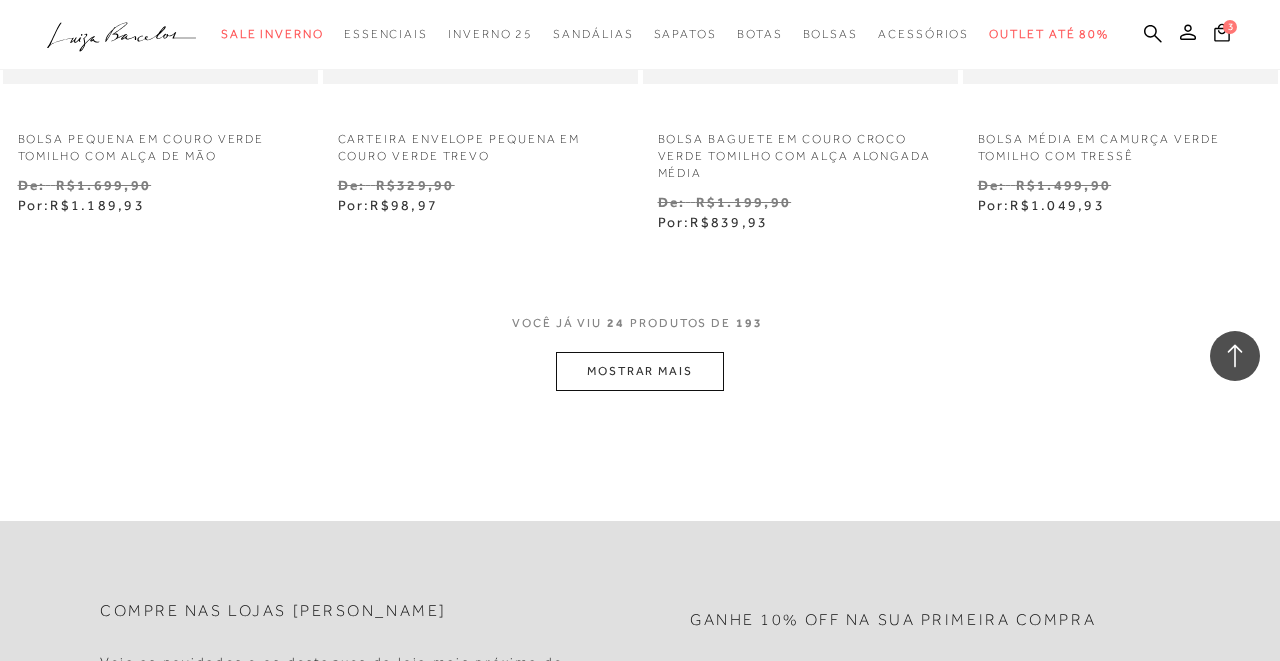 scroll, scrollTop: 3706, scrollLeft: 0, axis: vertical 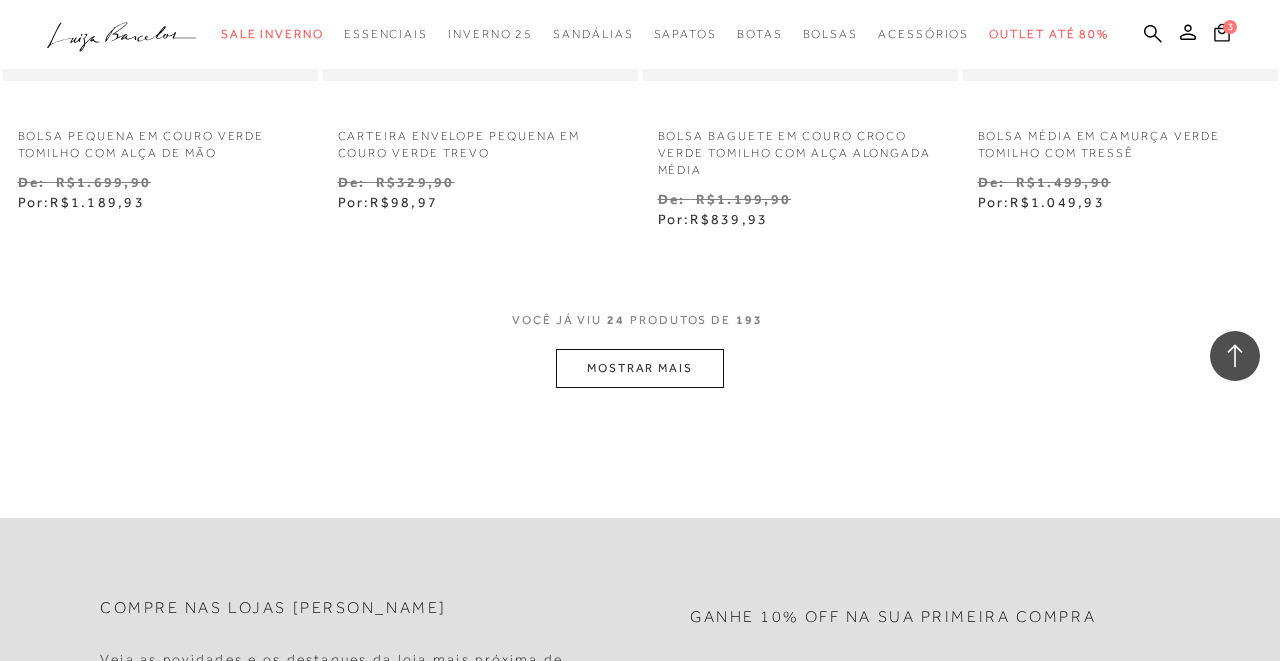click on "MOSTRAR MAIS" at bounding box center (640, 368) 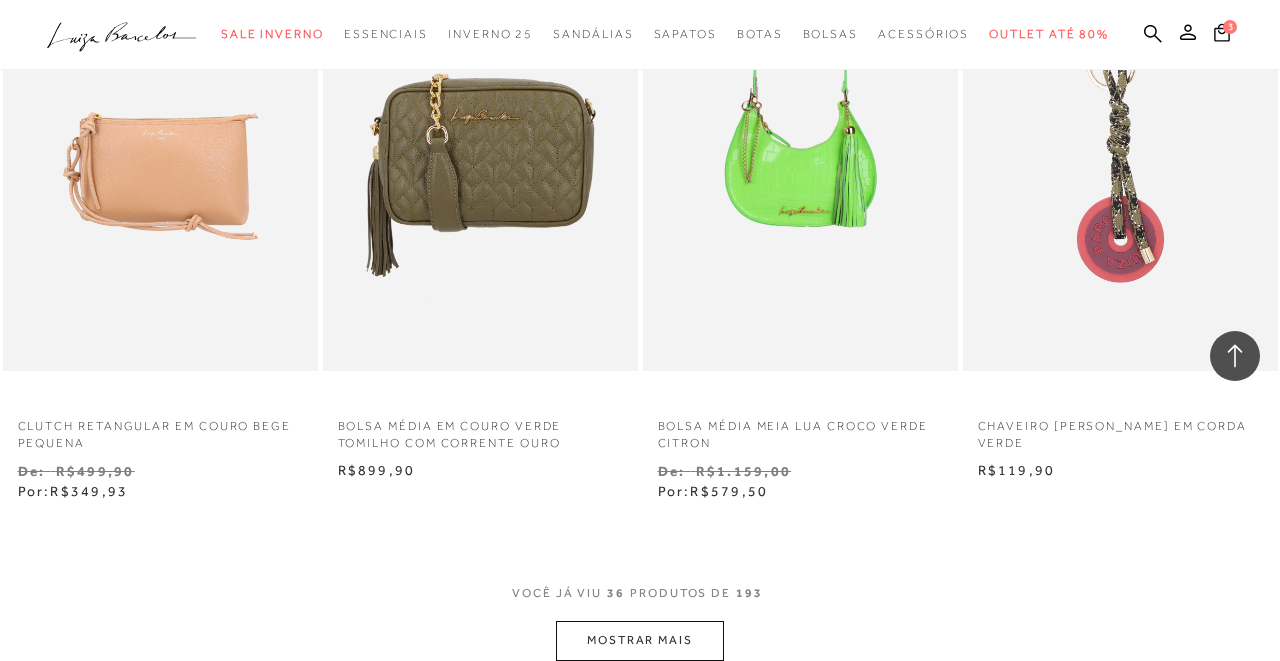 scroll, scrollTop: 5228, scrollLeft: 0, axis: vertical 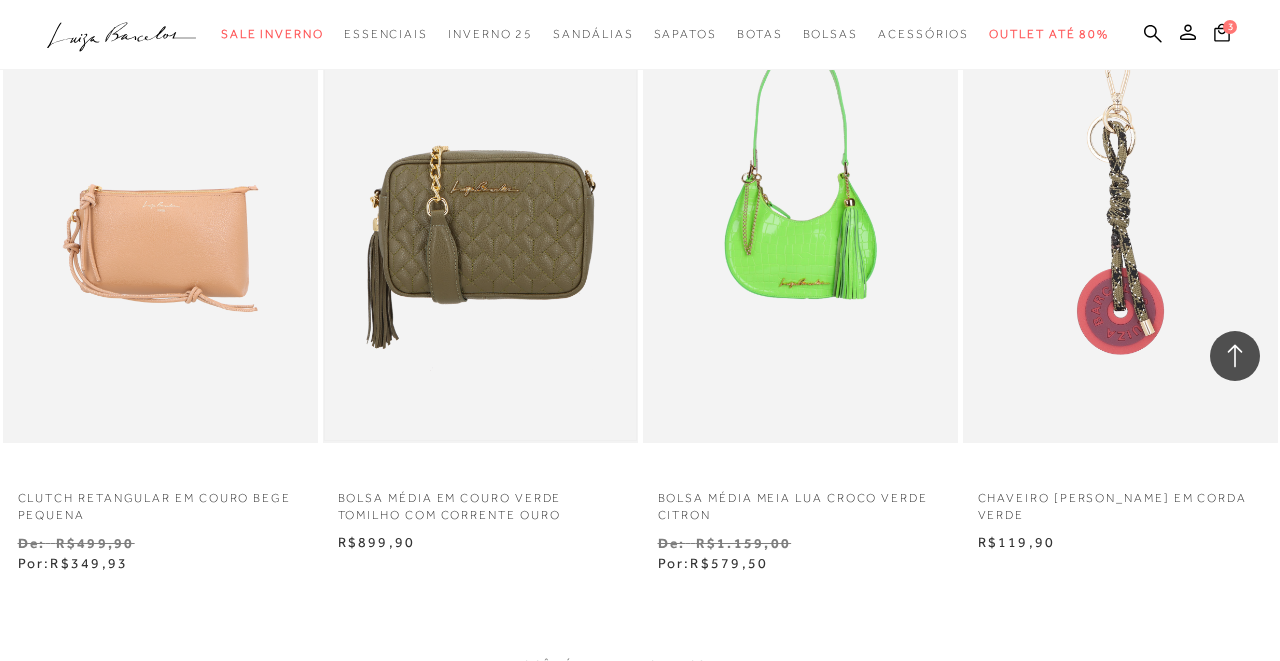 click at bounding box center (480, 206) 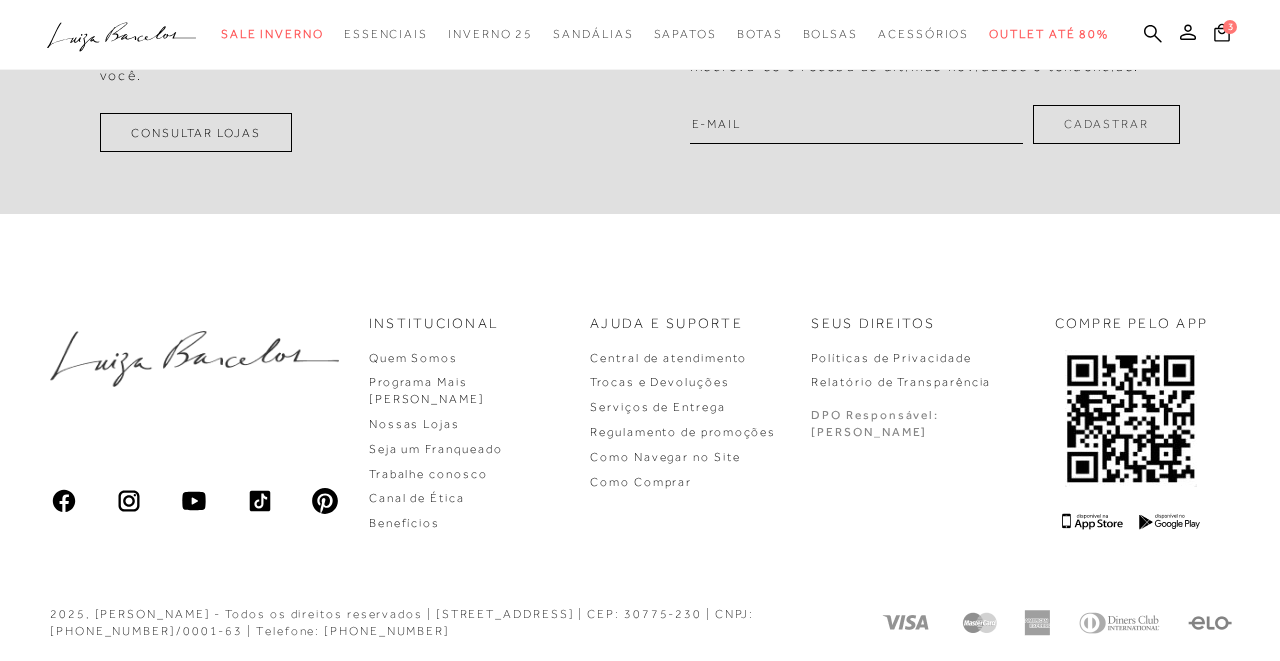 click on "Quem Somos" at bounding box center (467, 358) 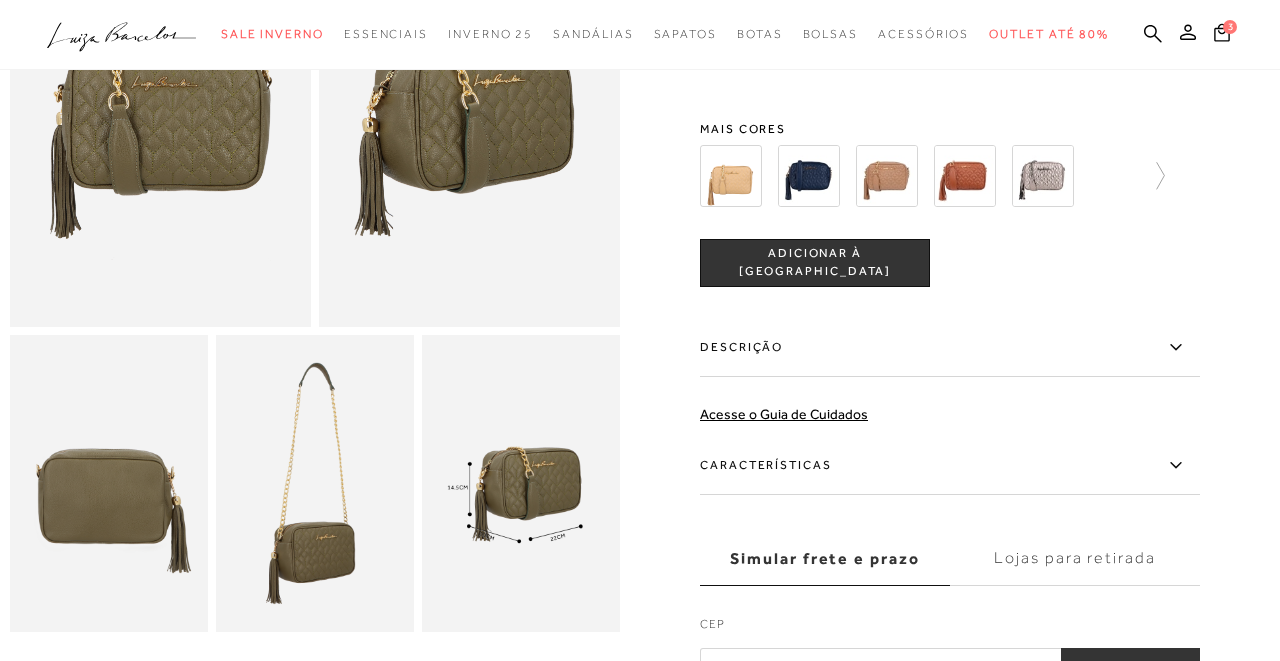 scroll, scrollTop: 261, scrollLeft: 0, axis: vertical 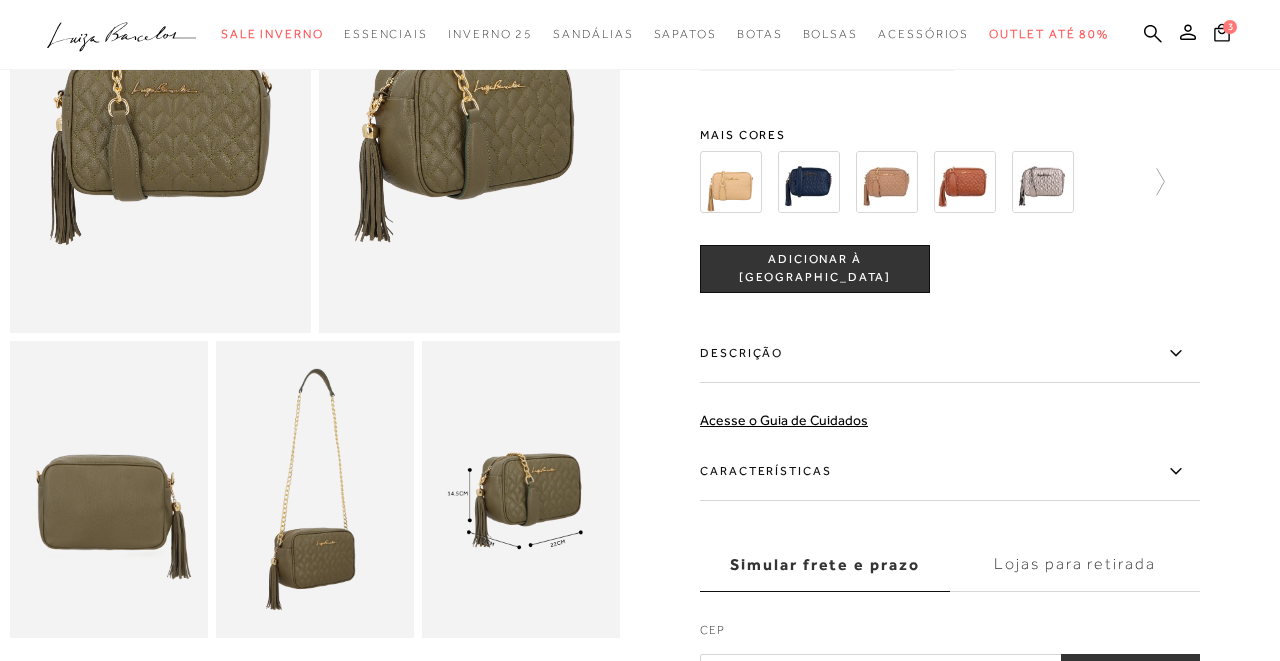 click on "ADICIONAR À [GEOGRAPHIC_DATA]" at bounding box center (815, 268) 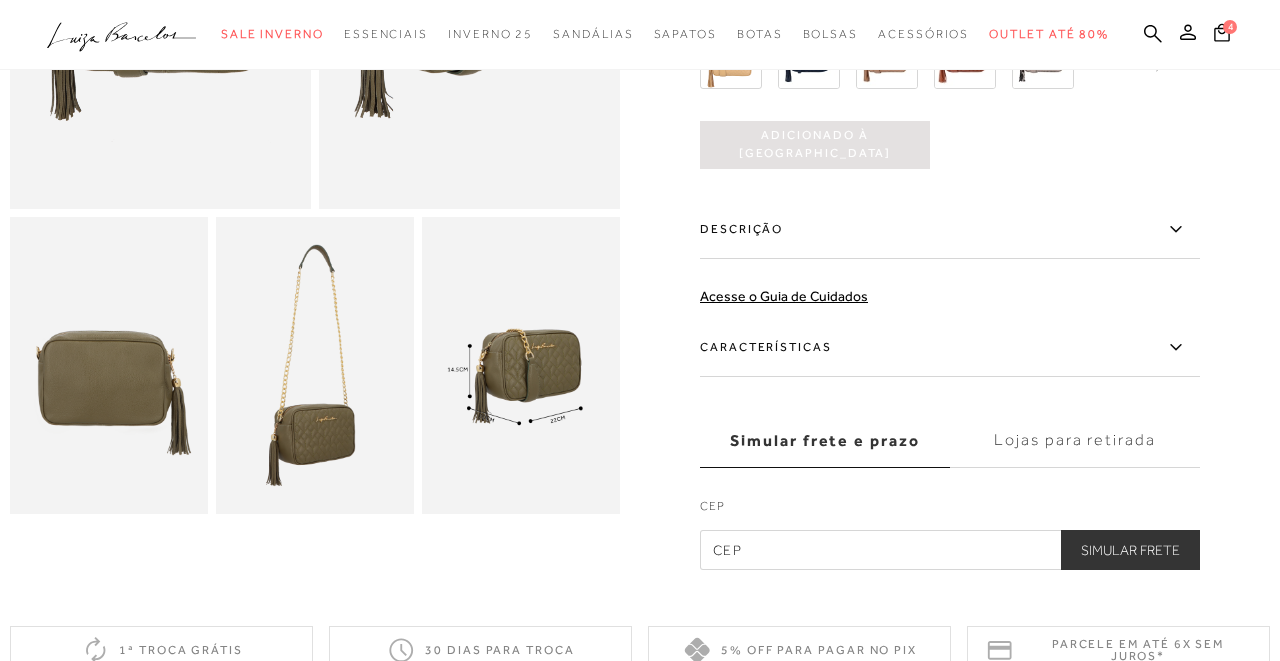 scroll, scrollTop: 0, scrollLeft: 0, axis: both 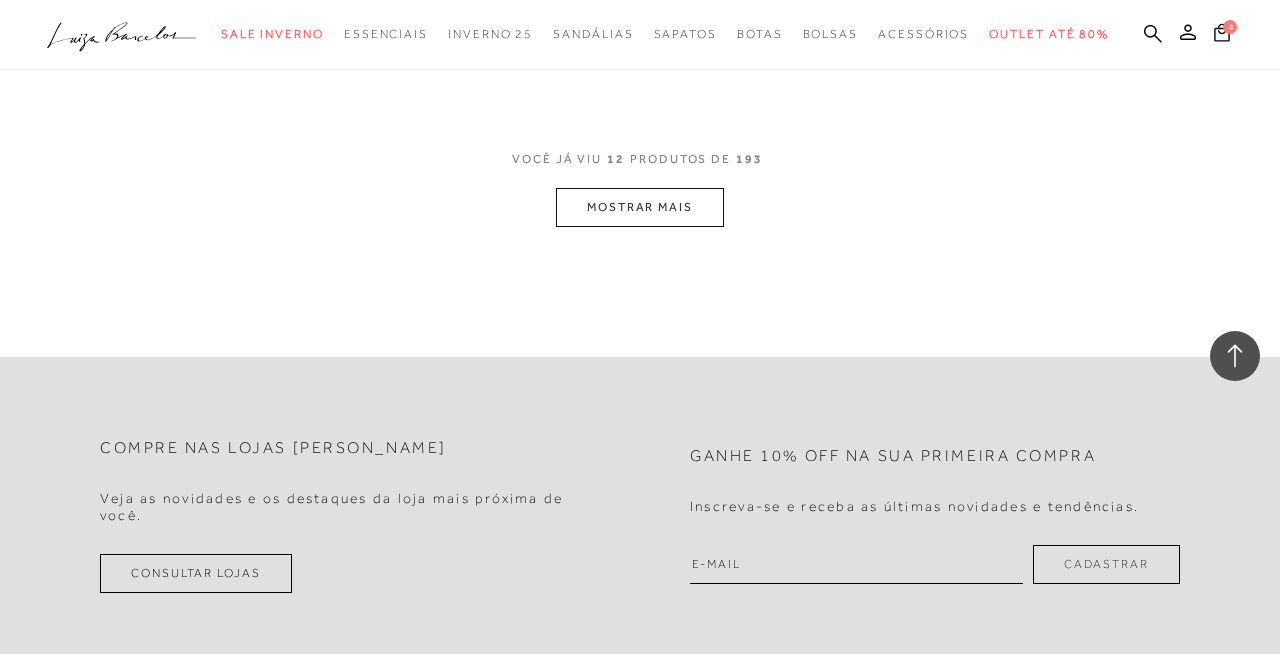 click on "MOSTRAR MAIS" at bounding box center (640, 207) 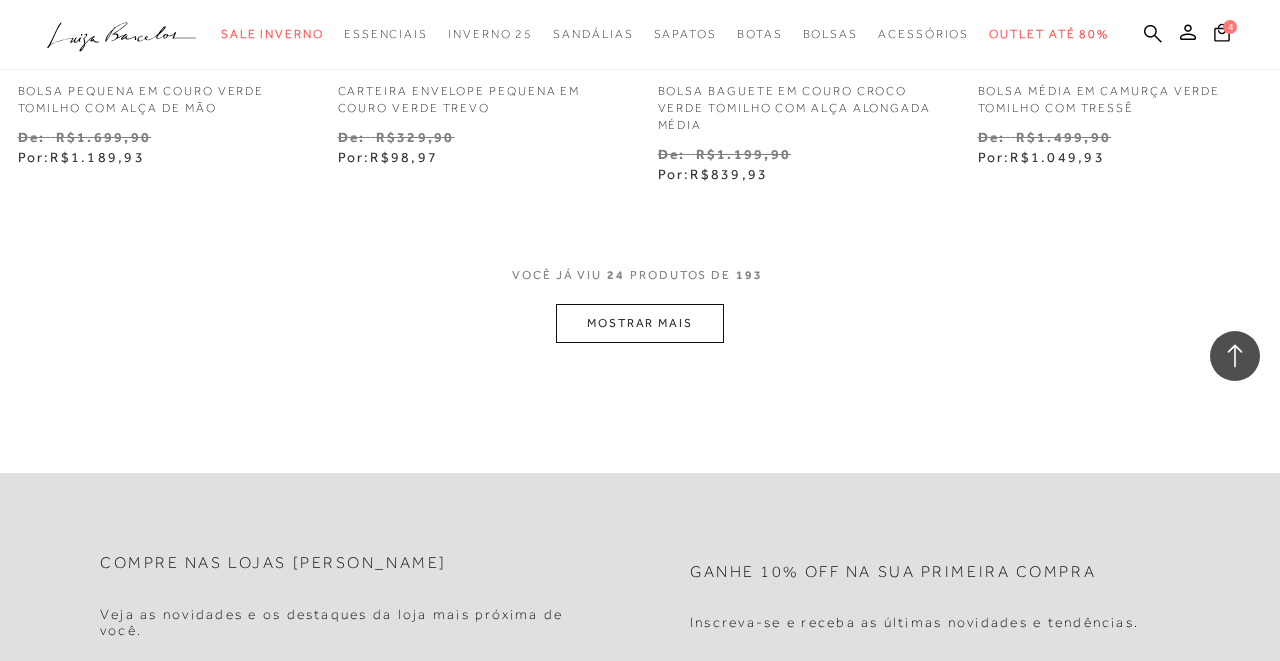 scroll, scrollTop: 3790, scrollLeft: 0, axis: vertical 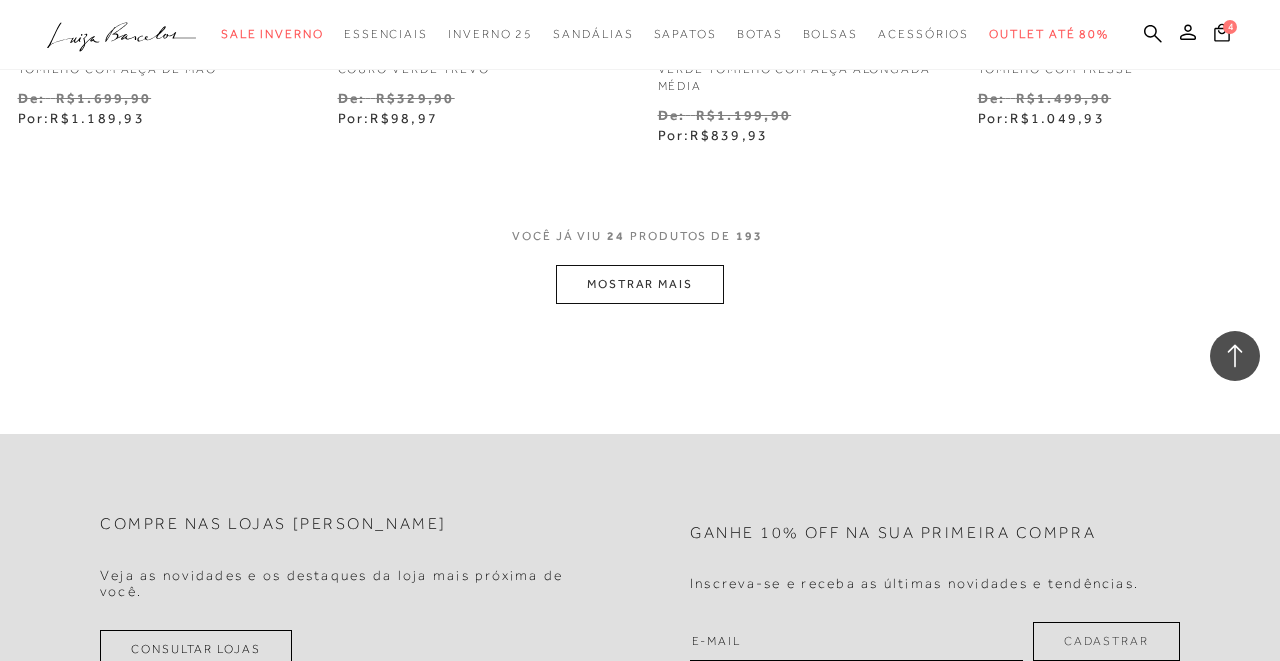 click on "MOSTRAR MAIS" at bounding box center [640, 284] 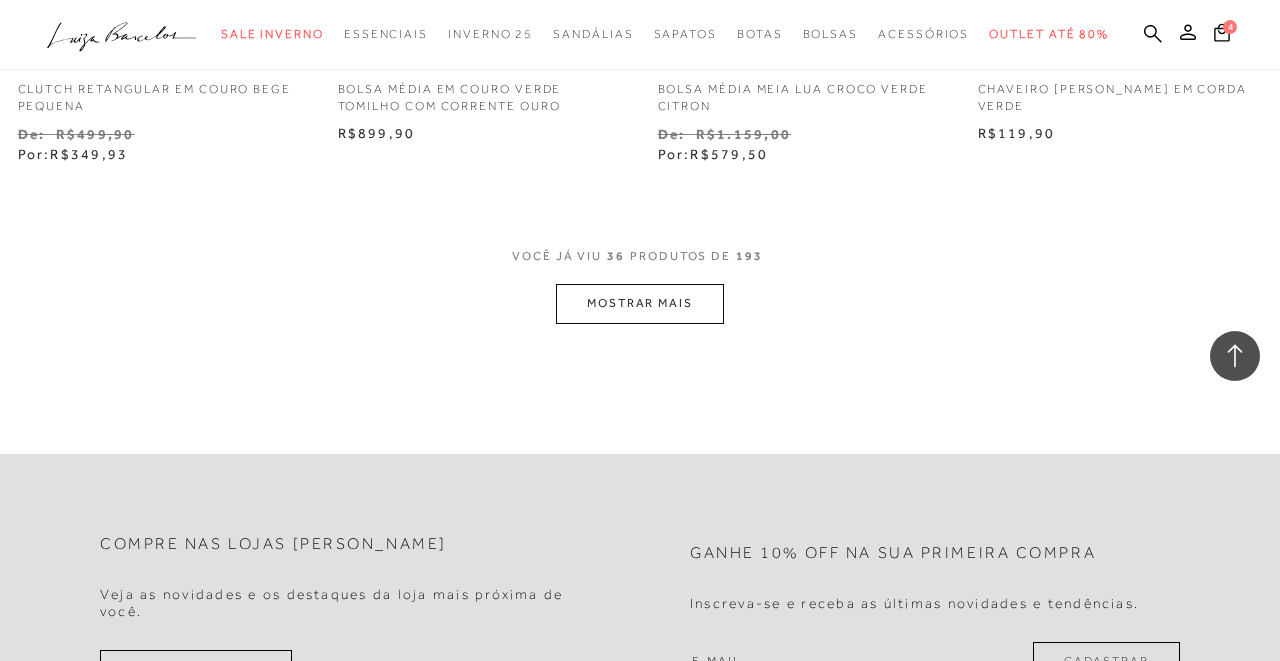 scroll, scrollTop: 5647, scrollLeft: 0, axis: vertical 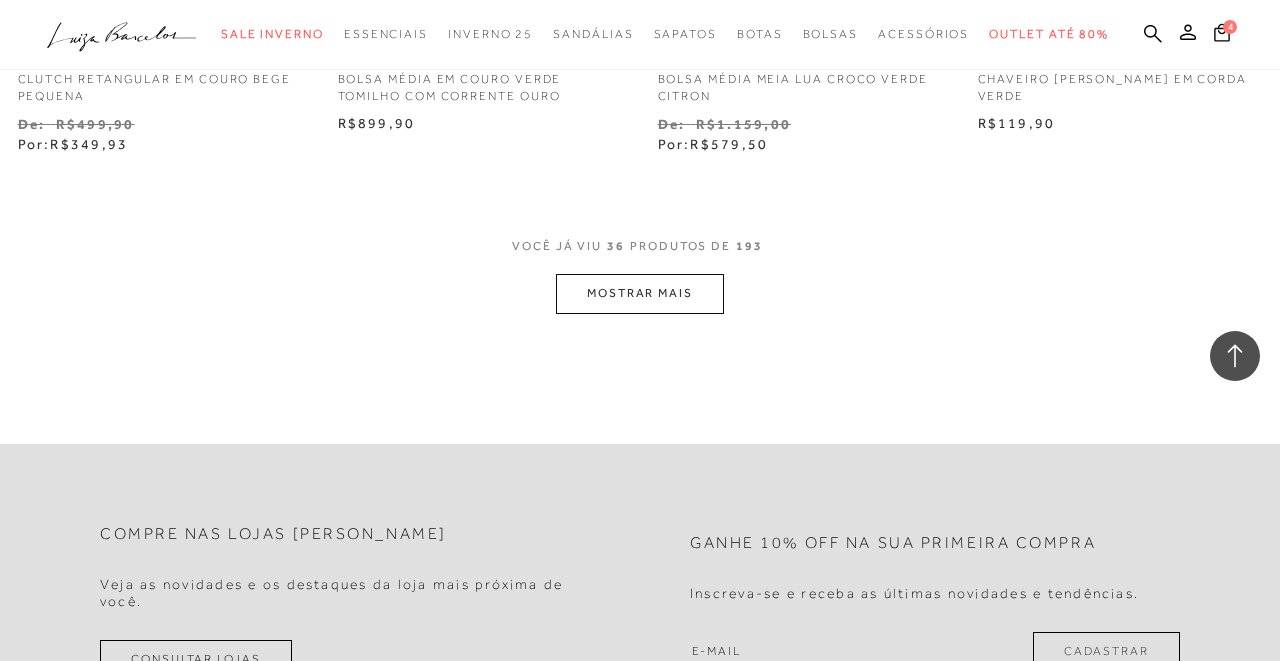 click on "MOSTRAR MAIS" at bounding box center [640, 293] 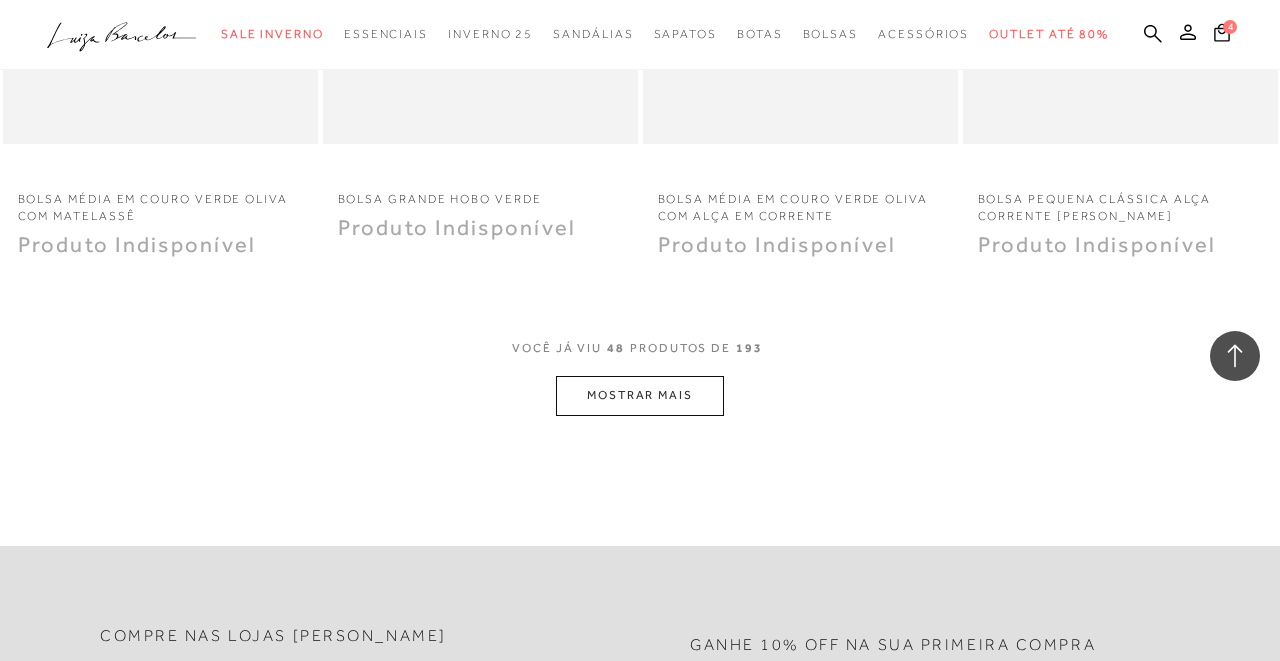 scroll, scrollTop: 7444, scrollLeft: 0, axis: vertical 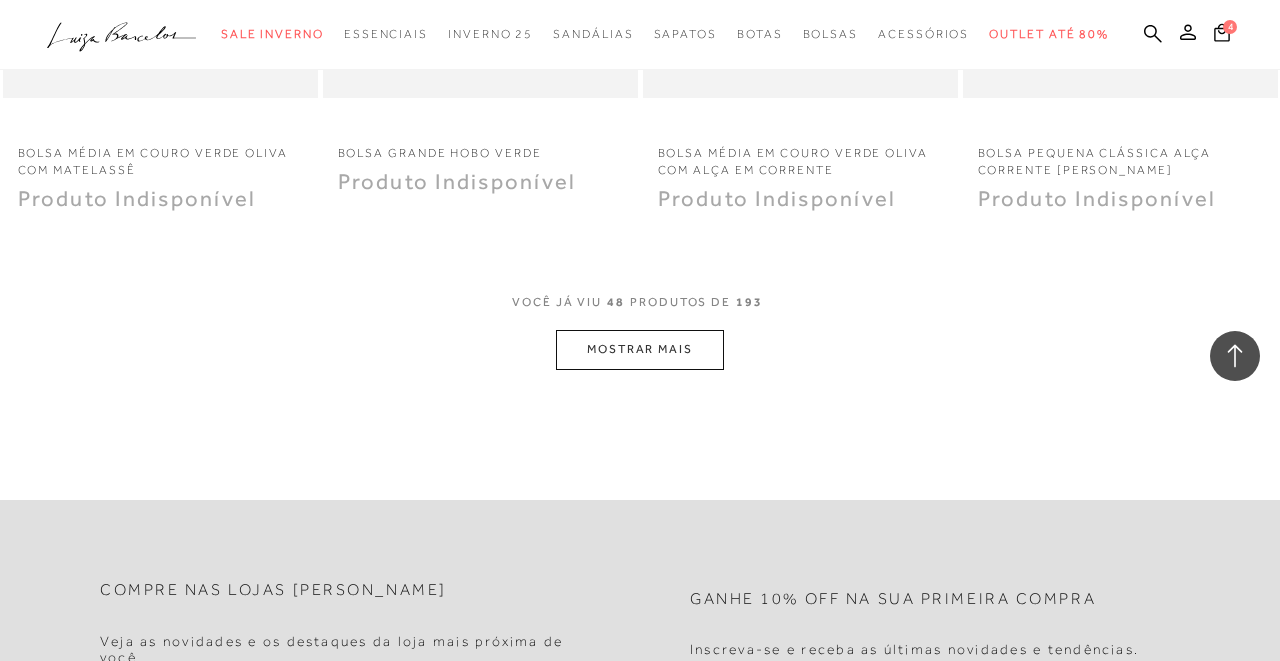 click on "MOSTRAR MAIS" at bounding box center (640, 349) 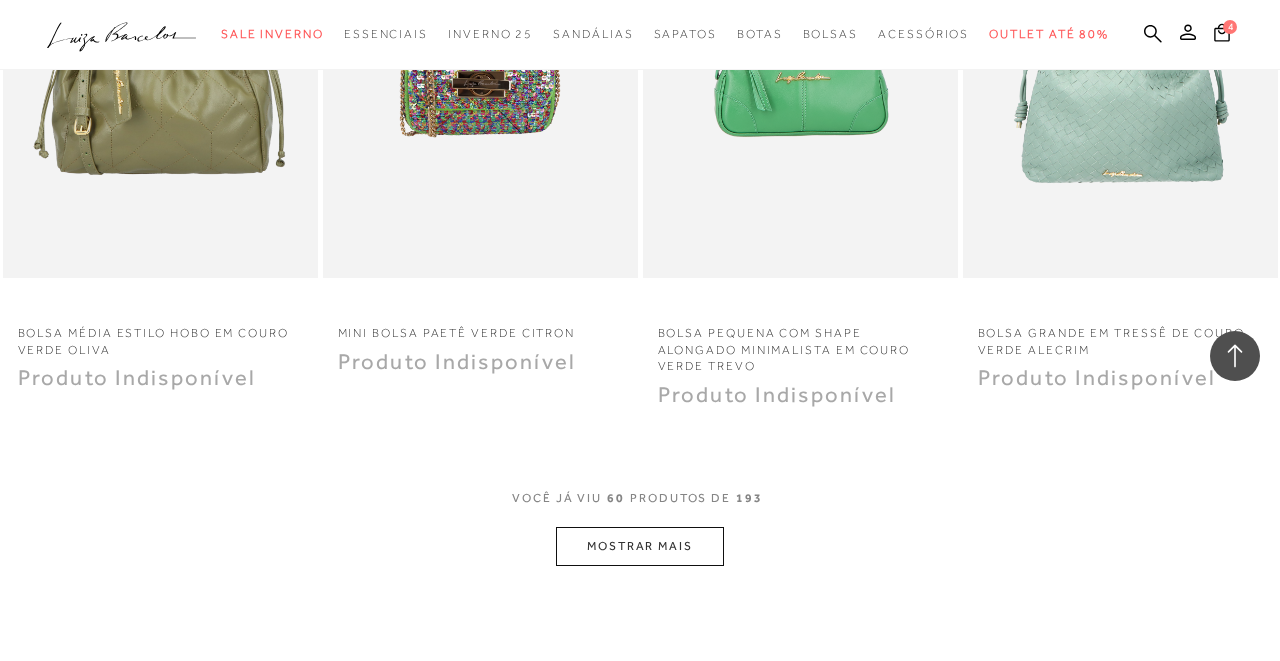 scroll, scrollTop: 9118, scrollLeft: 0, axis: vertical 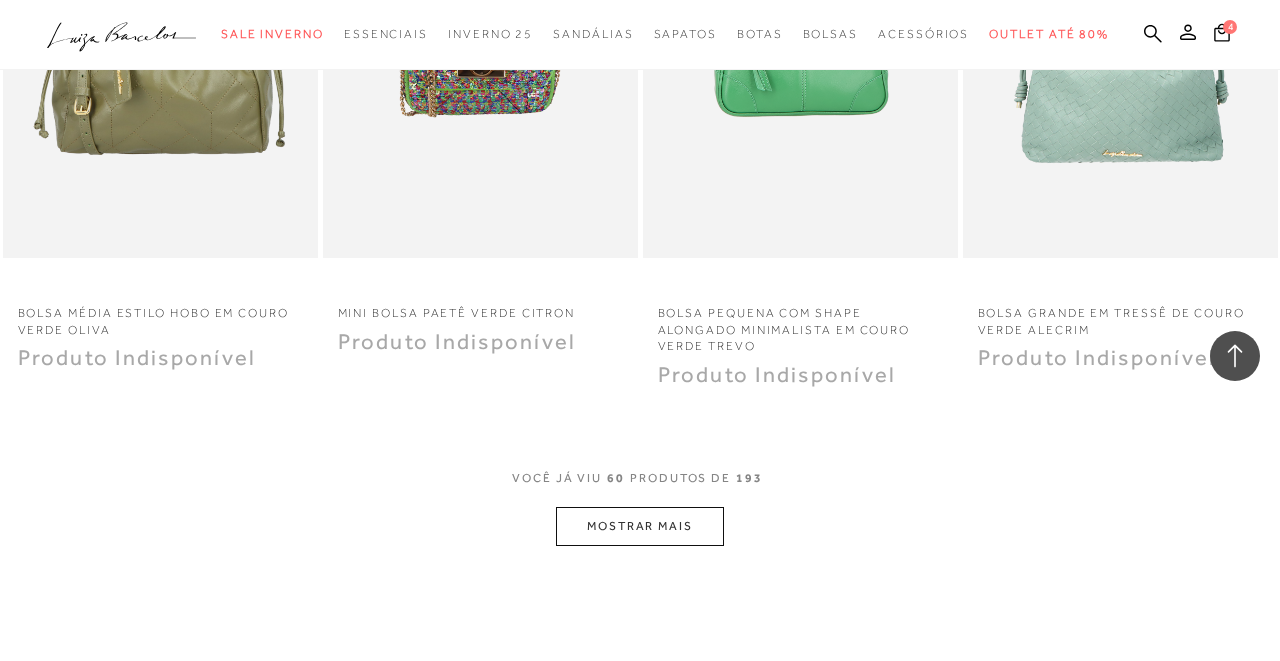click on "MOSTRAR MAIS" at bounding box center [640, 526] 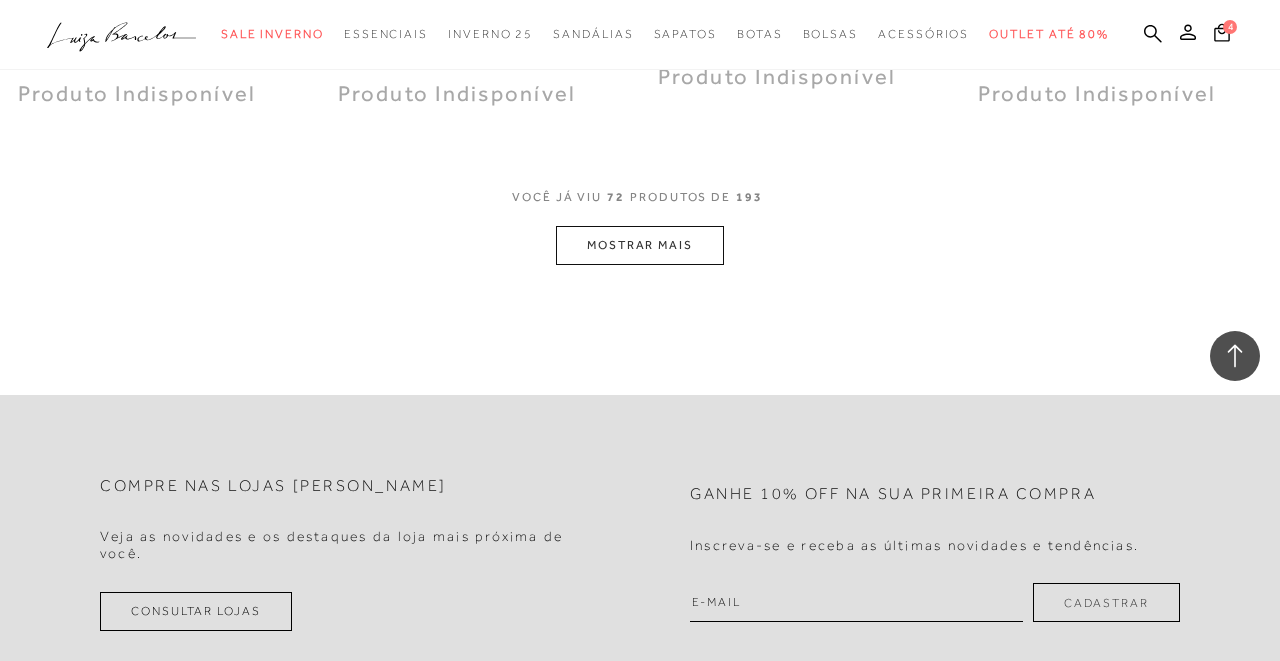 scroll, scrollTop: 11228, scrollLeft: 0, axis: vertical 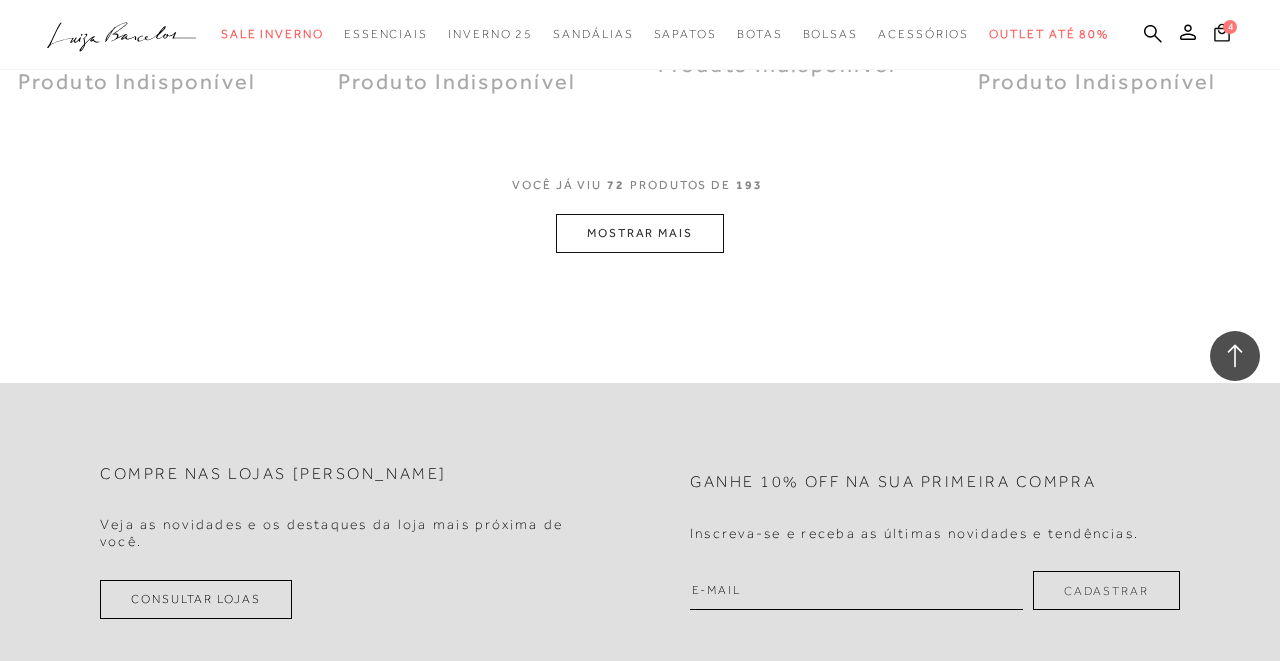 click on "MOSTRAR MAIS" at bounding box center [640, 233] 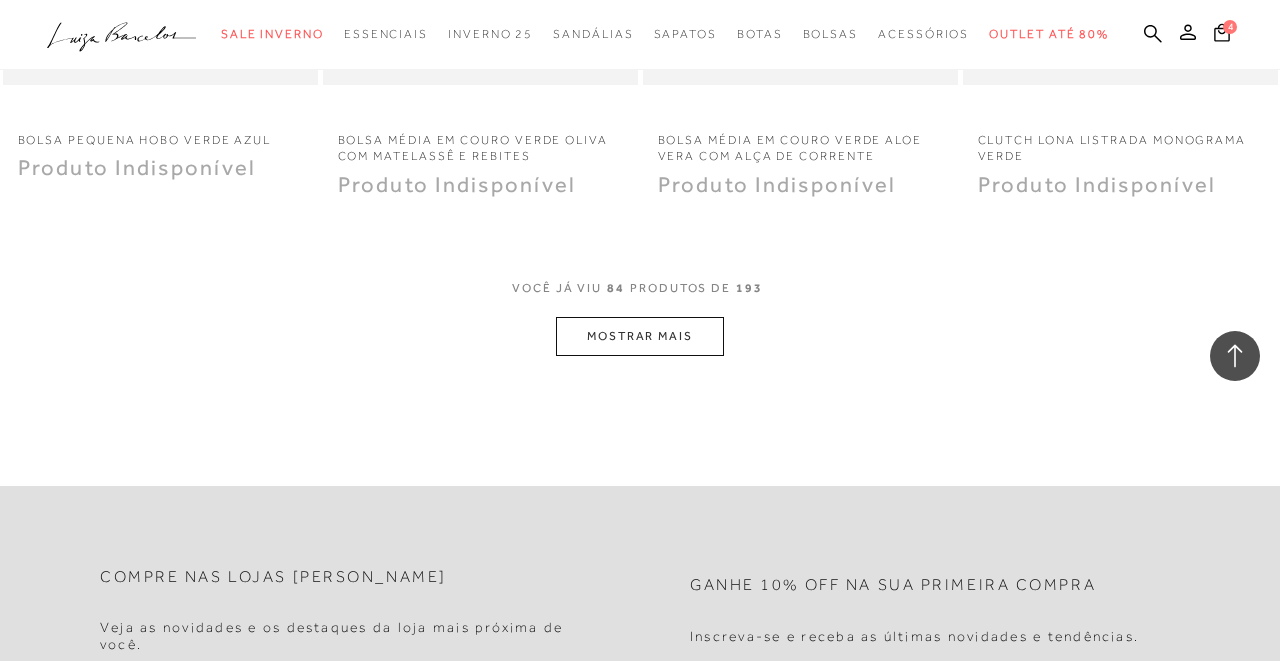 scroll, scrollTop: 13115, scrollLeft: 0, axis: vertical 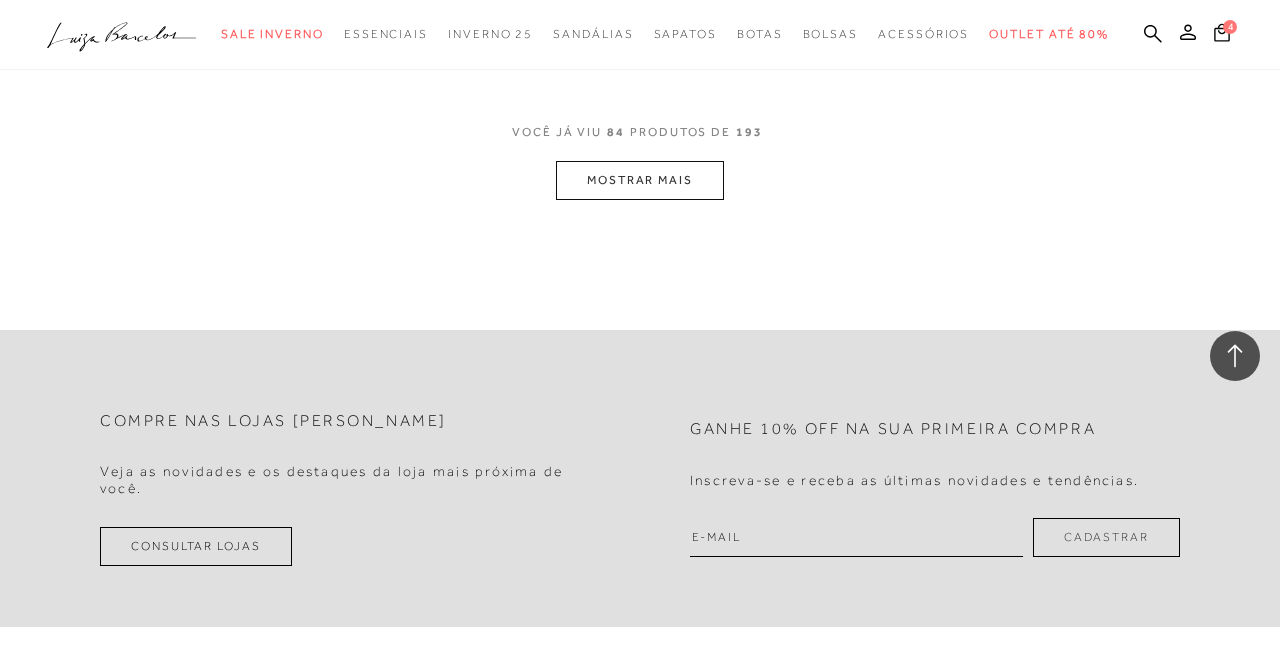 click on "MOSTRAR MAIS" at bounding box center (640, 180) 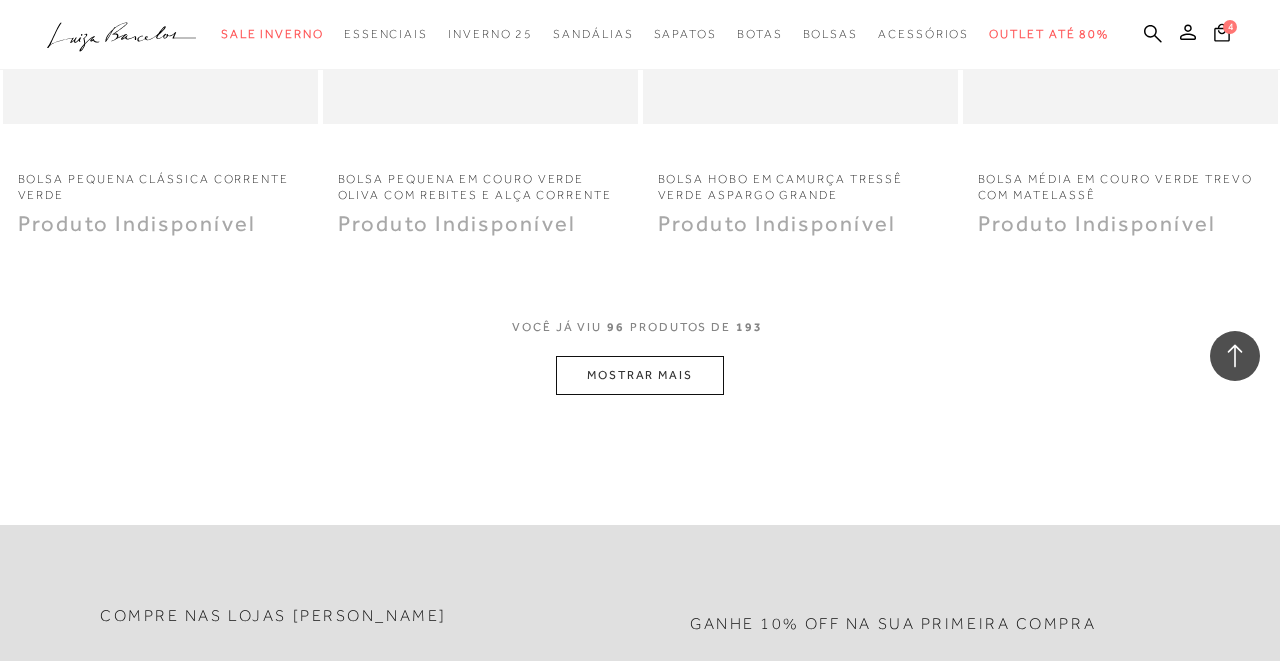 scroll, scrollTop: 14740, scrollLeft: 0, axis: vertical 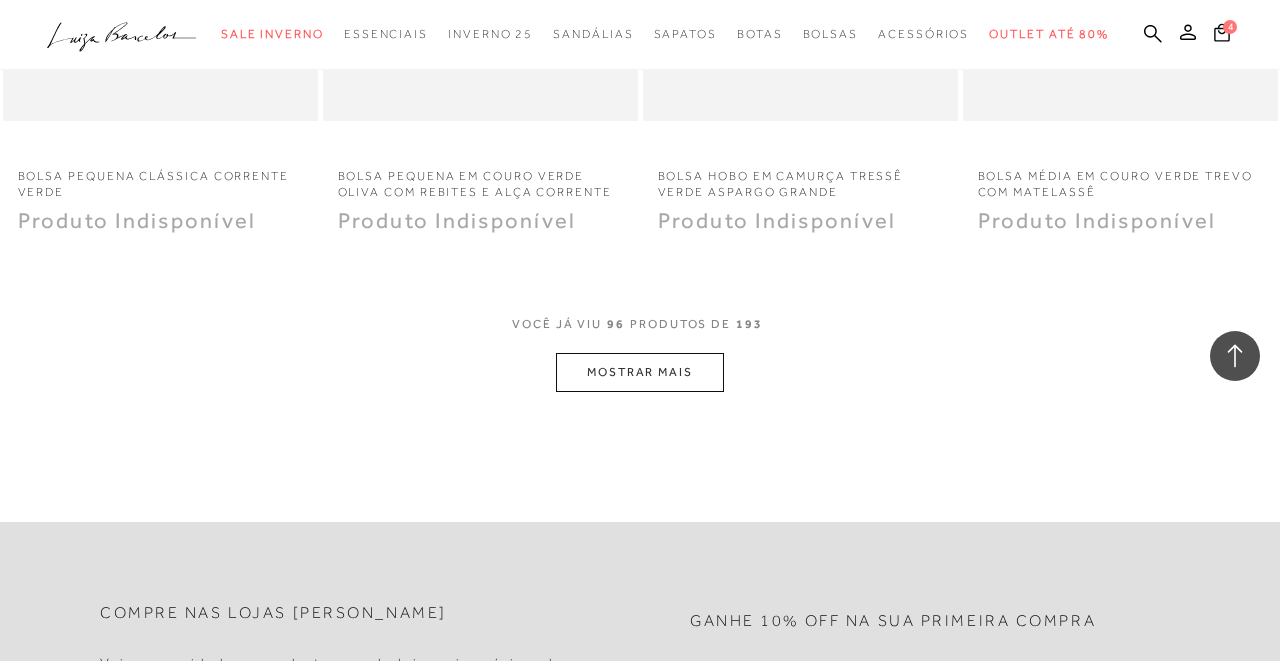 click on "MOSTRAR MAIS" at bounding box center [640, 372] 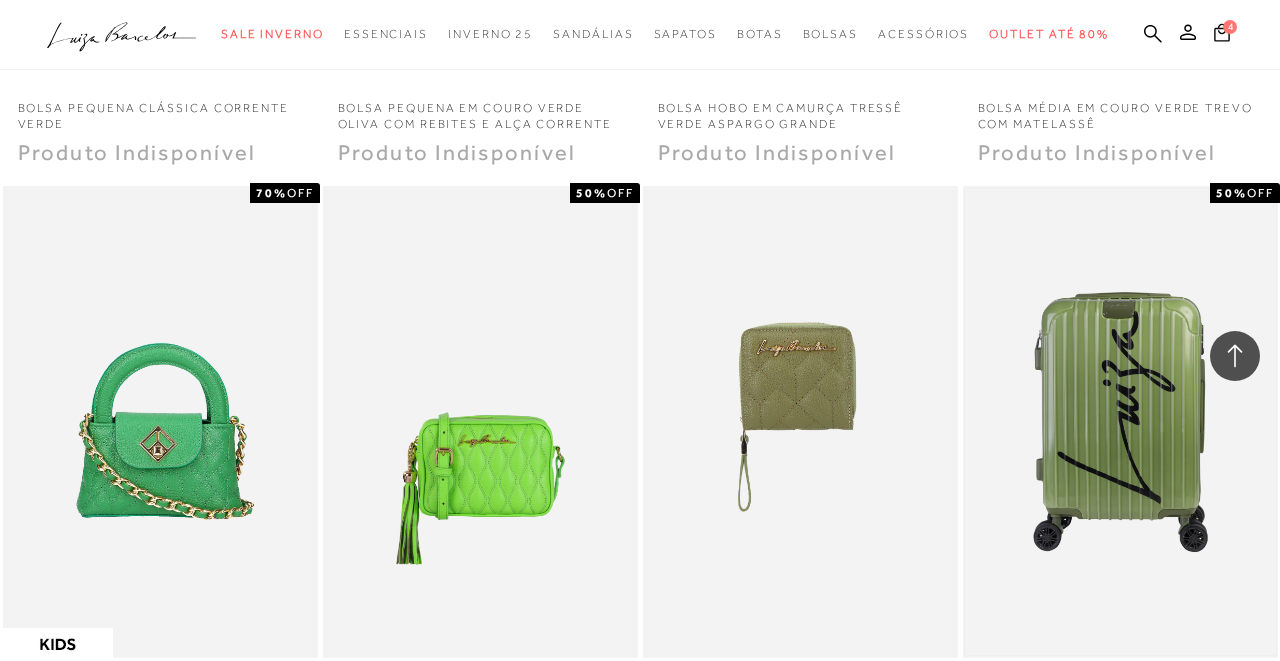 scroll, scrollTop: 14803, scrollLeft: 0, axis: vertical 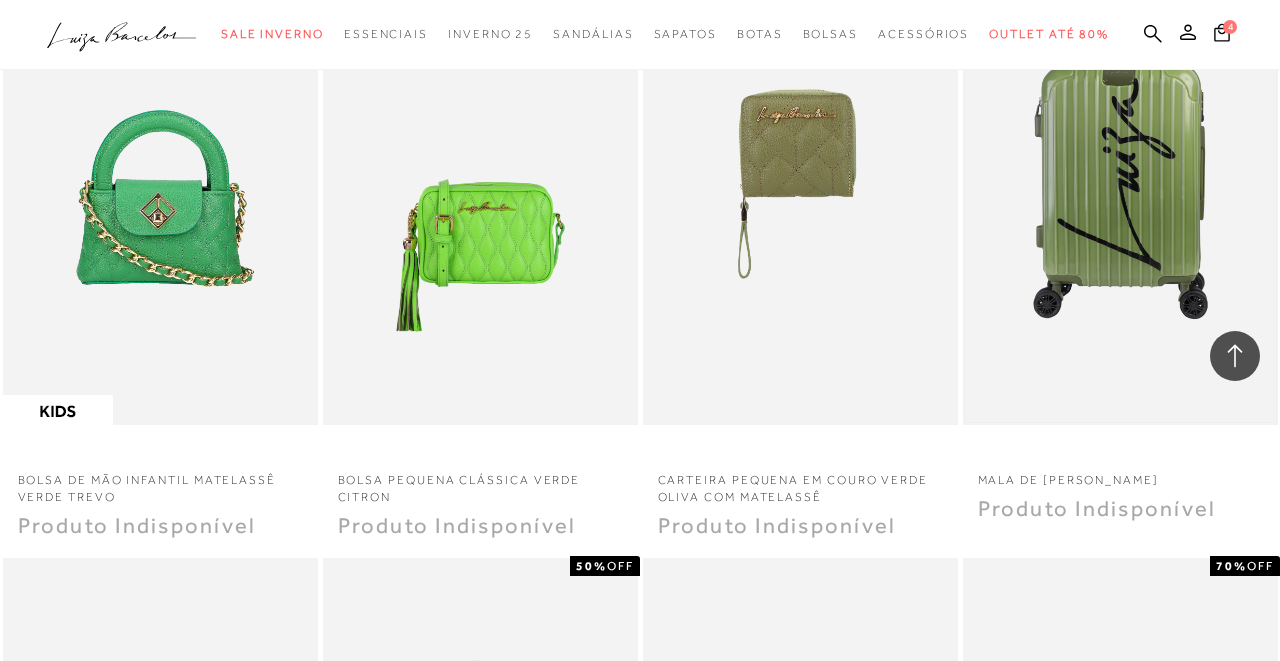 click at bounding box center (1120, 189) 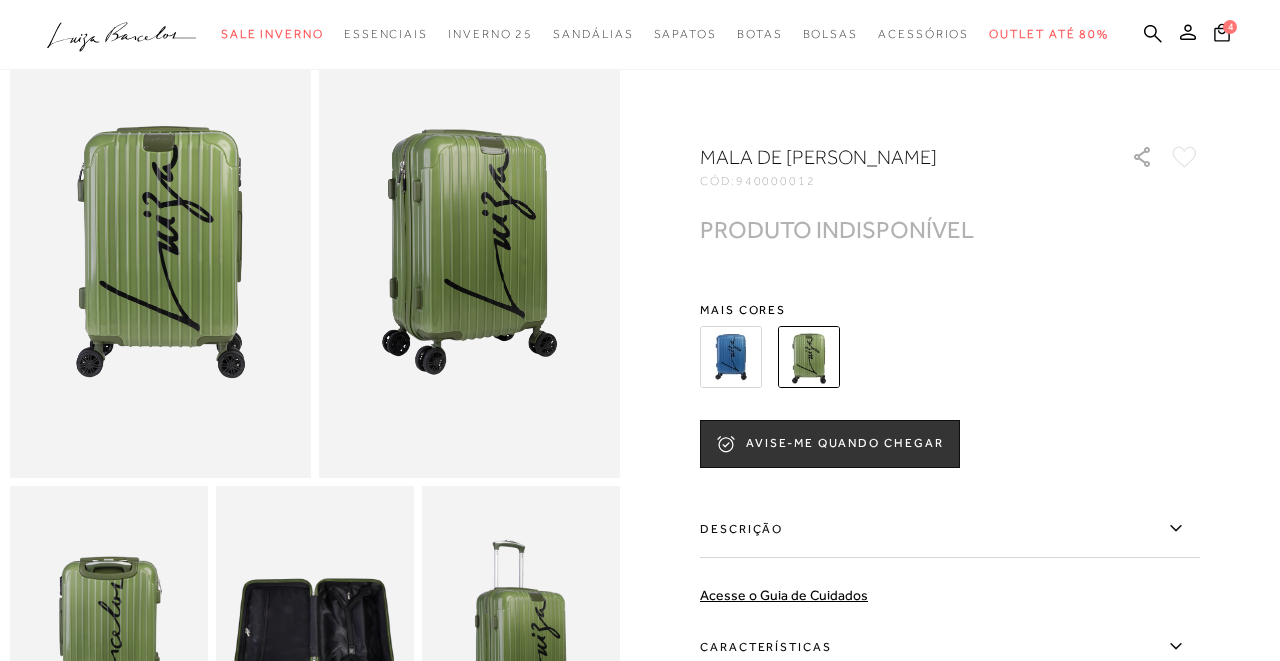 scroll, scrollTop: 67, scrollLeft: 0, axis: vertical 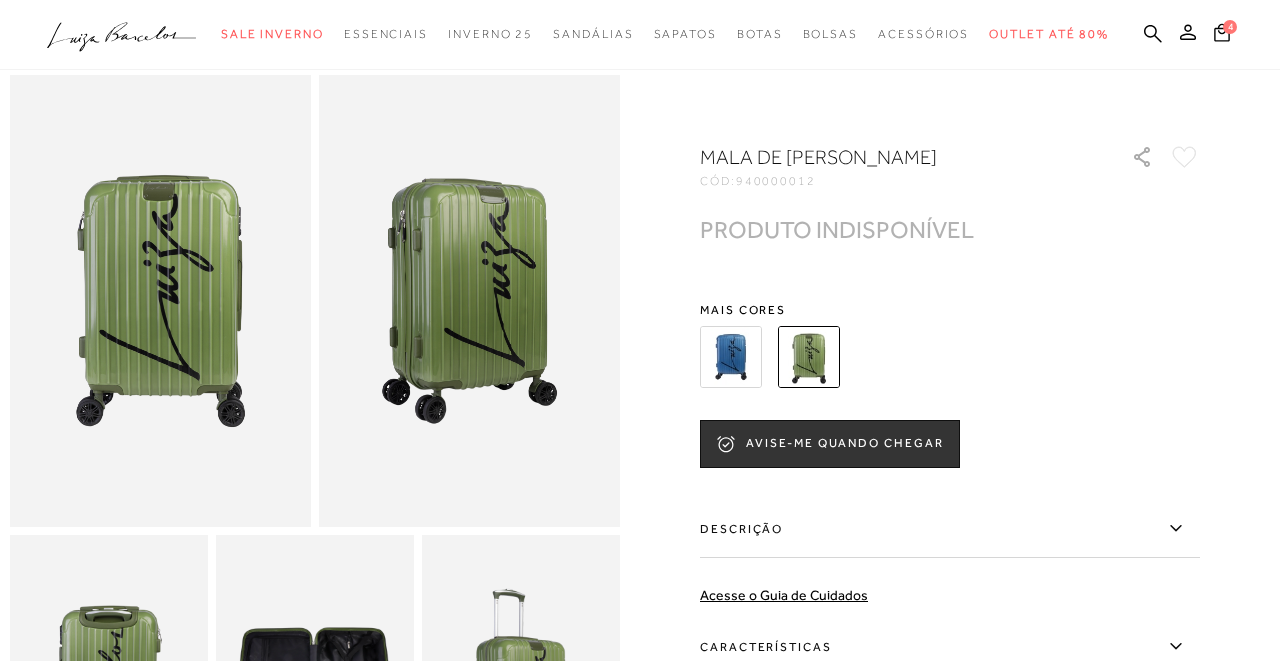 click at bounding box center [731, 357] 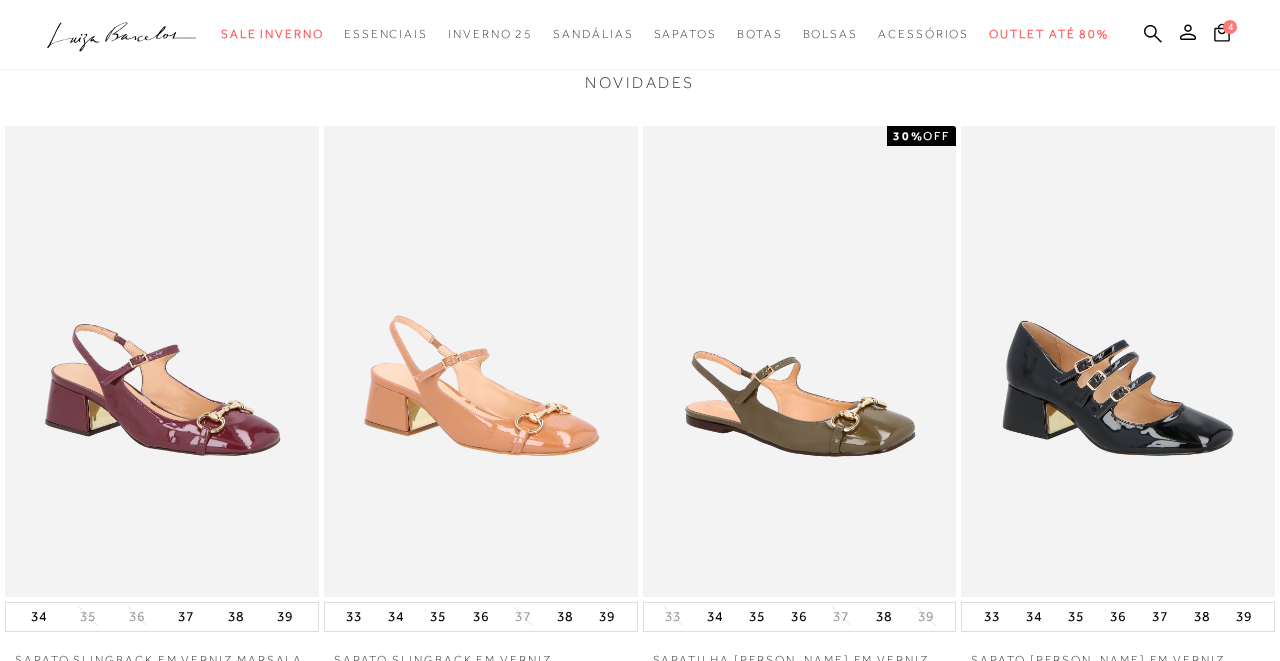 scroll, scrollTop: 2517, scrollLeft: 0, axis: vertical 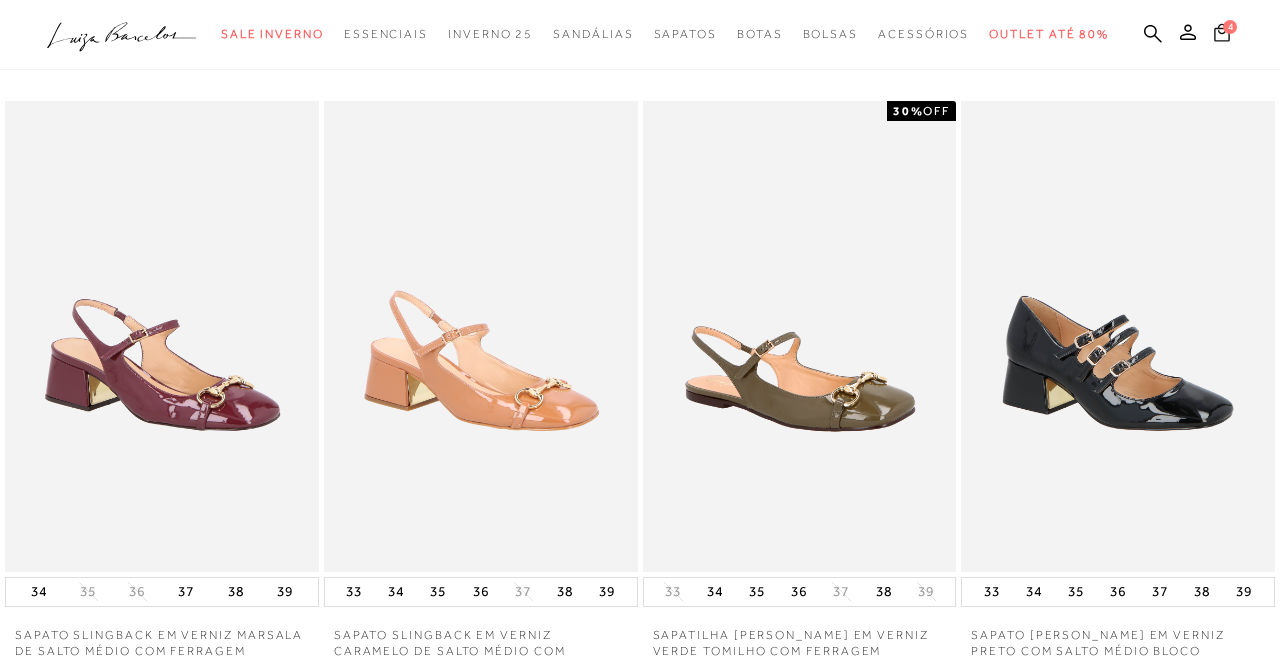 click 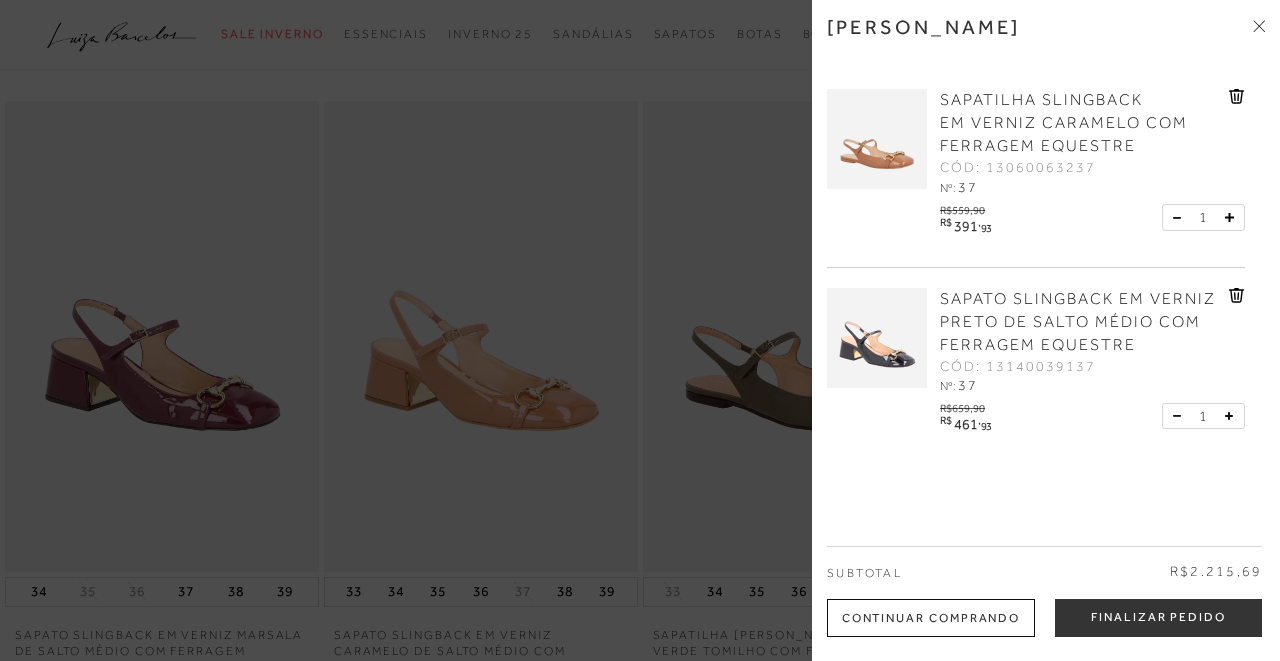 click on "[PERSON_NAME]" at bounding box center (1046, 42) 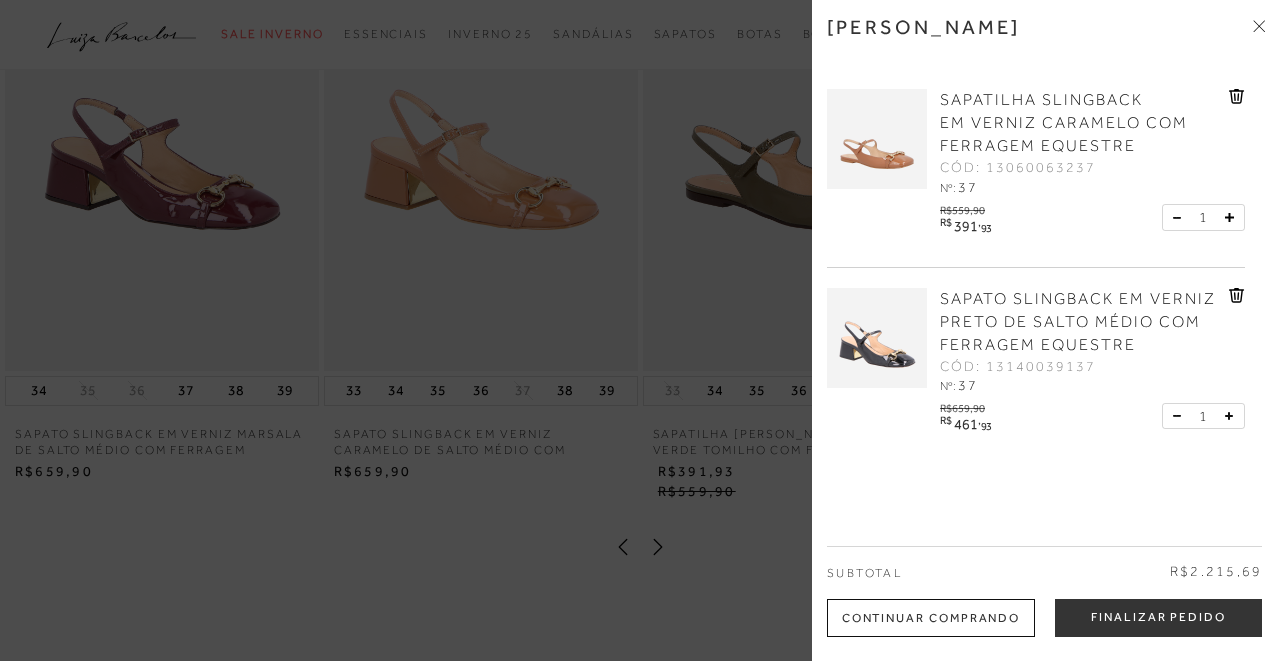 scroll, scrollTop: 2752, scrollLeft: 0, axis: vertical 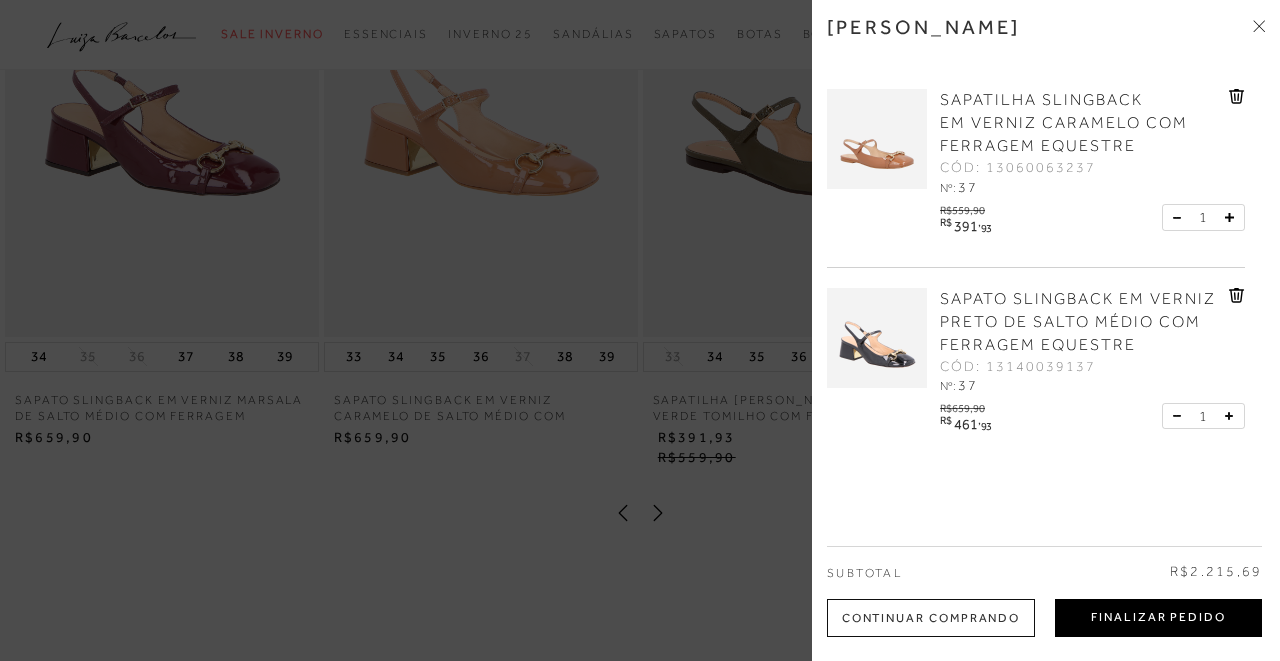 click on "Finalizar Pedido" at bounding box center (1158, 618) 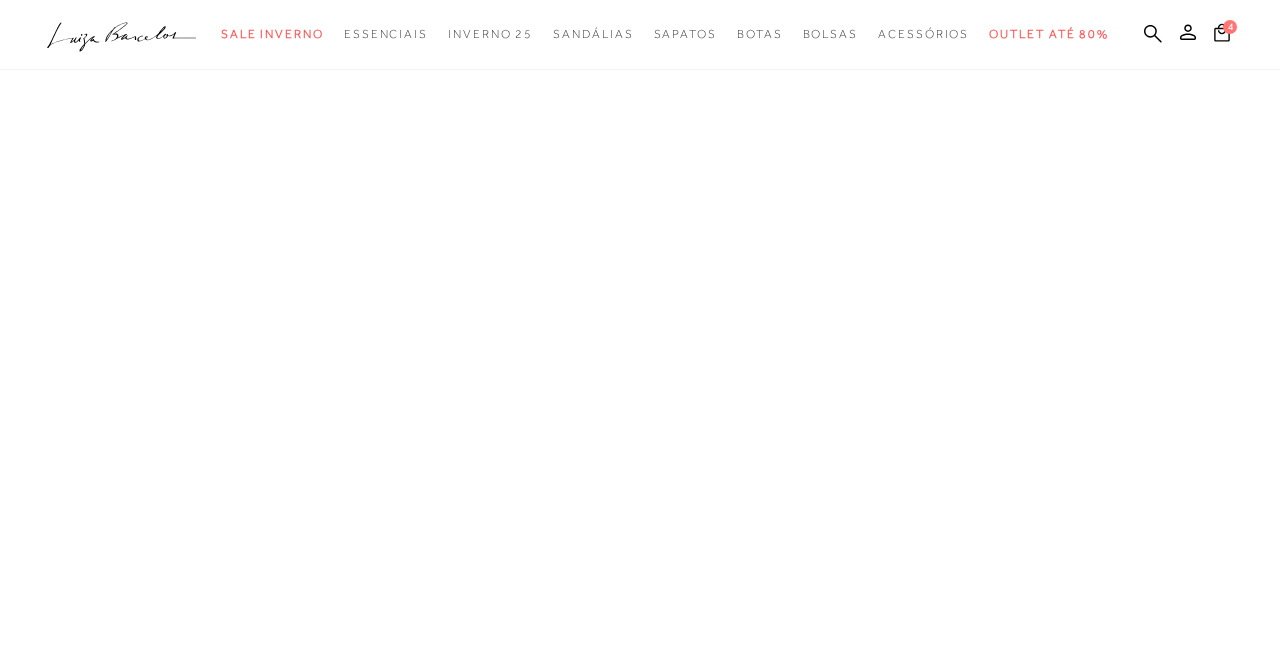scroll, scrollTop: 0, scrollLeft: 0, axis: both 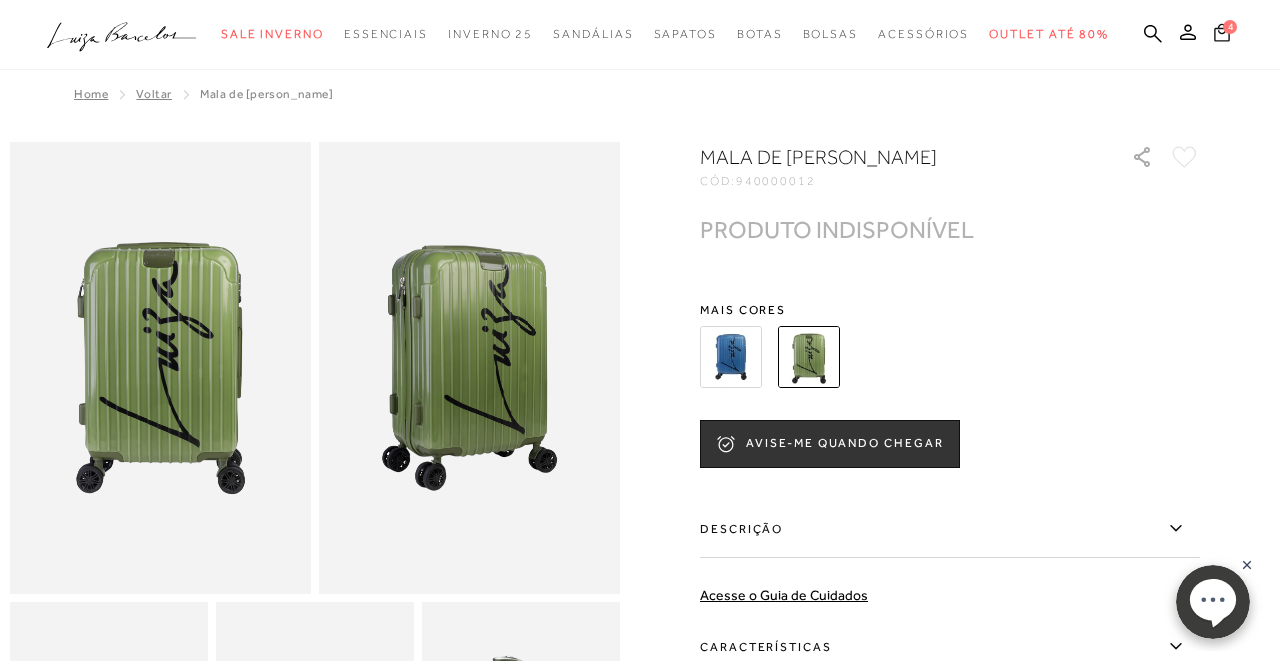 click 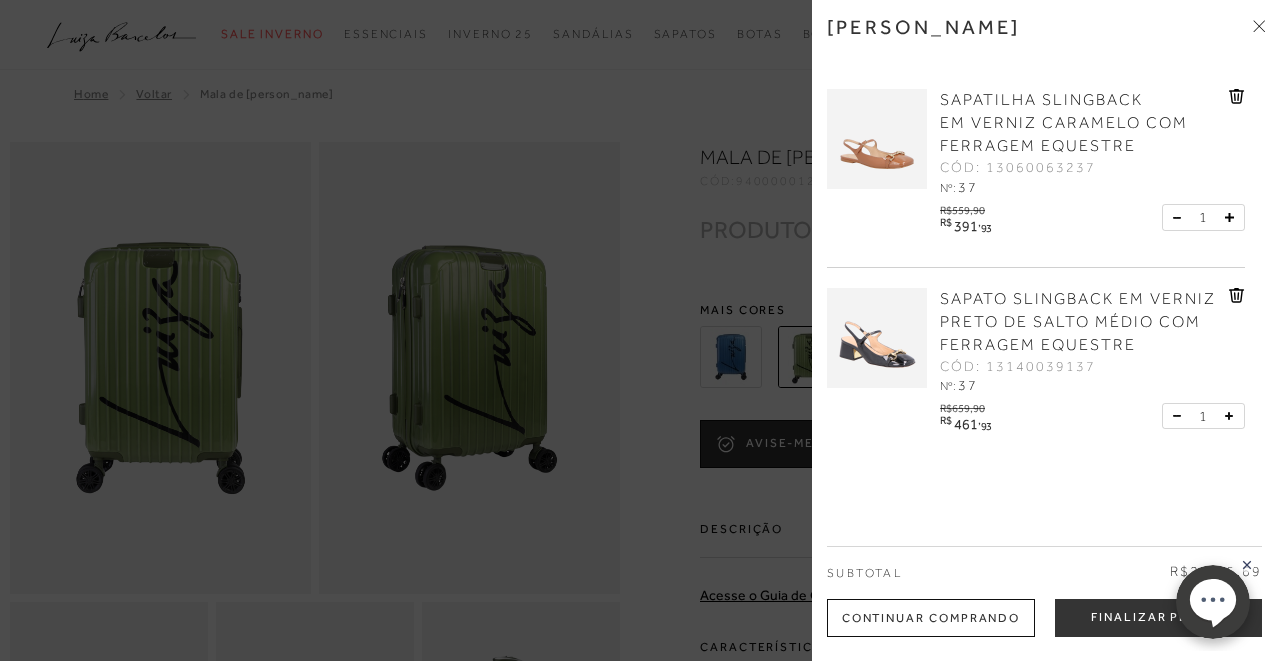 click on "SAPATILHA SLINGBACK EM VERNIZ CARAMELO COM FERRAGEM EQUESTRE
CÓD: 13060063237
Nº:
37" at bounding box center (1082, 144) 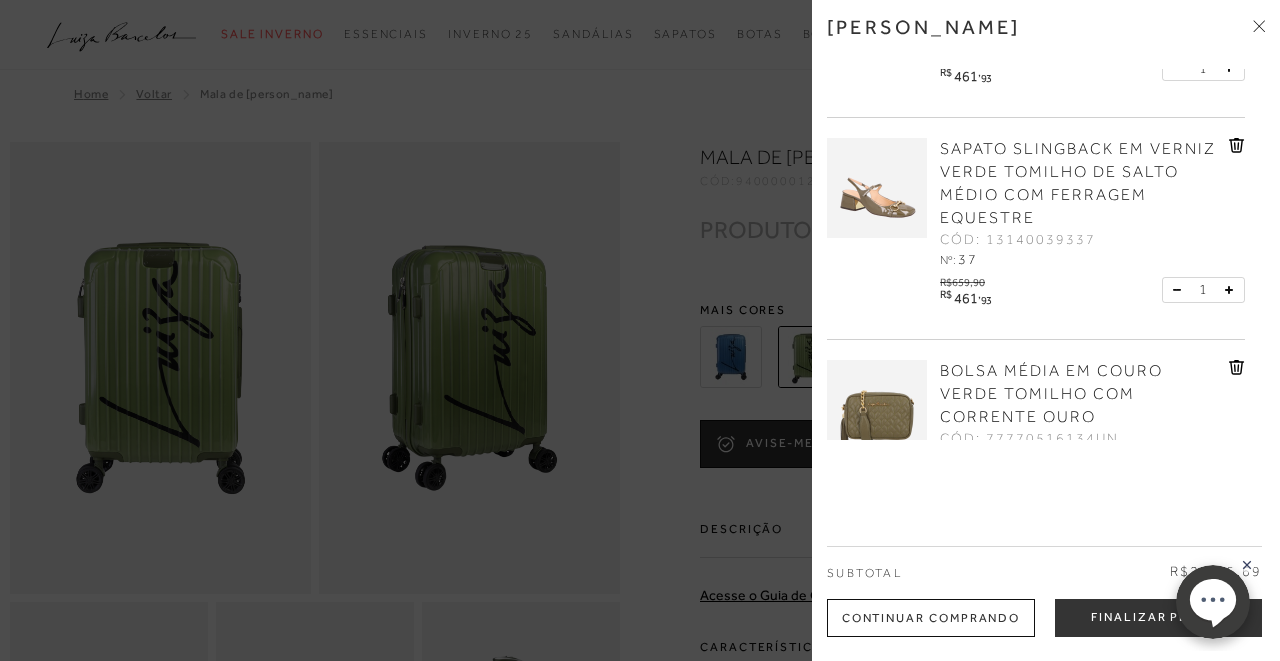 scroll, scrollTop: 434, scrollLeft: 0, axis: vertical 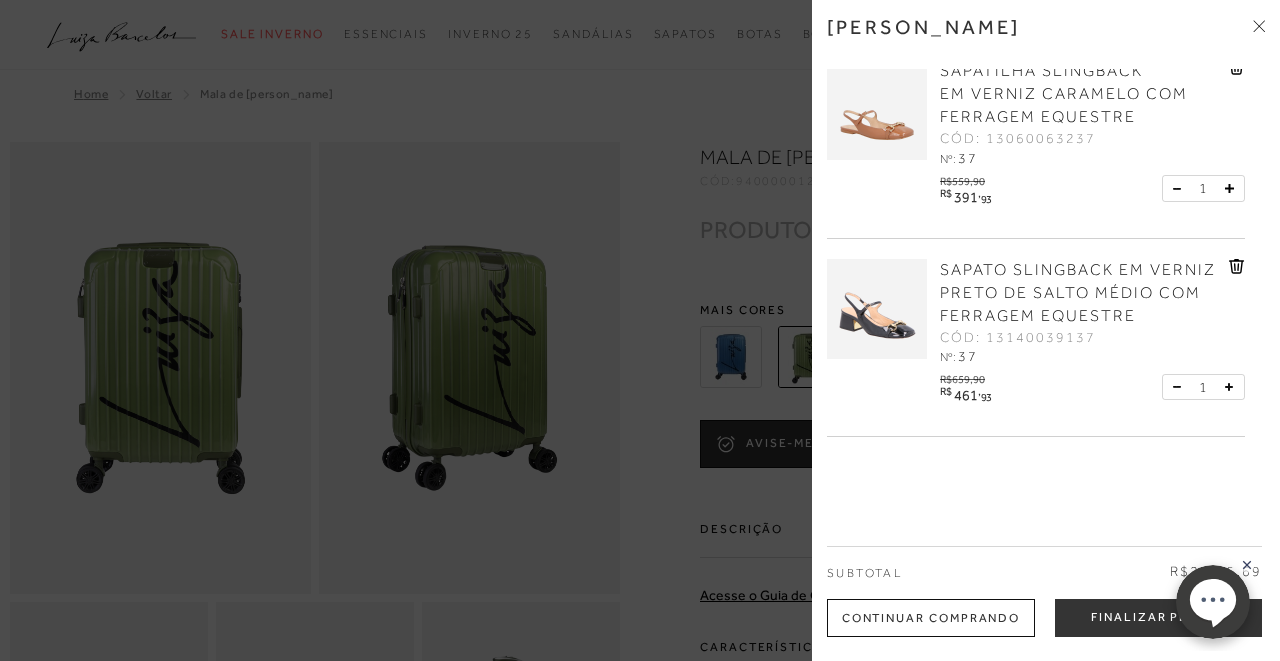 click on "SAPATO SLINGBACK EM VERNIZ PRETO DE SALTO MÉDIO COM FERRAGEM EQUESTRE" at bounding box center [1078, 293] 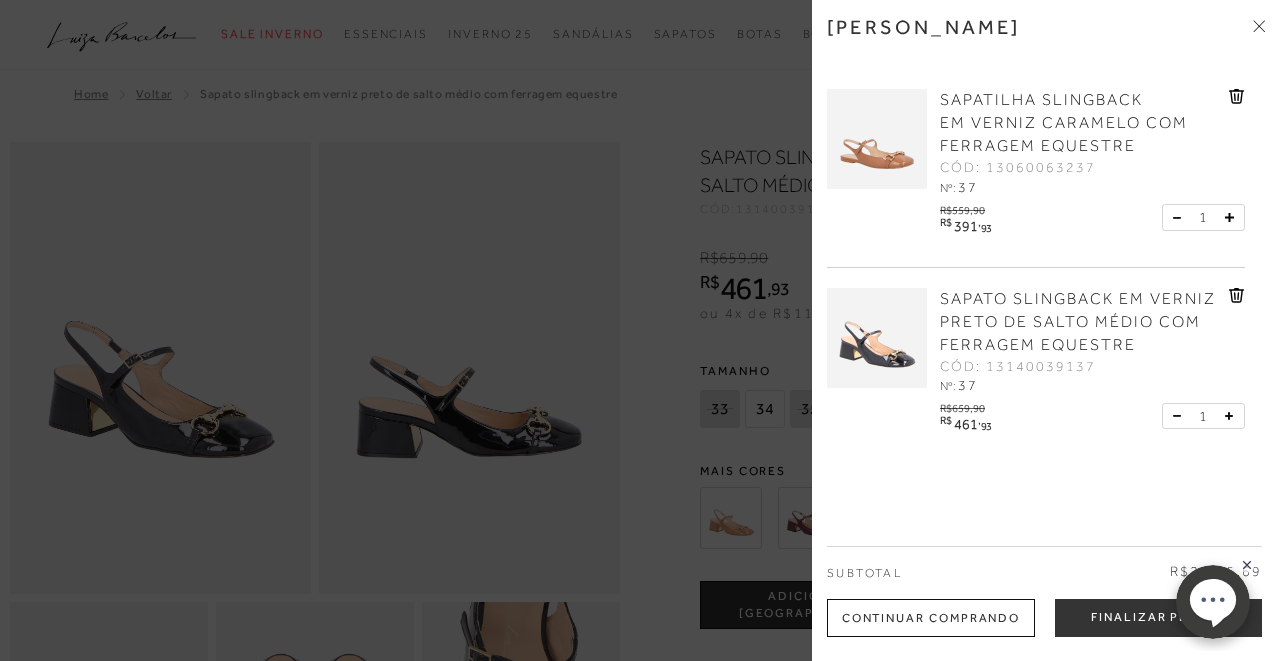 scroll, scrollTop: 163, scrollLeft: 0, axis: vertical 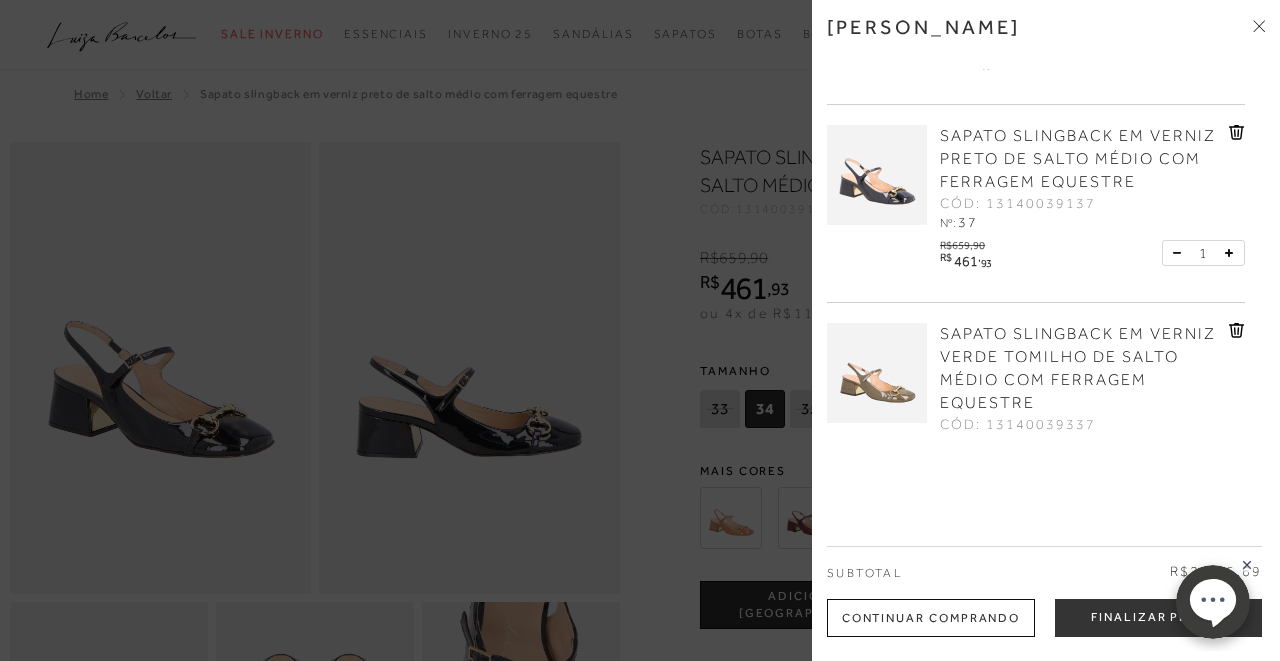 click 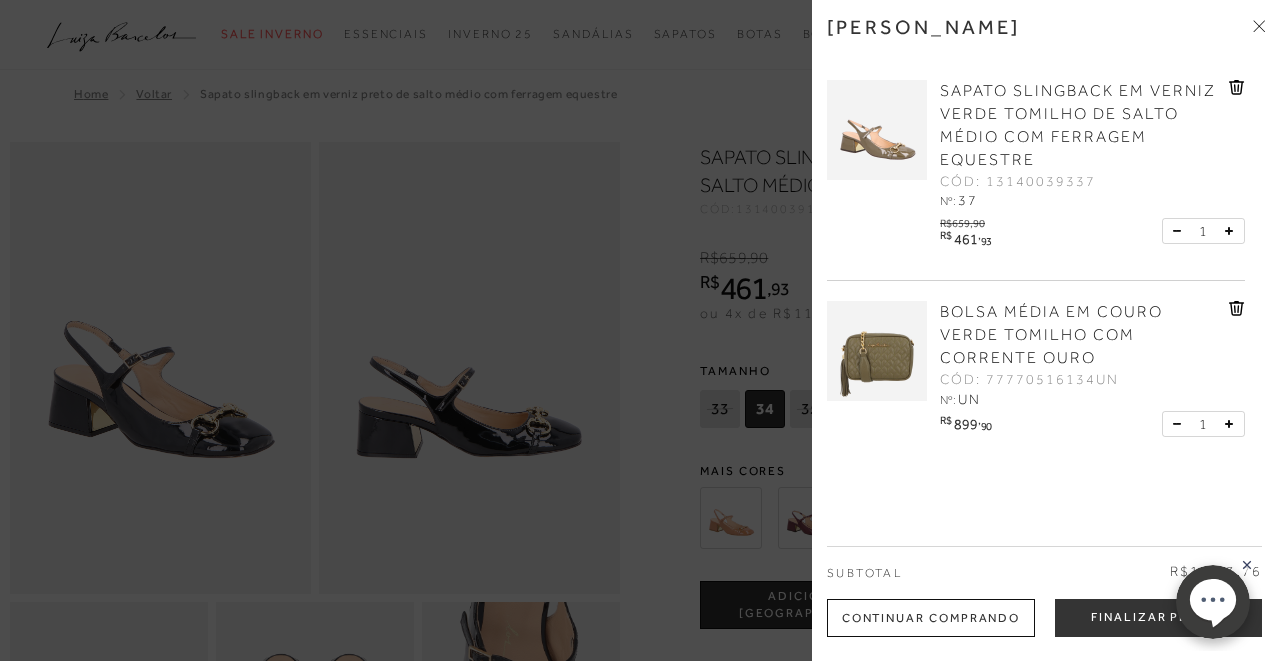 scroll, scrollTop: 235, scrollLeft: 0, axis: vertical 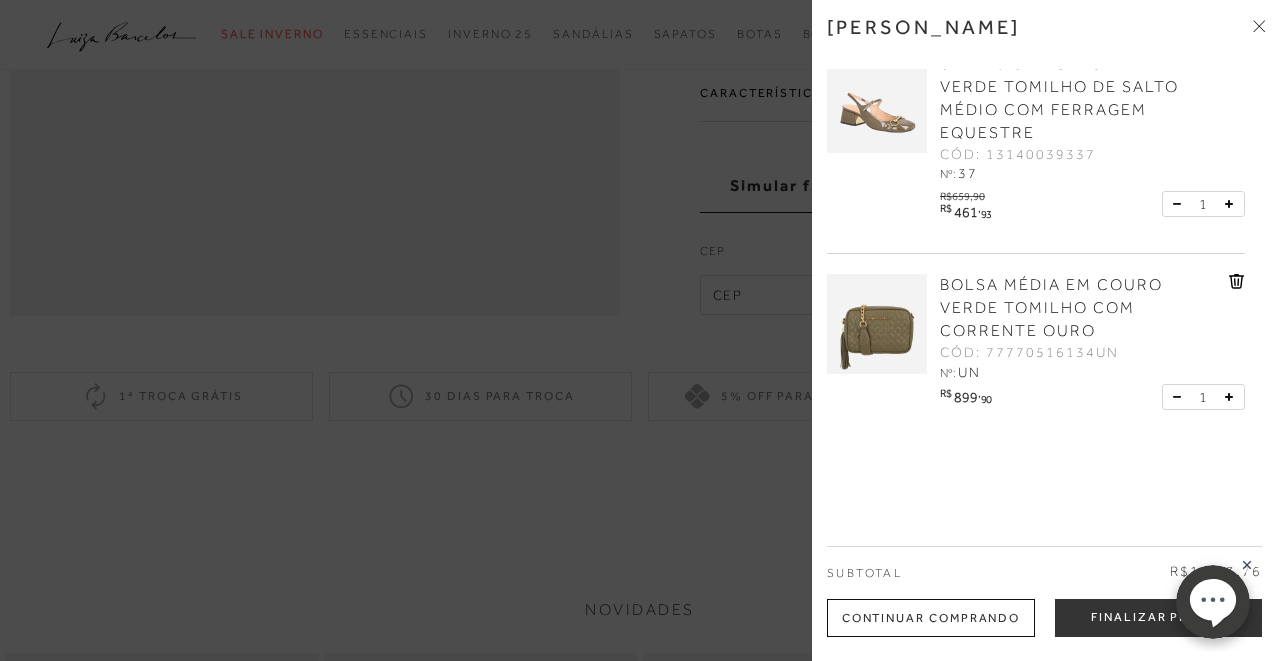 click on "[PERSON_NAME]
SAPATILHA SLINGBACK EM VERNIZ CARAMELO COM FERRAGEM EQUESTRE
CÓD: 13060063237
Nº:
37
R$559,90 R$ 391 , 93" at bounding box center [1046, 330] 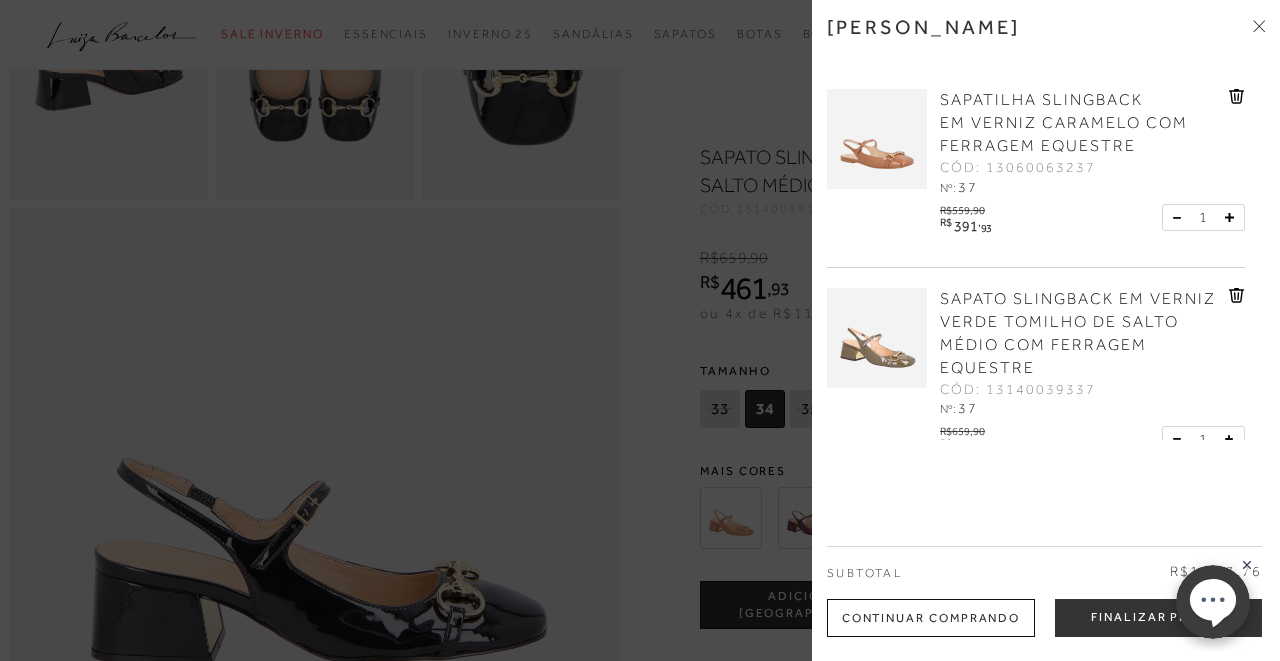 scroll, scrollTop: 631, scrollLeft: 0, axis: vertical 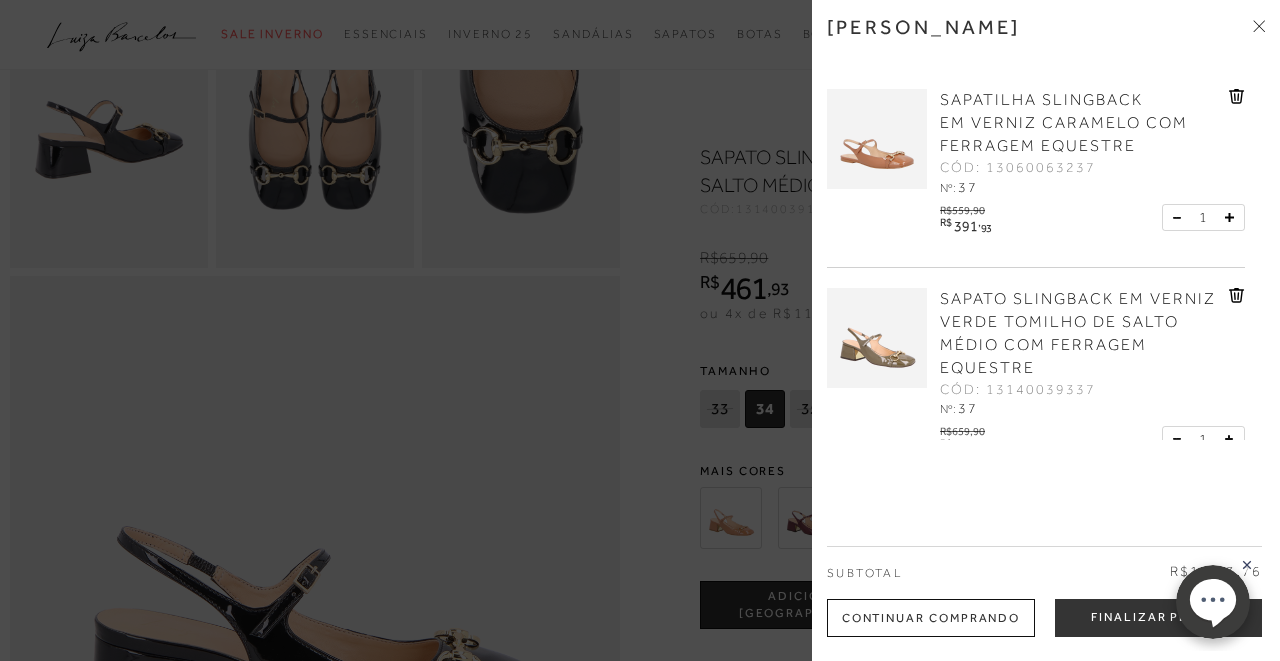 click 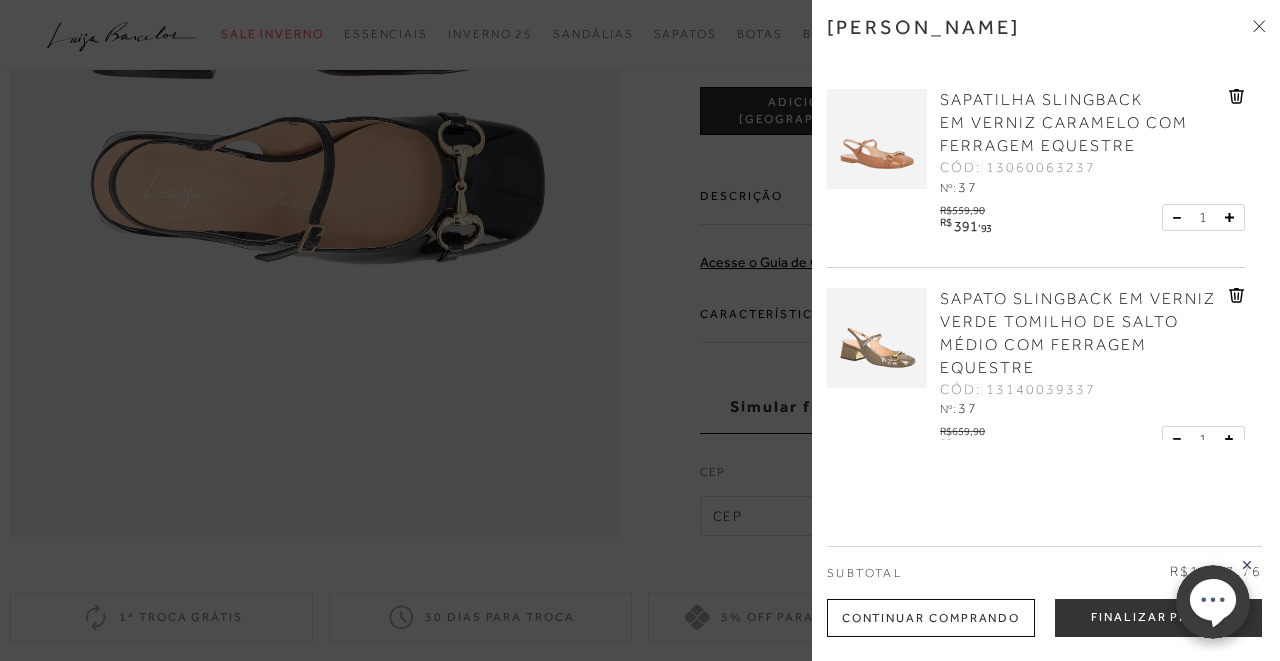 scroll, scrollTop: 1319, scrollLeft: 0, axis: vertical 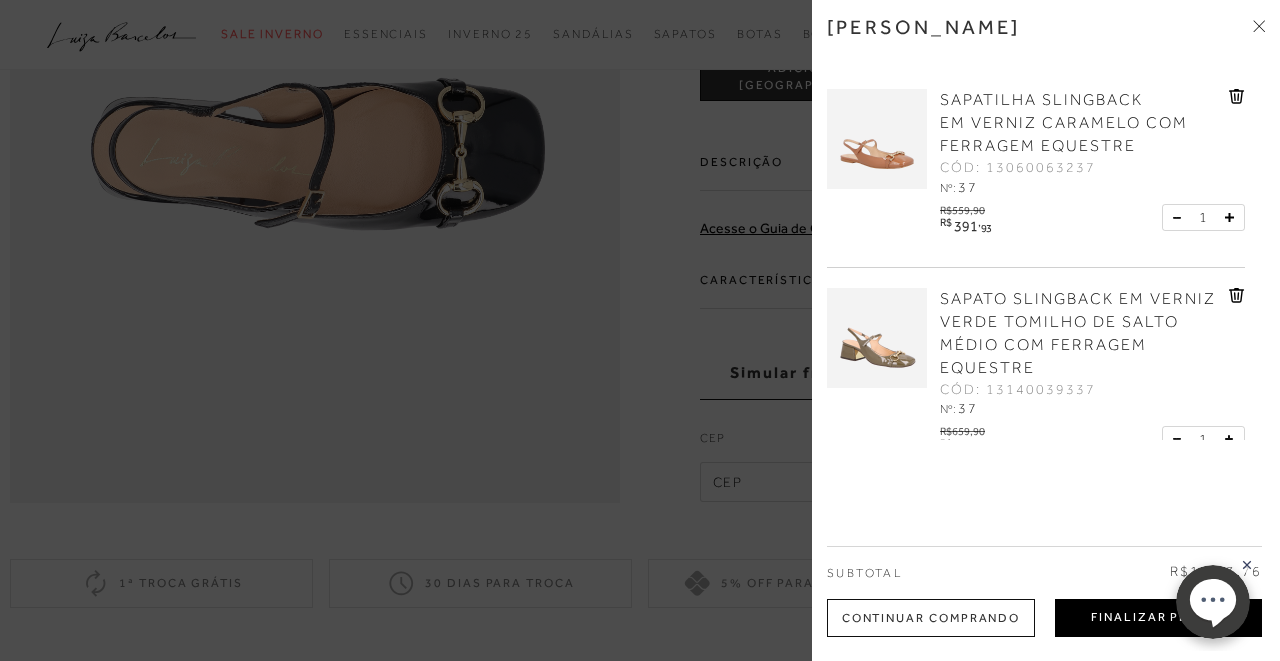 click on "Finalizar Pedido" at bounding box center (1158, 618) 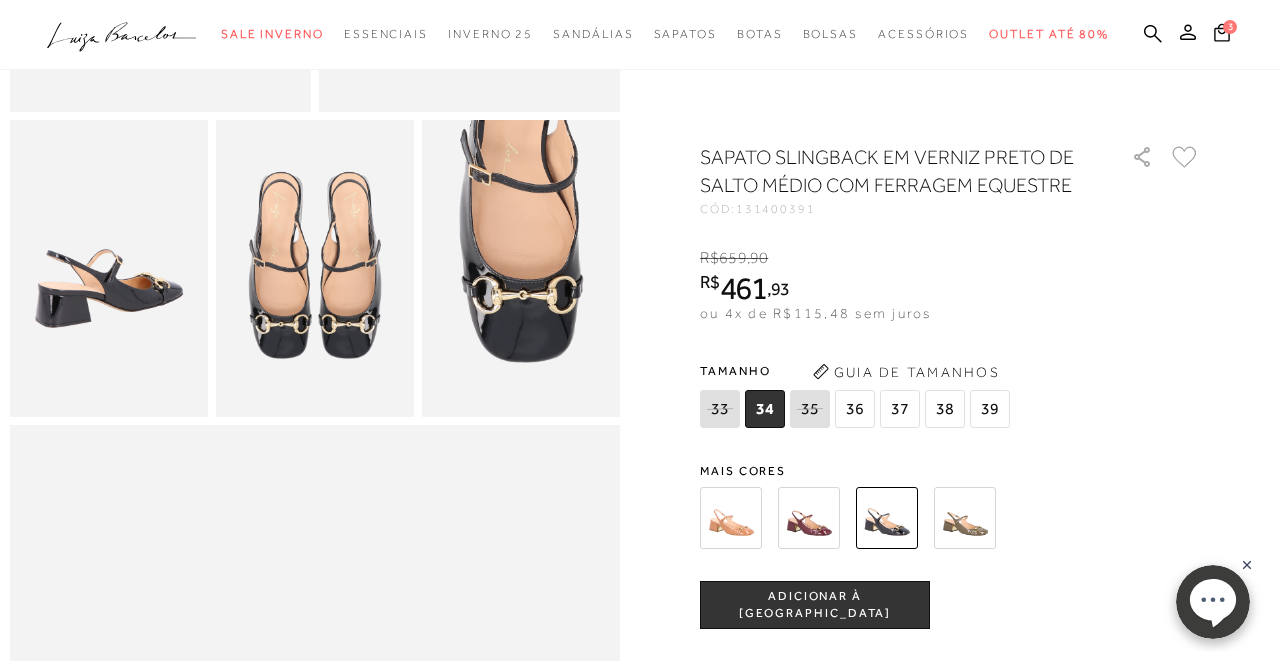 scroll, scrollTop: 0, scrollLeft: 0, axis: both 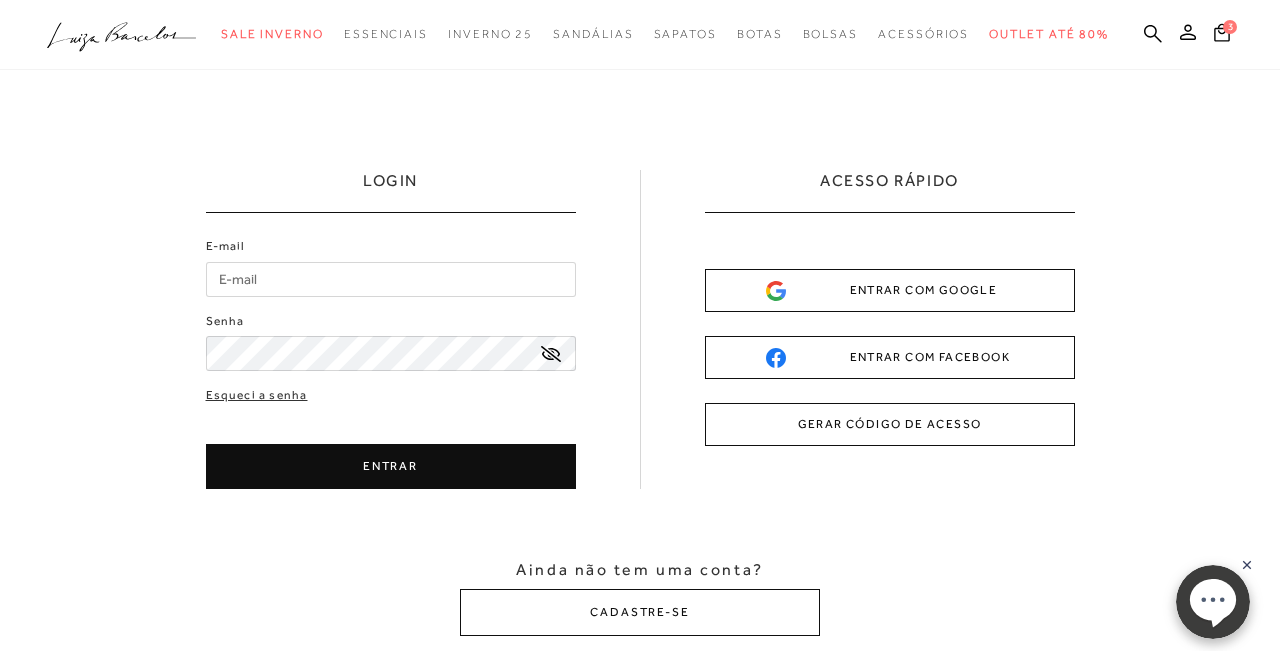 click 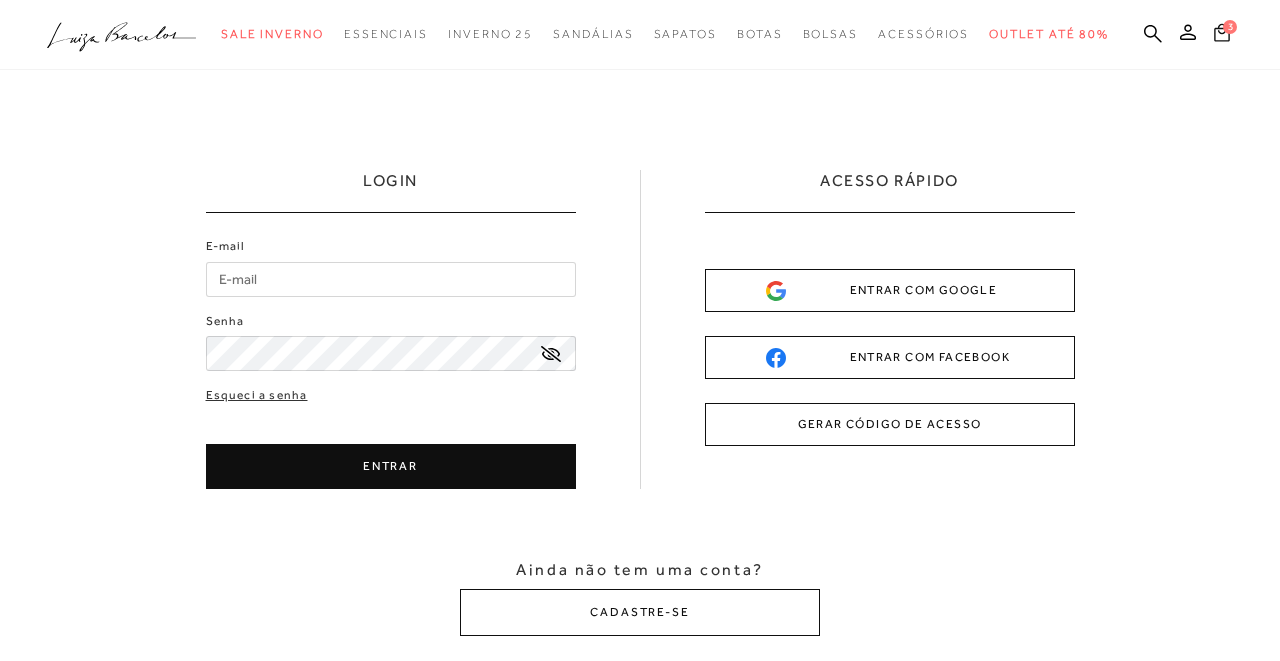 click 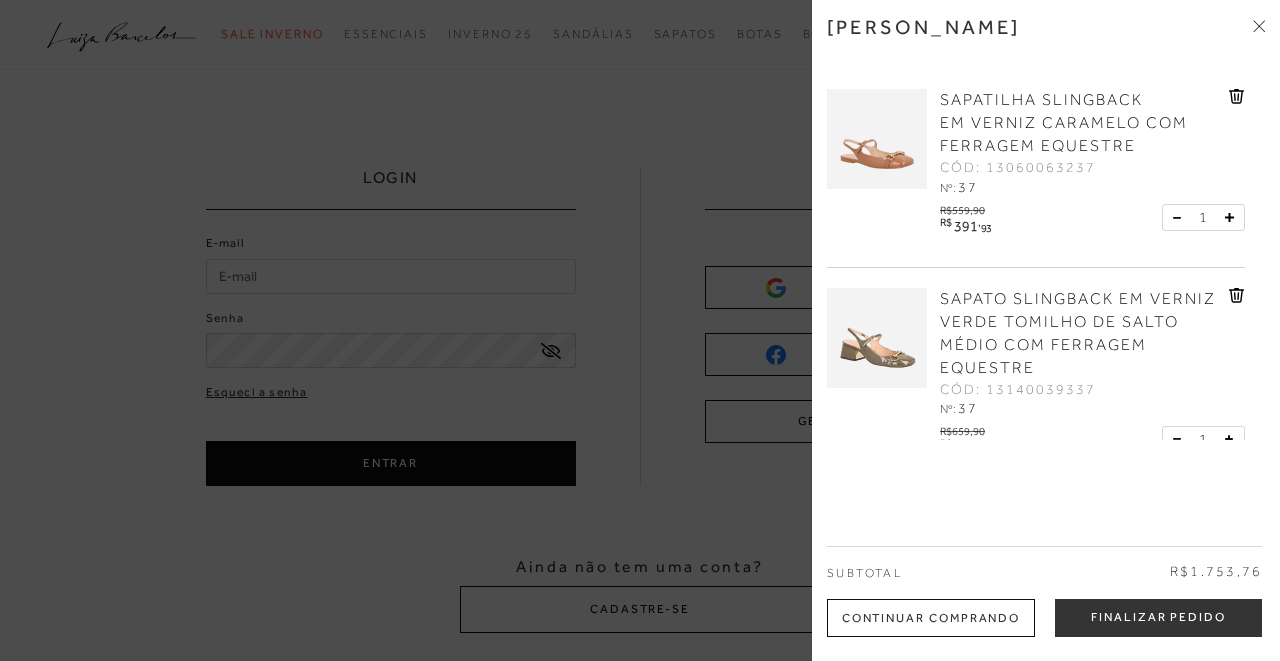 scroll, scrollTop: 0, scrollLeft: 0, axis: both 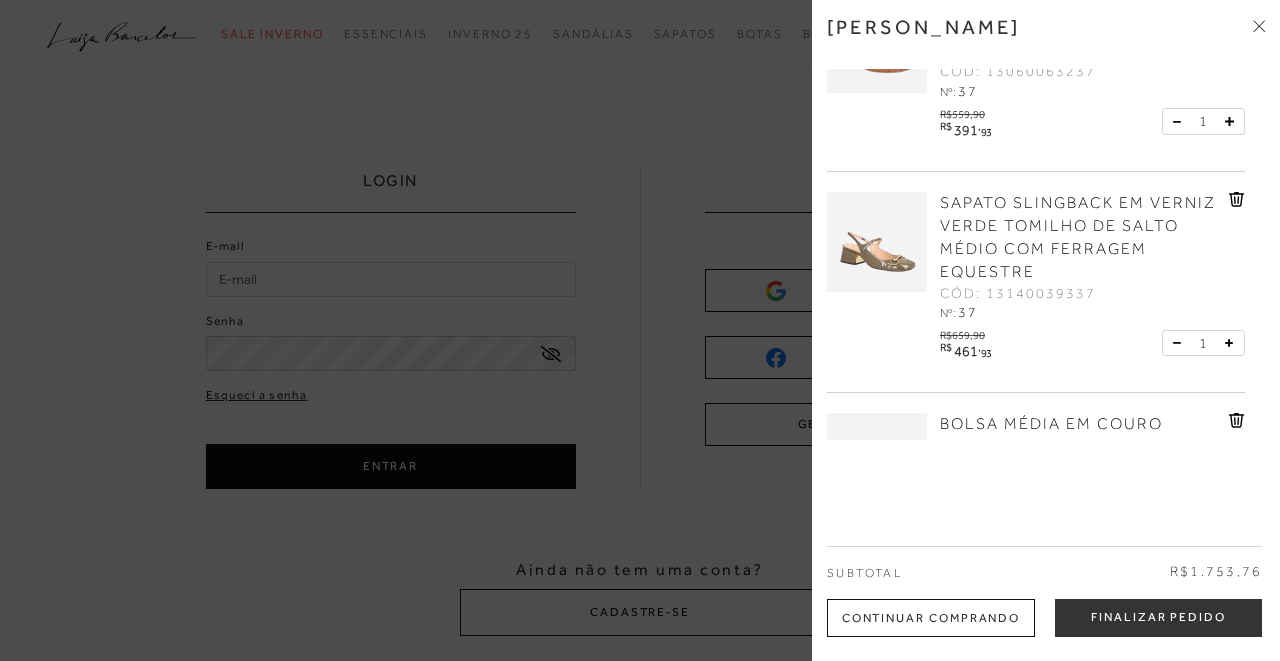 click 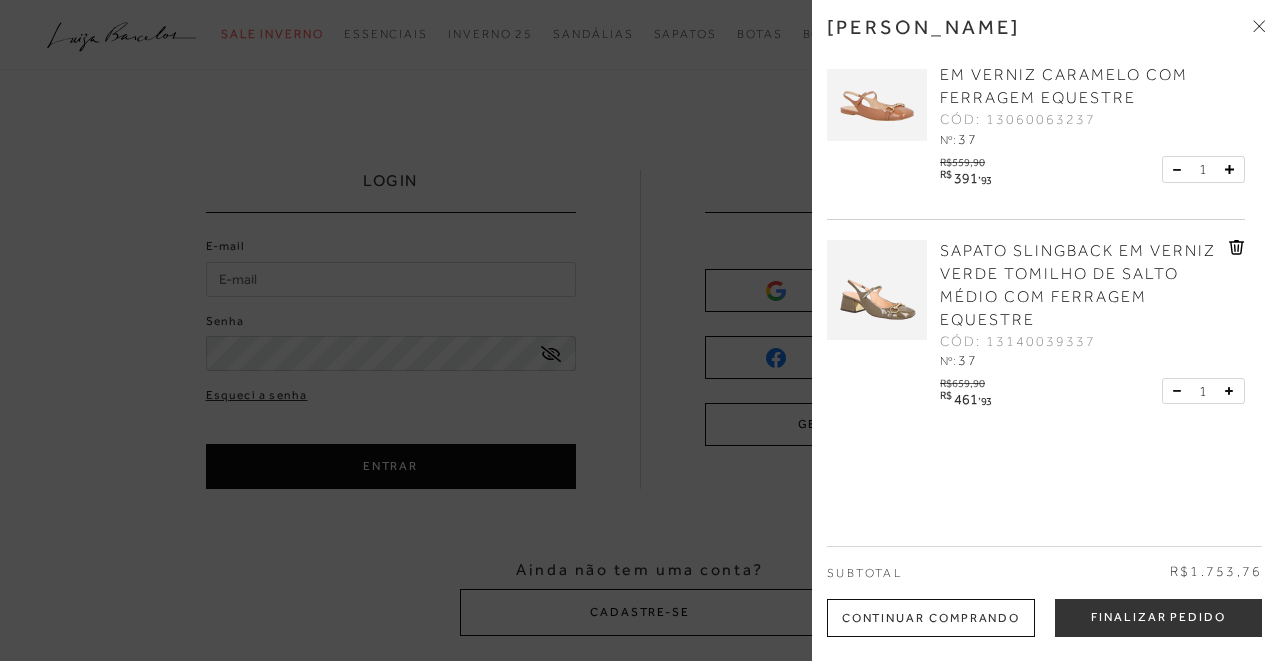scroll, scrollTop: 48, scrollLeft: 0, axis: vertical 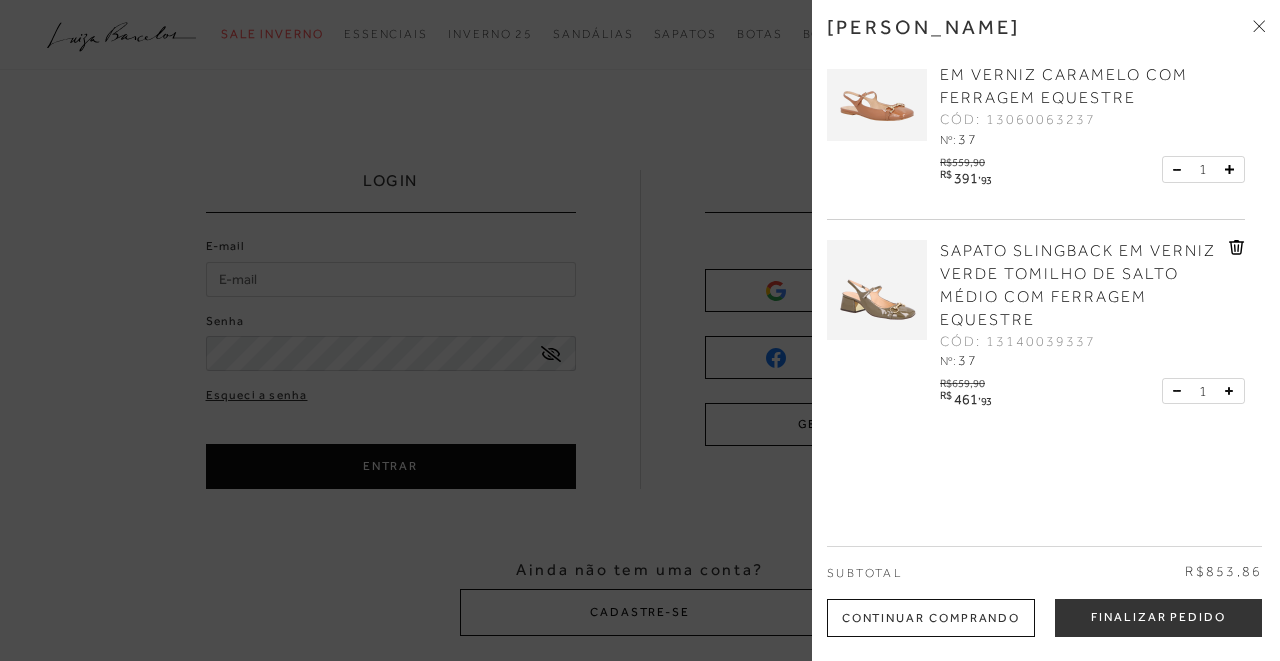 click 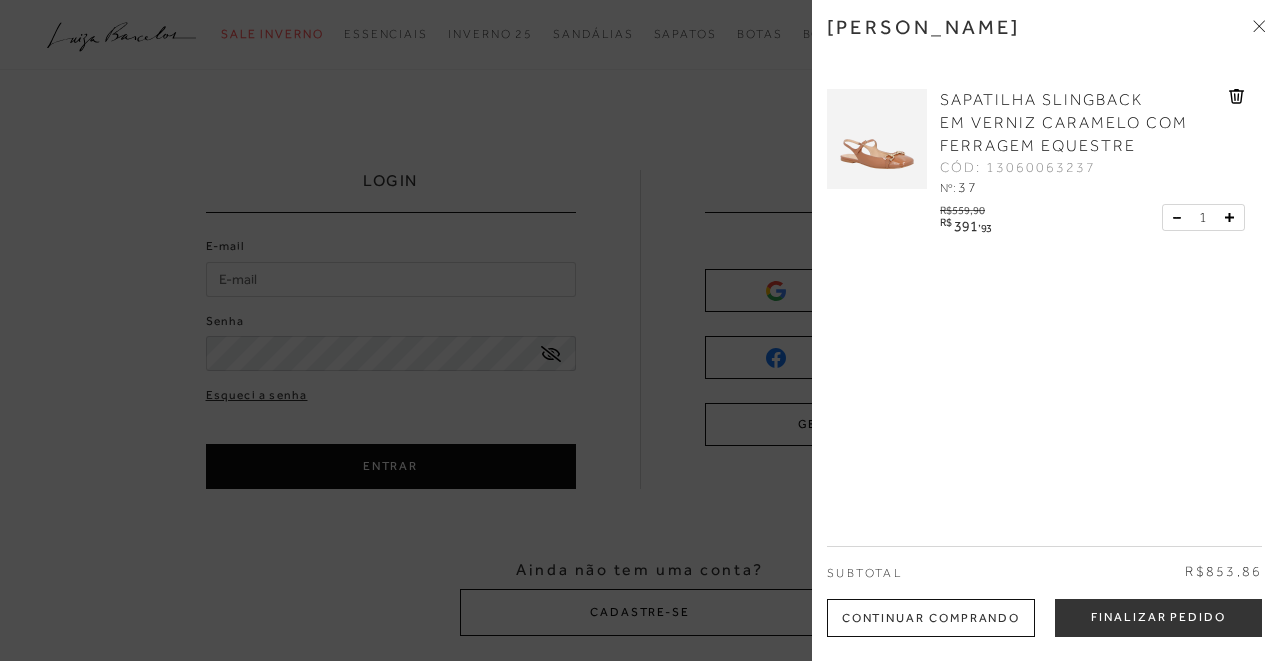 scroll, scrollTop: 0, scrollLeft: 0, axis: both 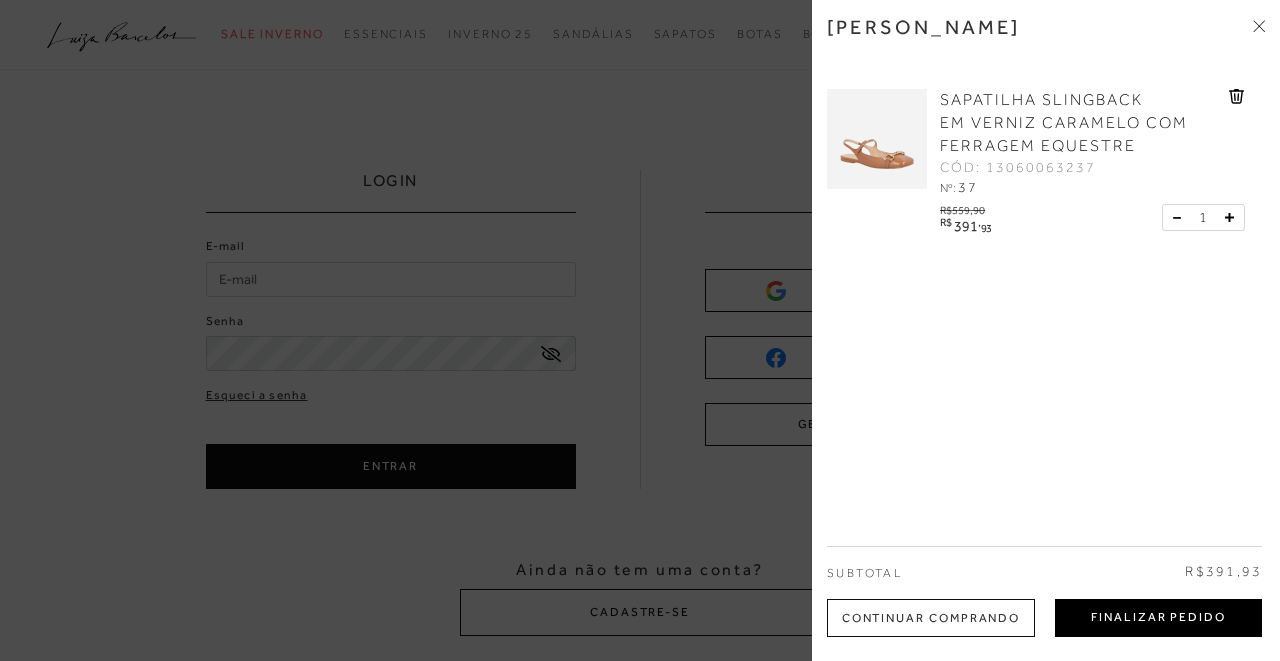 click on "Finalizar Pedido" at bounding box center [1158, 618] 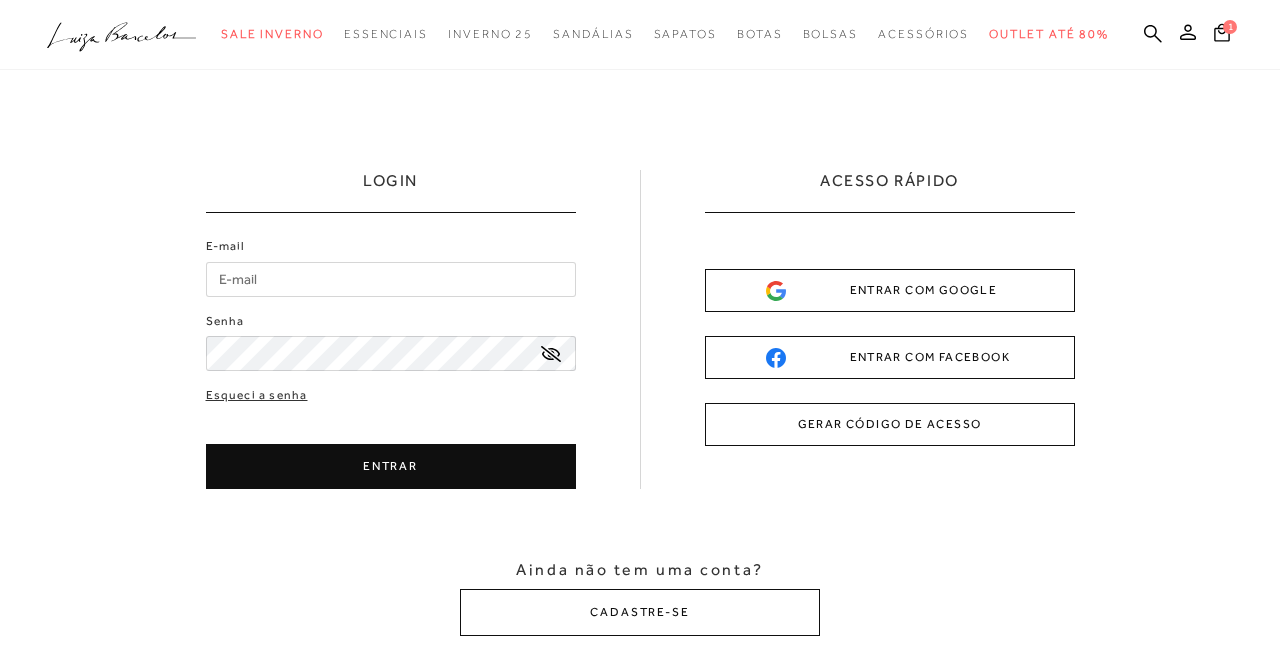 click on "E-mail" at bounding box center (391, 279) 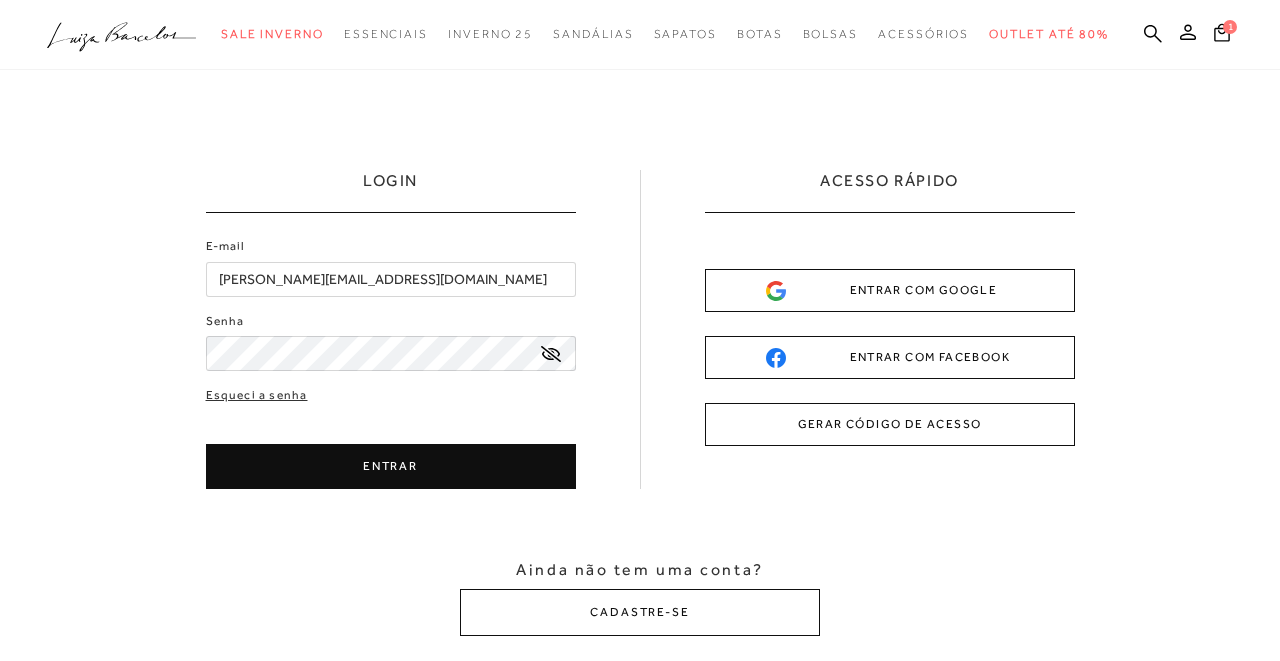 type on "[PERSON_NAME][EMAIL_ADDRESS][DOMAIN_NAME]" 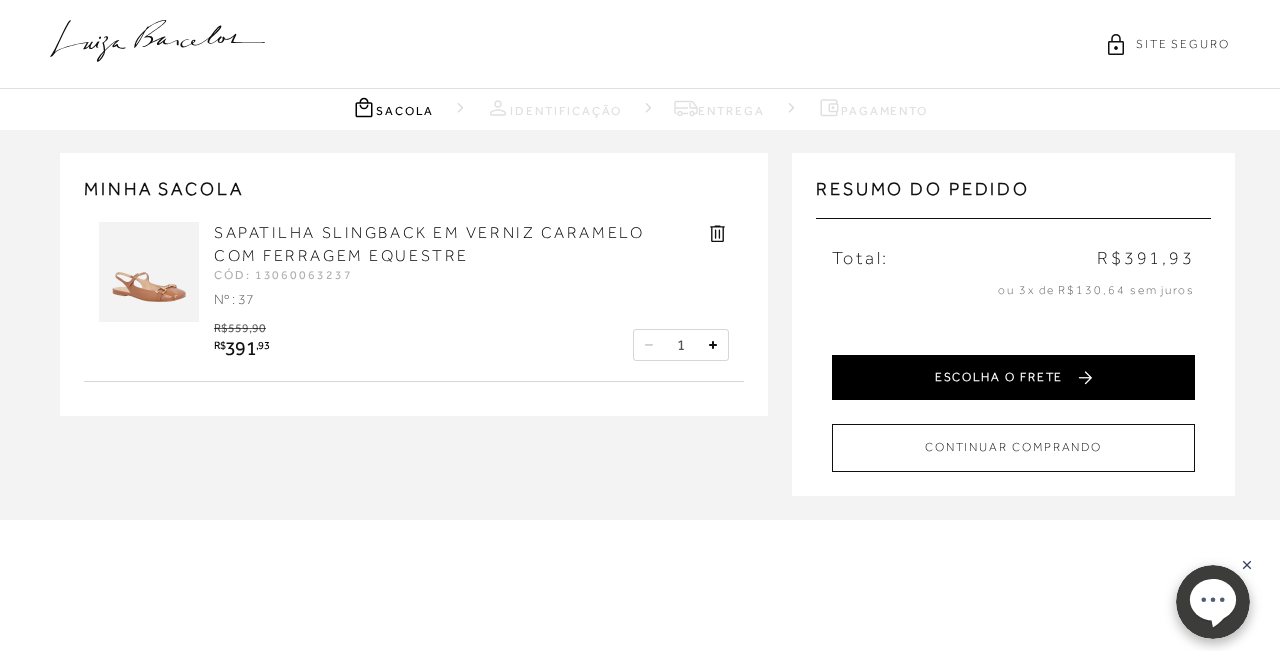 click on "ESCOLHA O FRETE" at bounding box center (1013, 377) 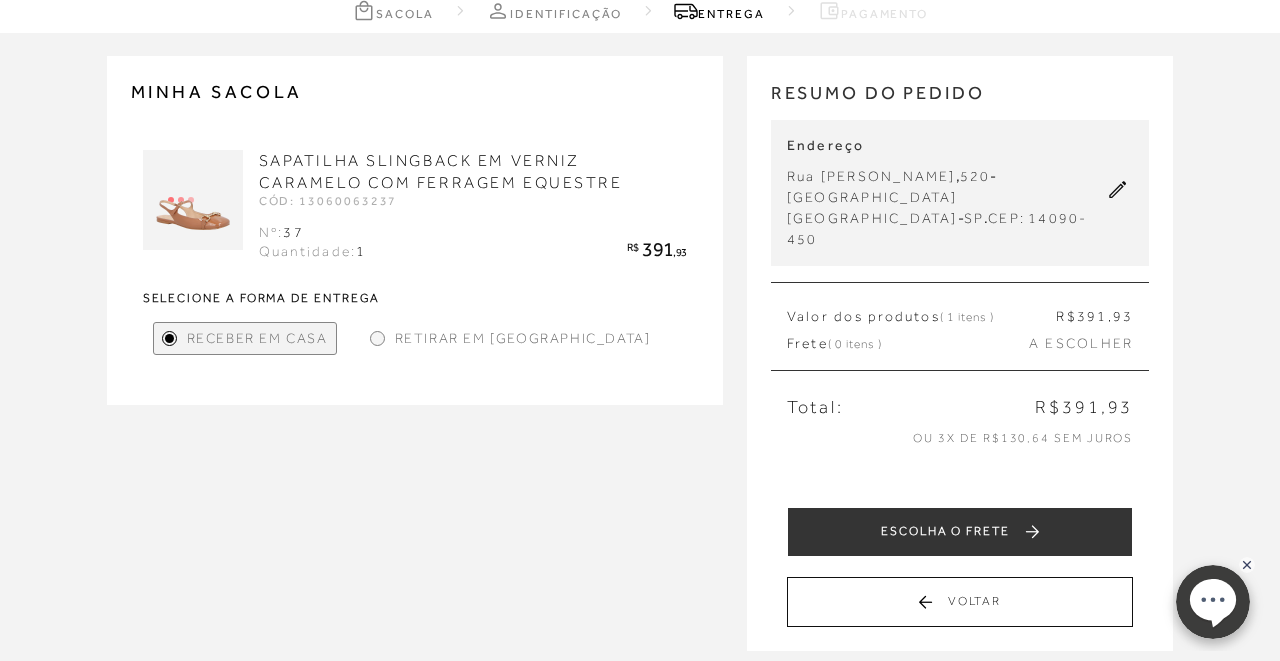 scroll, scrollTop: 118, scrollLeft: 0, axis: vertical 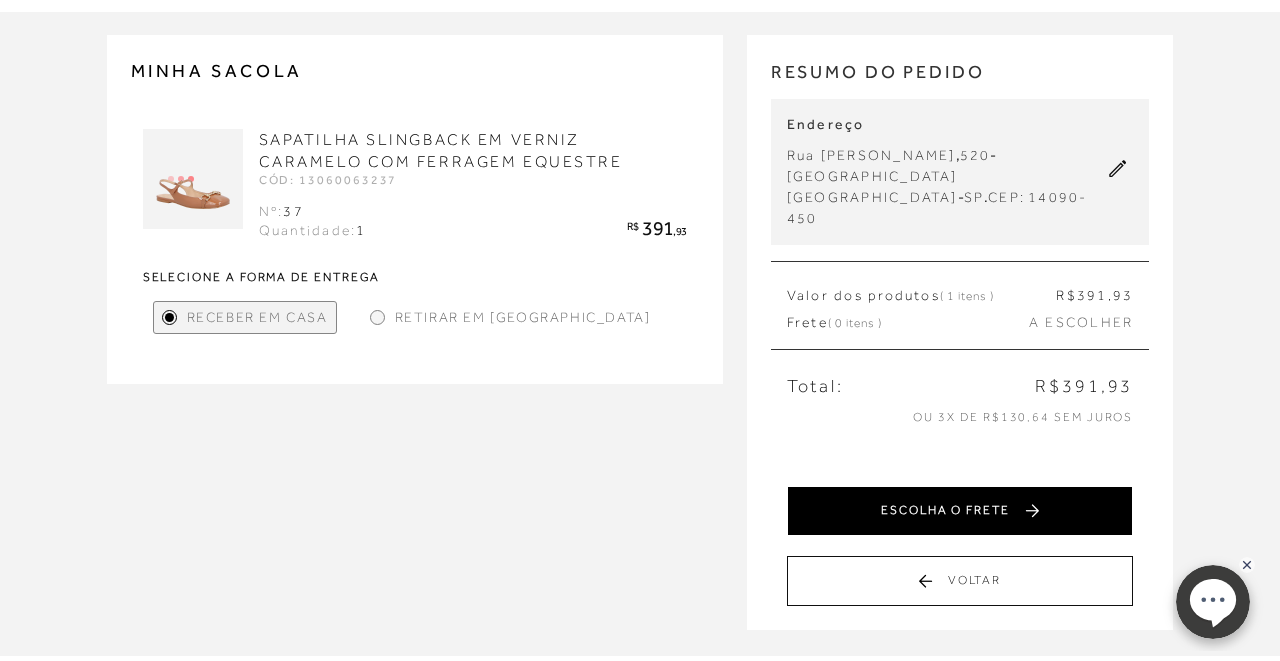 click on "ESCOLHA O FRETE" at bounding box center (960, 511) 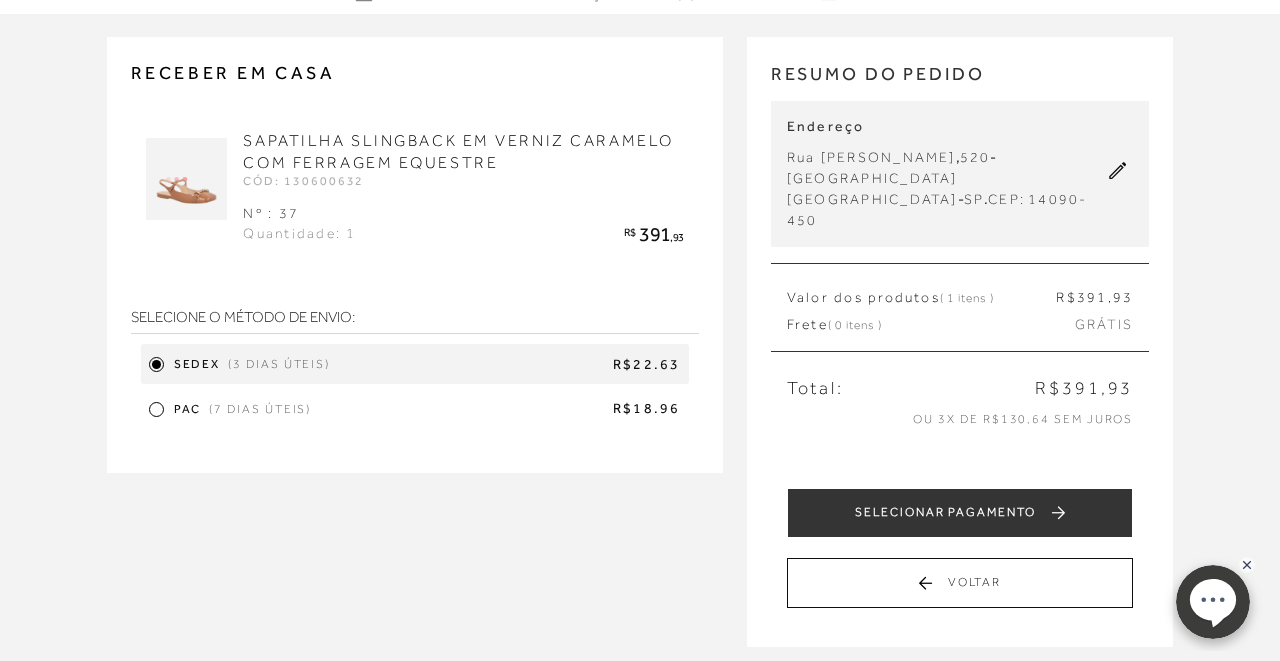 scroll, scrollTop: 83, scrollLeft: 0, axis: vertical 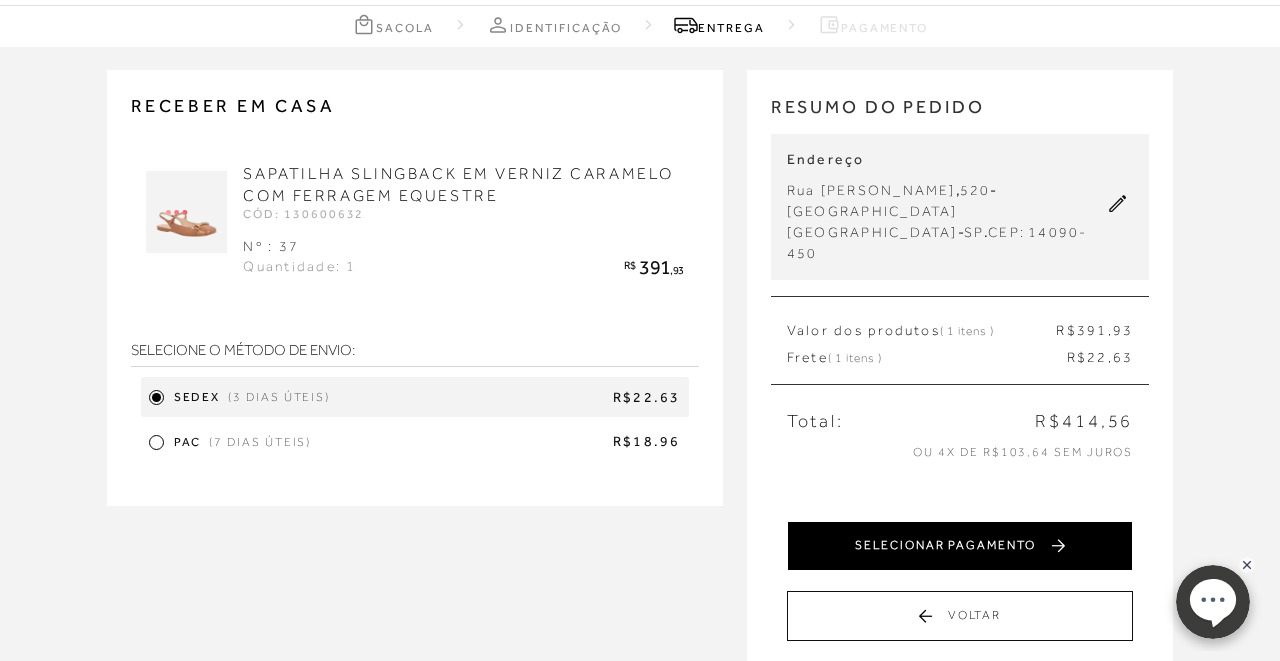 click on "SELECIONAR PAGAMENTO" at bounding box center (960, 546) 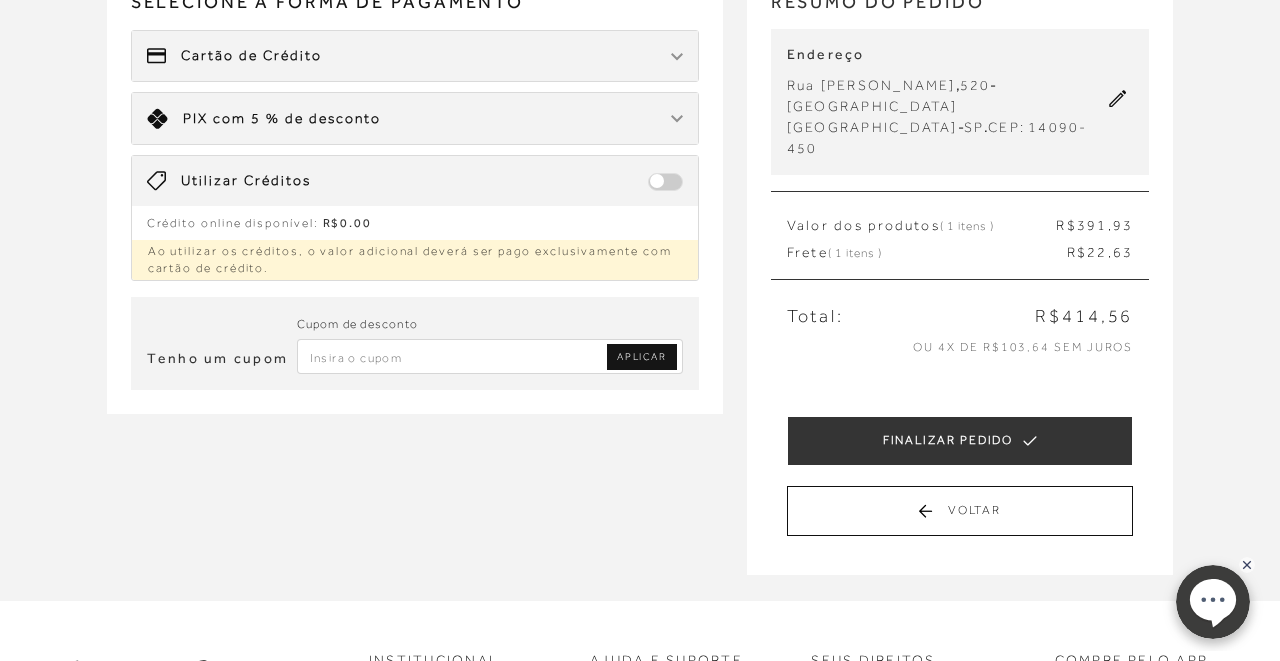 scroll, scrollTop: 186, scrollLeft: 0, axis: vertical 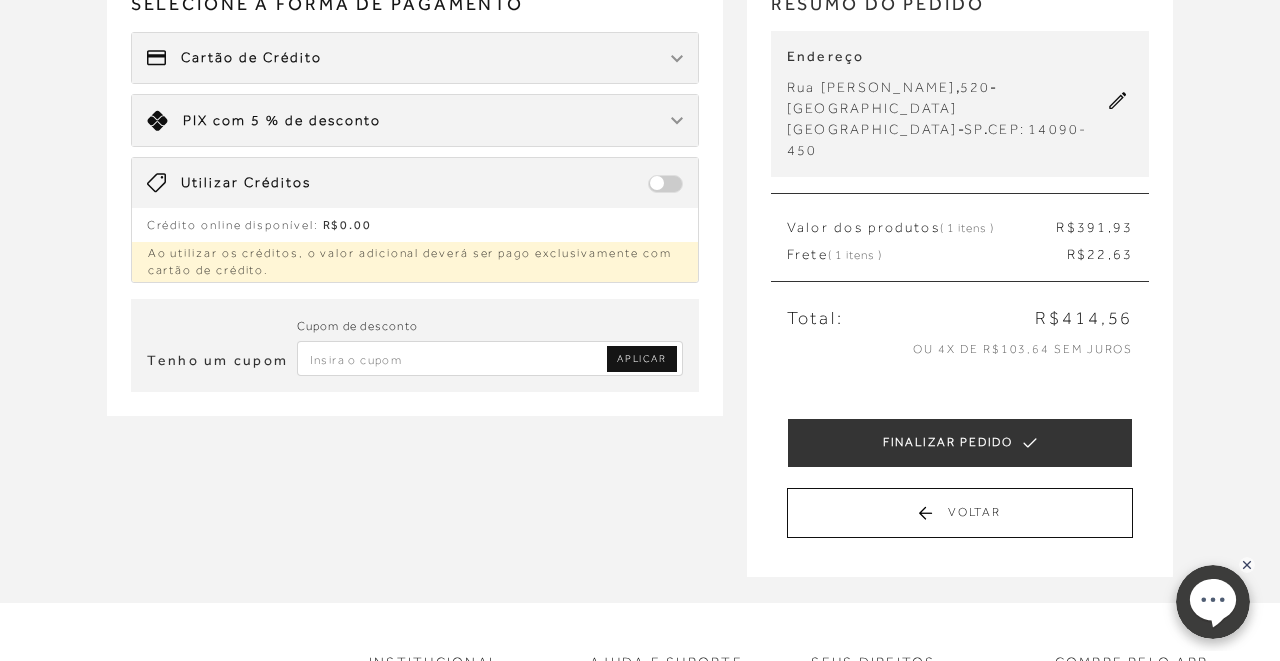 click at bounding box center [677, 121] 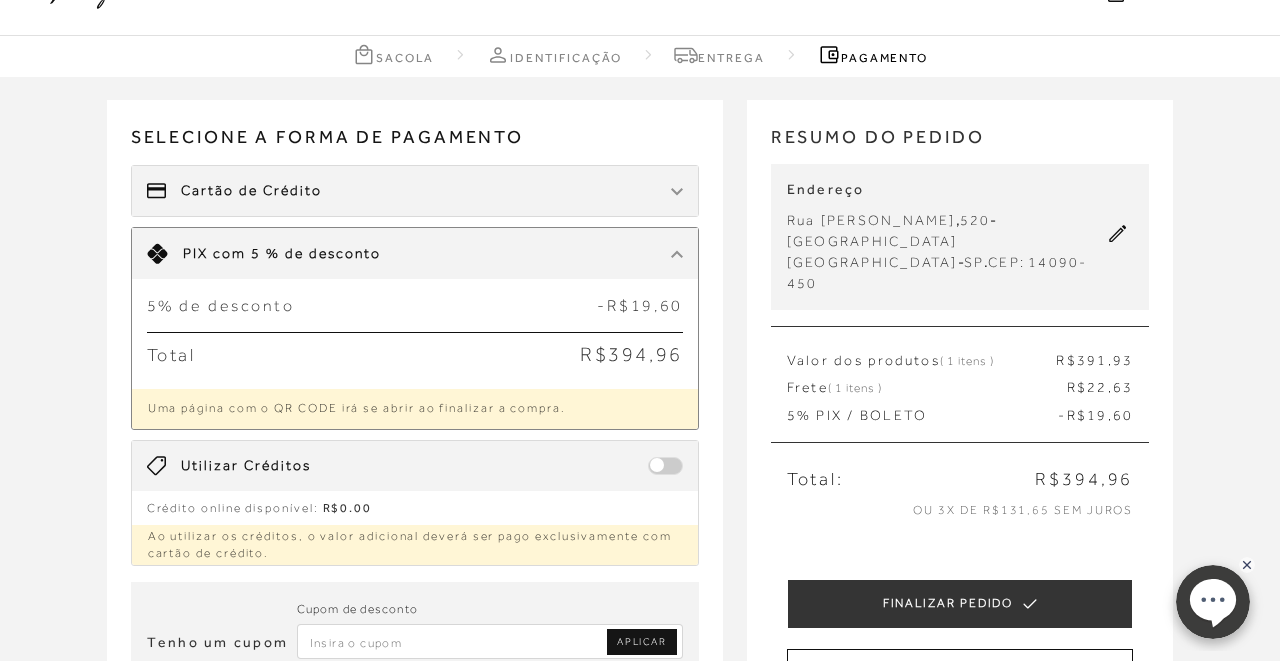 scroll, scrollTop: 50, scrollLeft: 0, axis: vertical 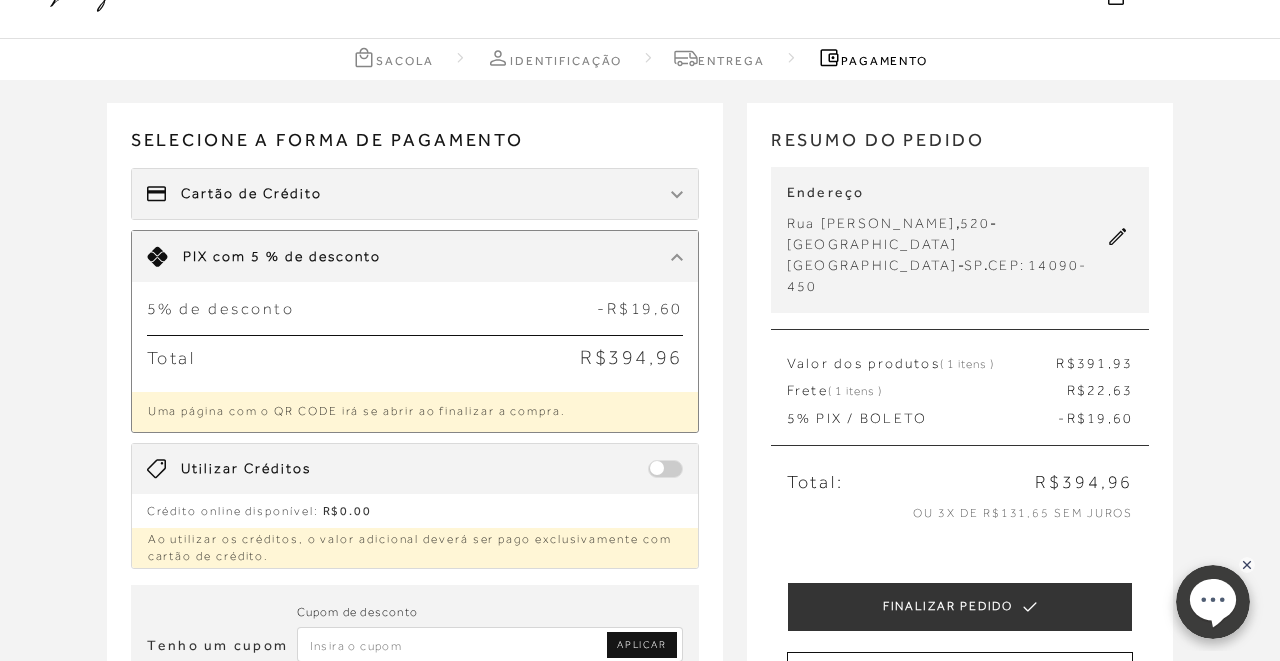 click on "Cartão de Crédito" at bounding box center (415, 194) 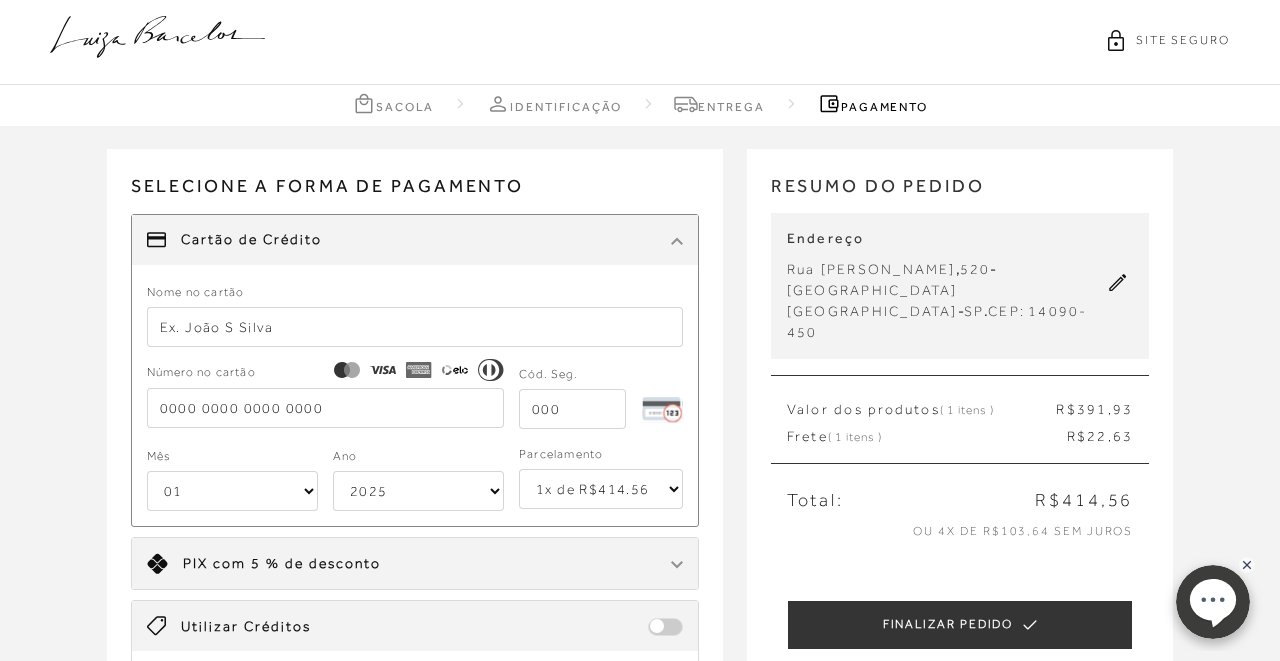 scroll, scrollTop: 0, scrollLeft: 0, axis: both 